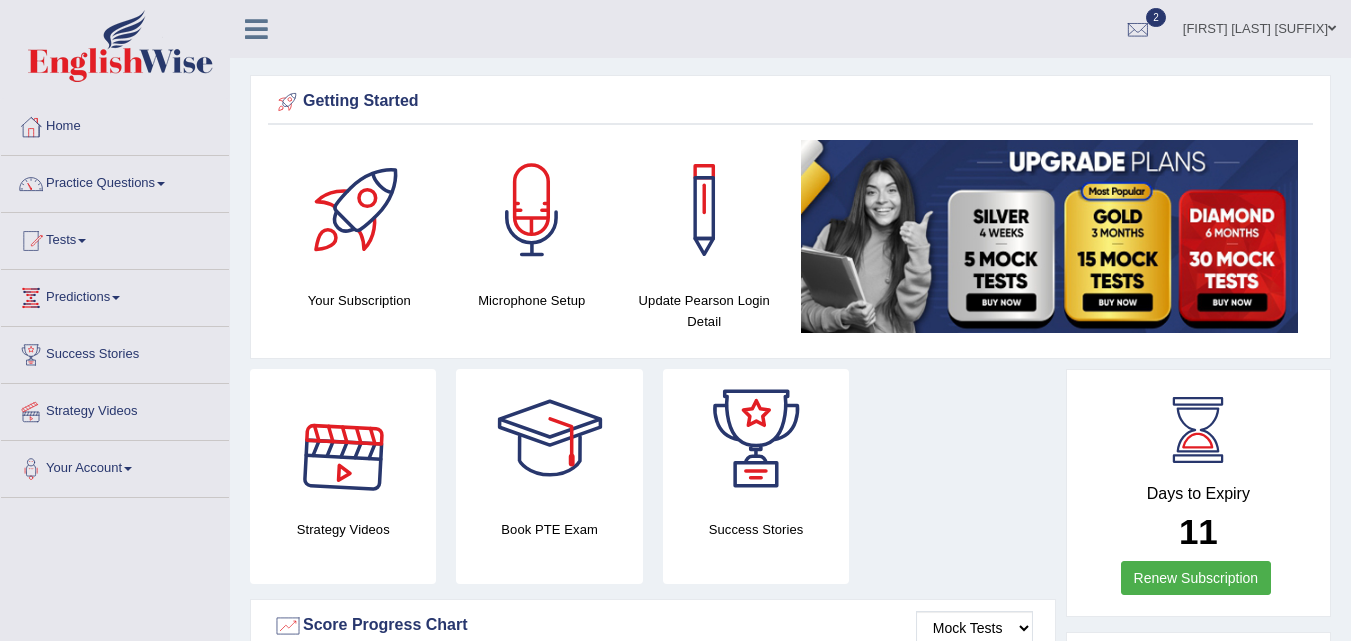 scroll, scrollTop: 0, scrollLeft: 0, axis: both 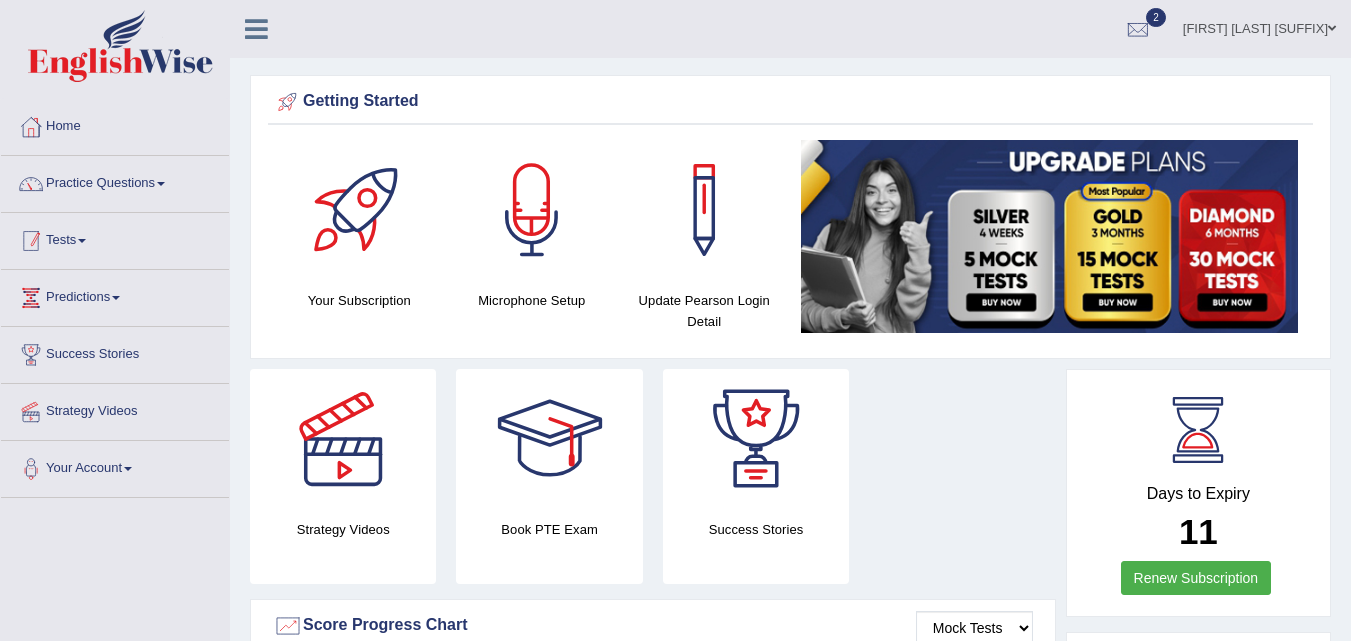click on "Tests" at bounding box center (115, 238) 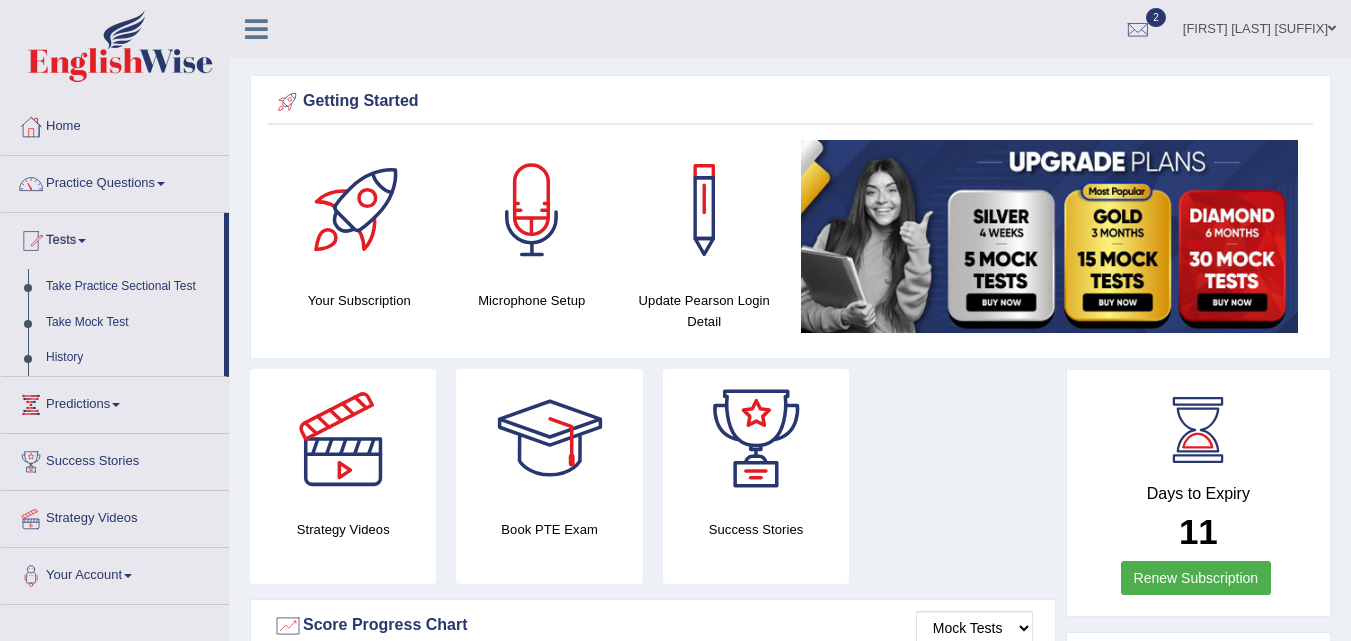 click on "History" at bounding box center (130, 358) 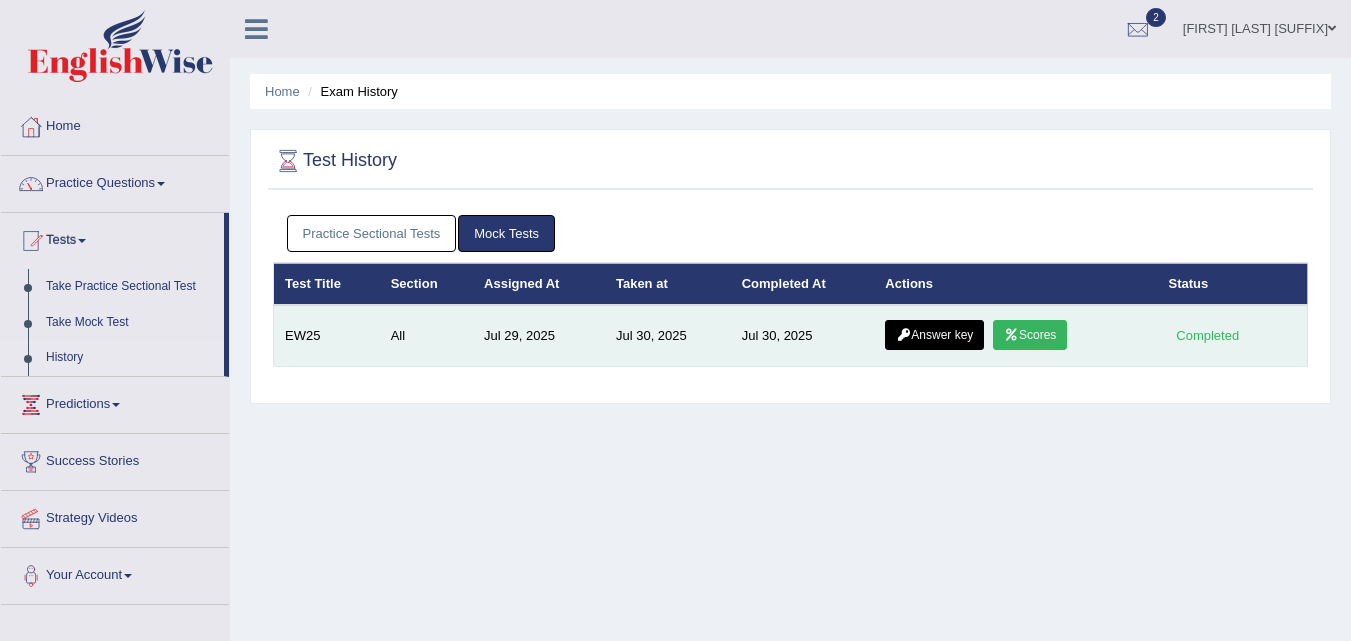 scroll, scrollTop: 0, scrollLeft: 0, axis: both 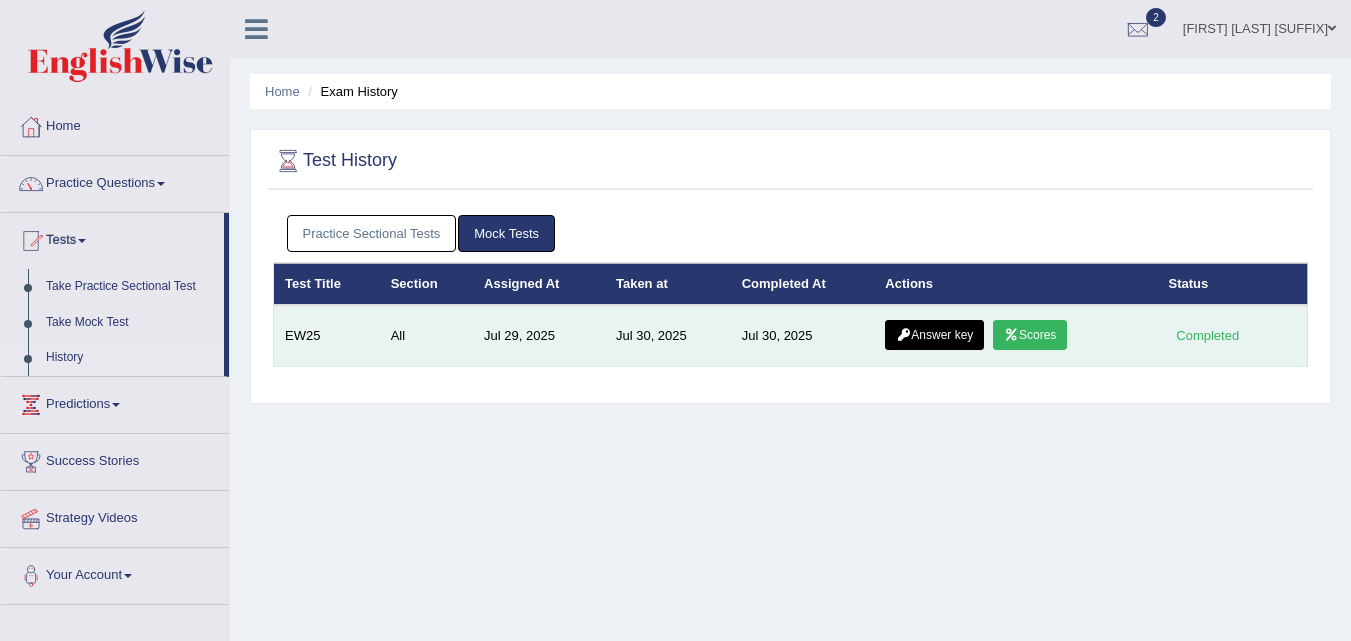 click on "Scores" at bounding box center [1030, 335] 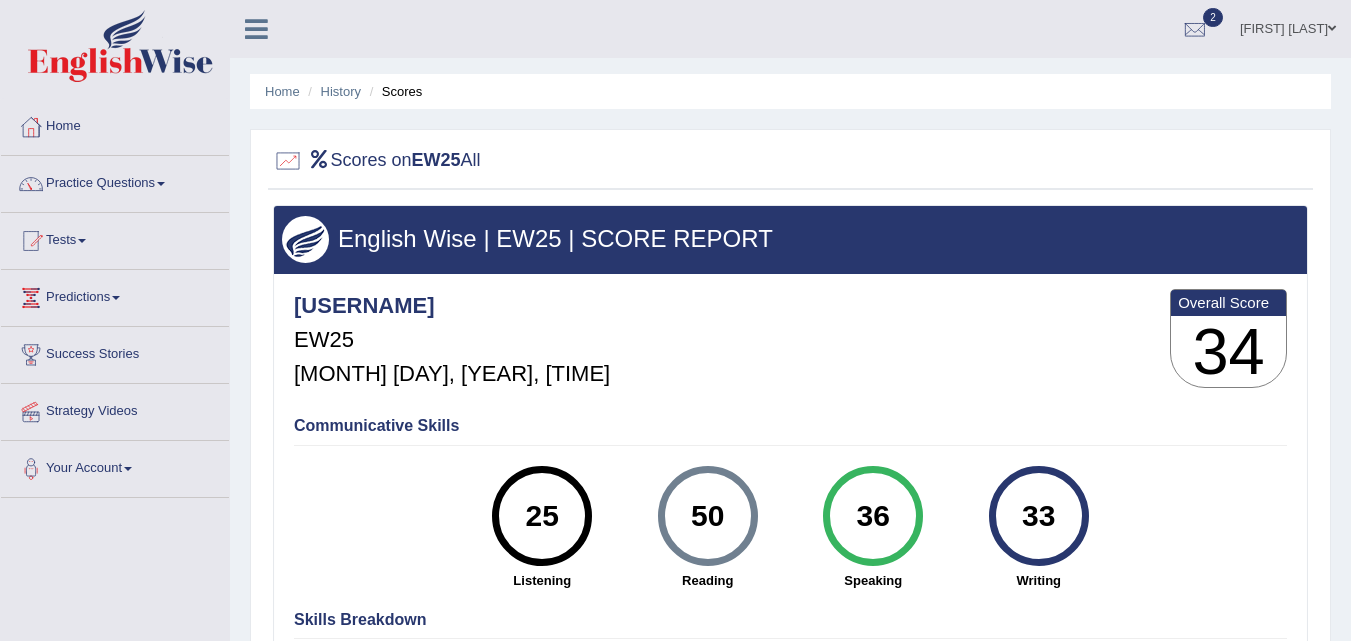 scroll, scrollTop: 100, scrollLeft: 0, axis: vertical 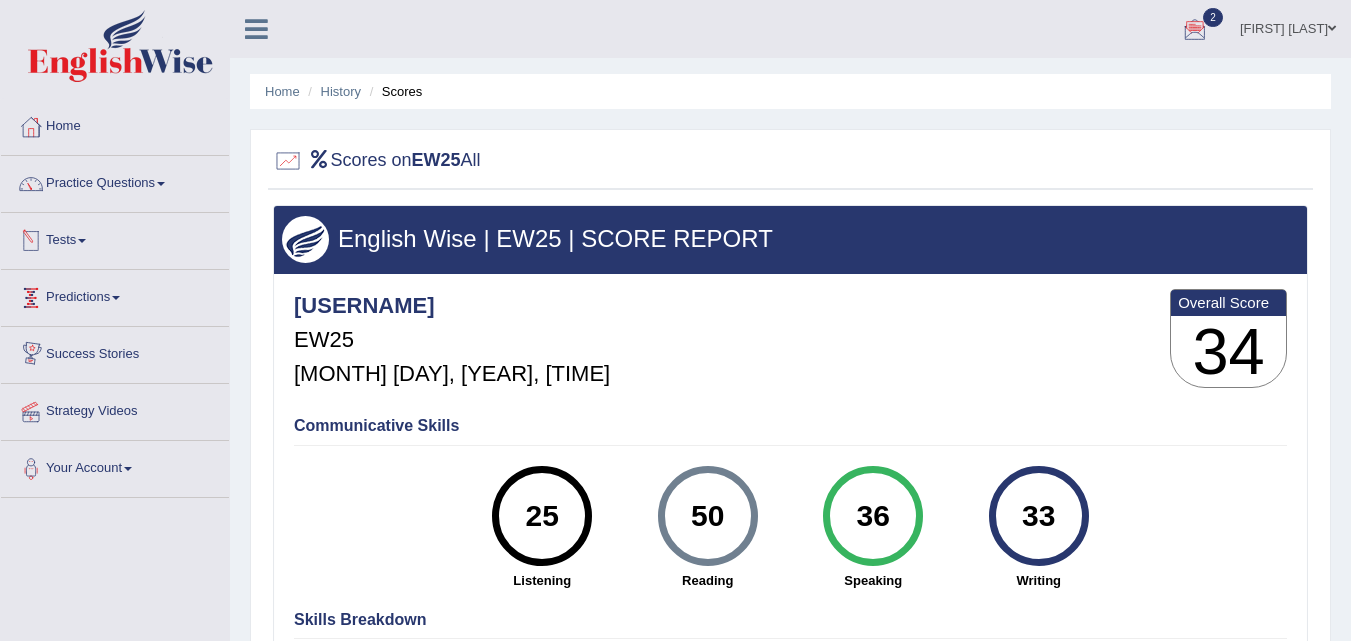 click on "Tests" at bounding box center (115, 238) 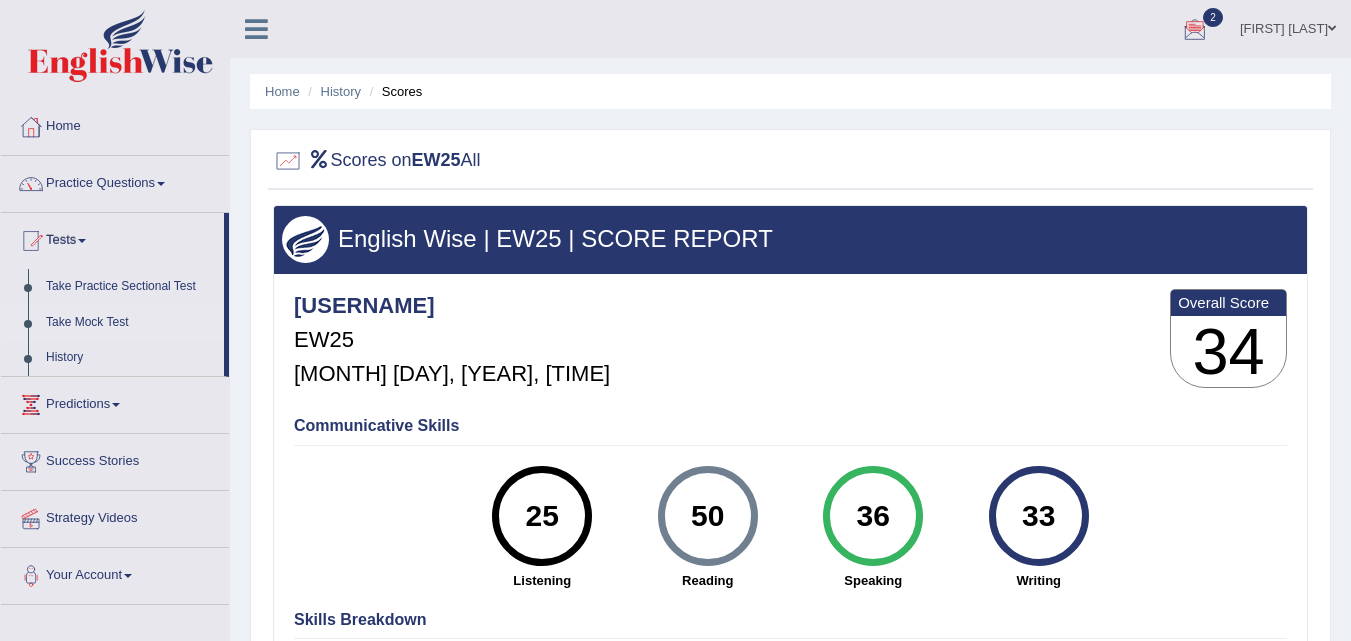 click on "Take Mock Test" at bounding box center [130, 323] 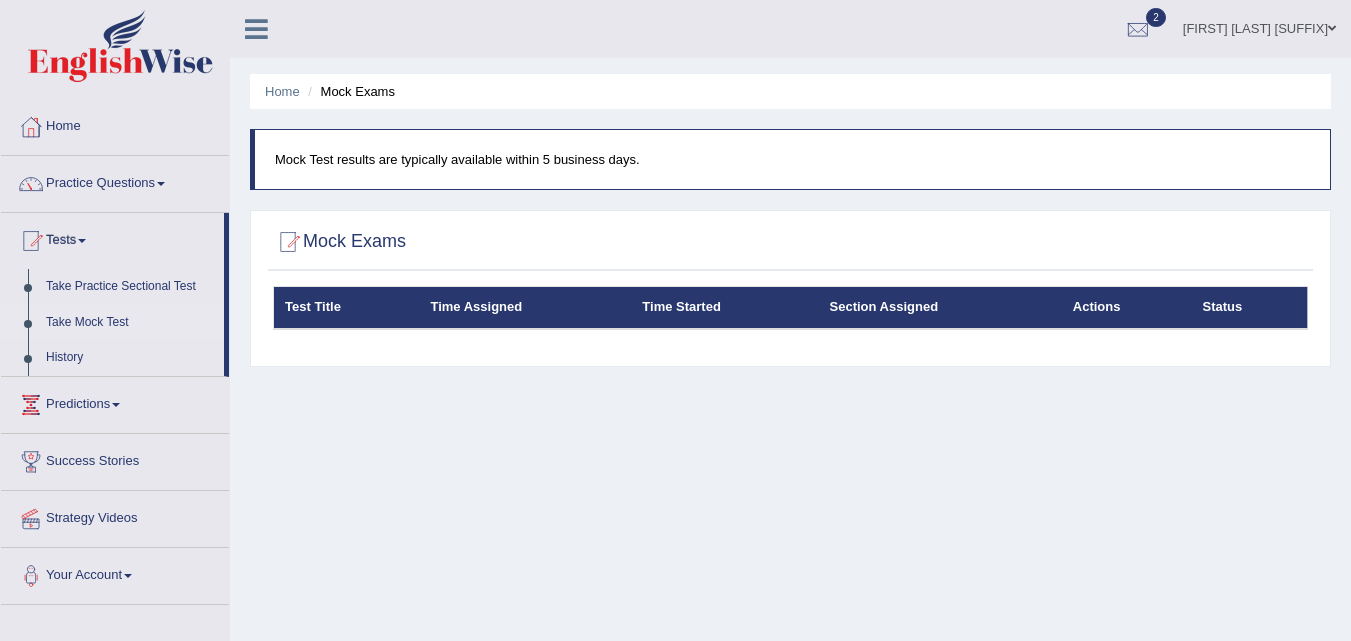 scroll, scrollTop: 0, scrollLeft: 0, axis: both 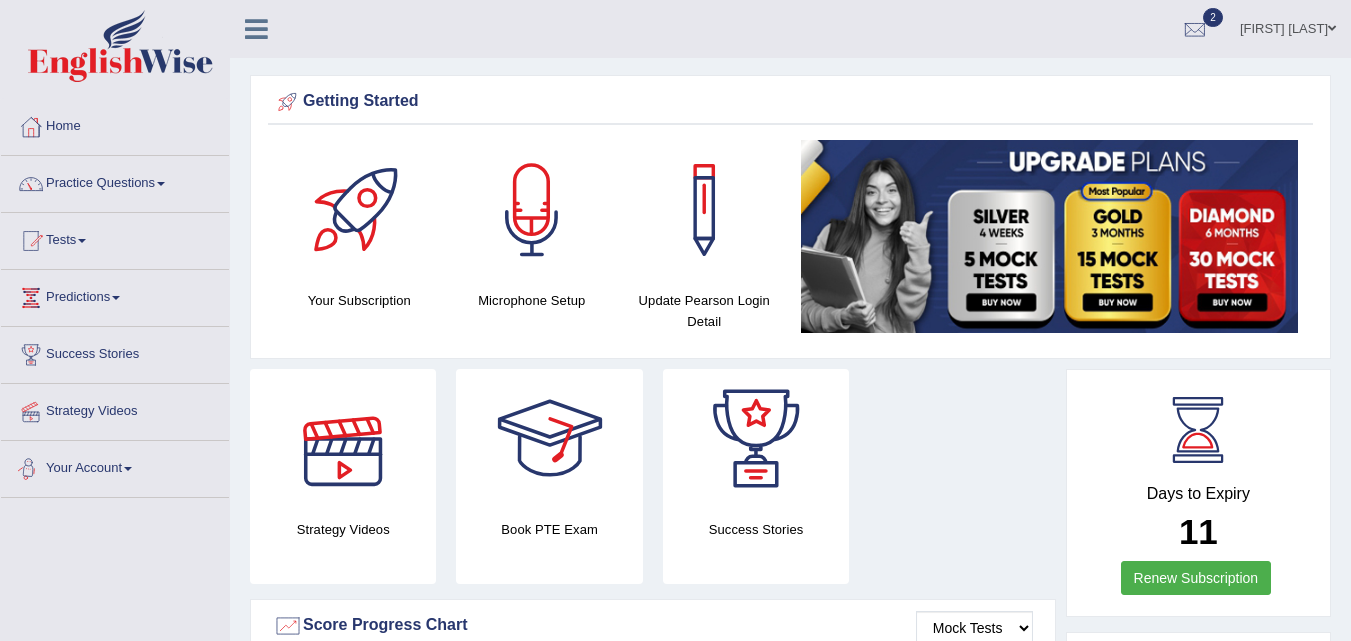 click at bounding box center [128, 469] 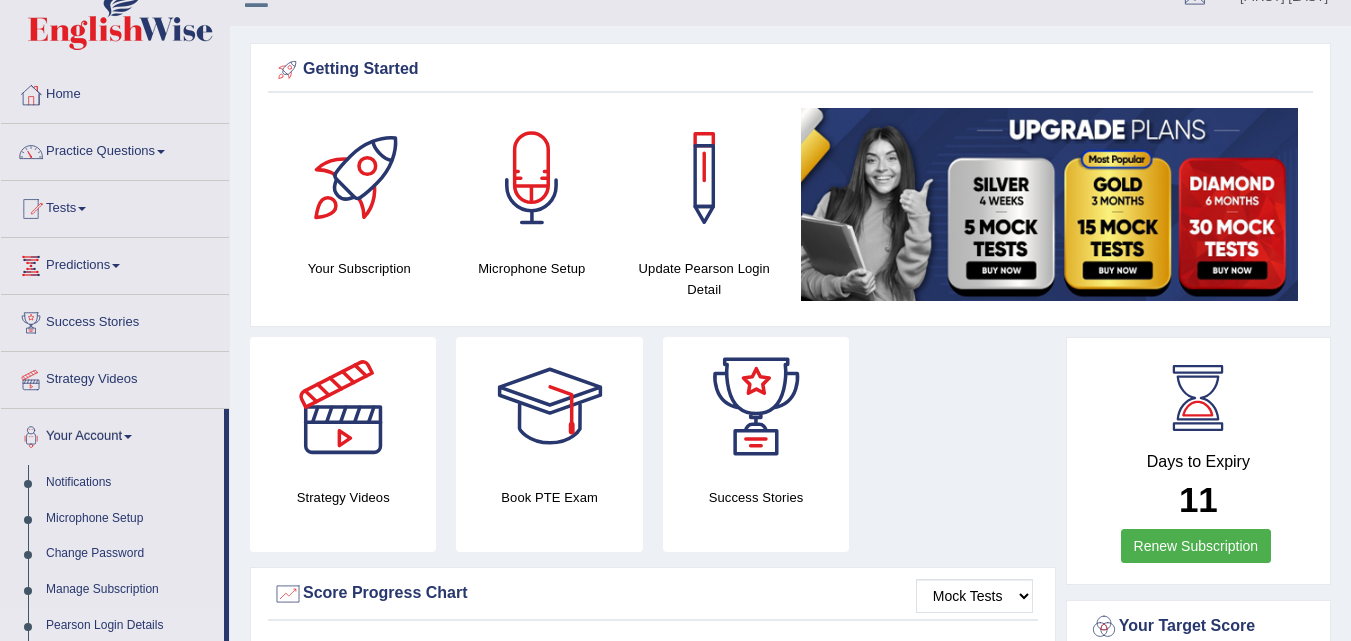 scroll, scrollTop: 0, scrollLeft: 0, axis: both 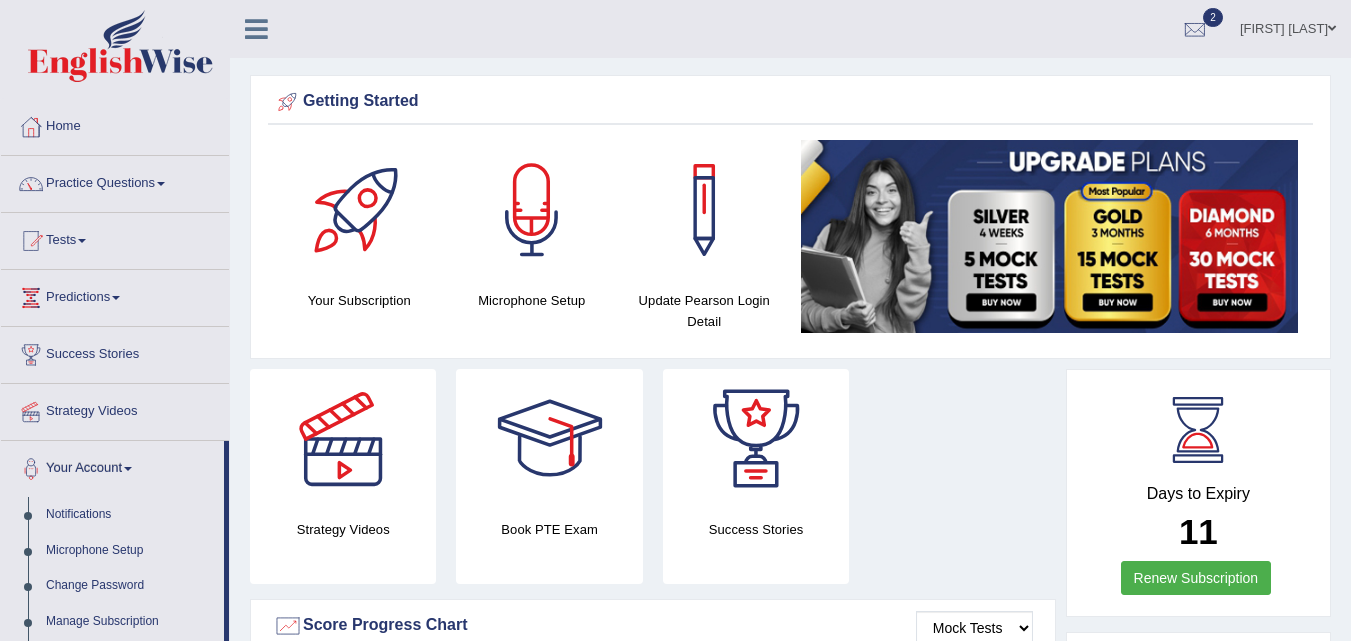 click at bounding box center (256, 29) 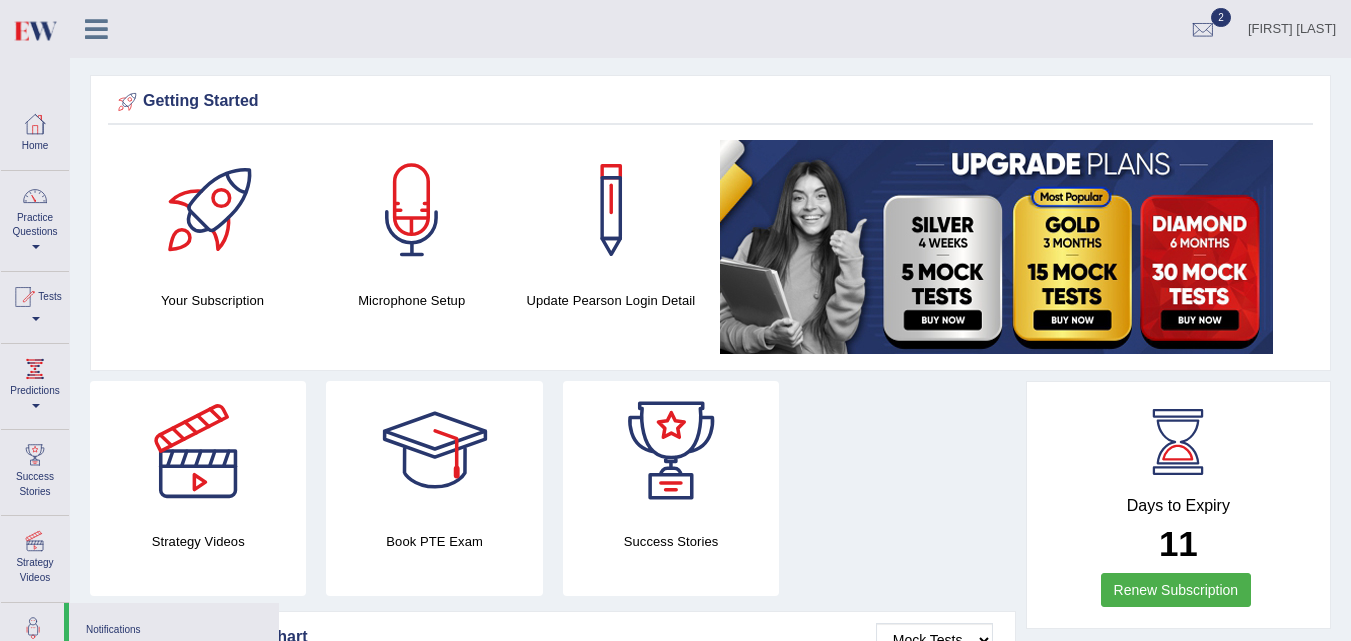click at bounding box center (105, 22) 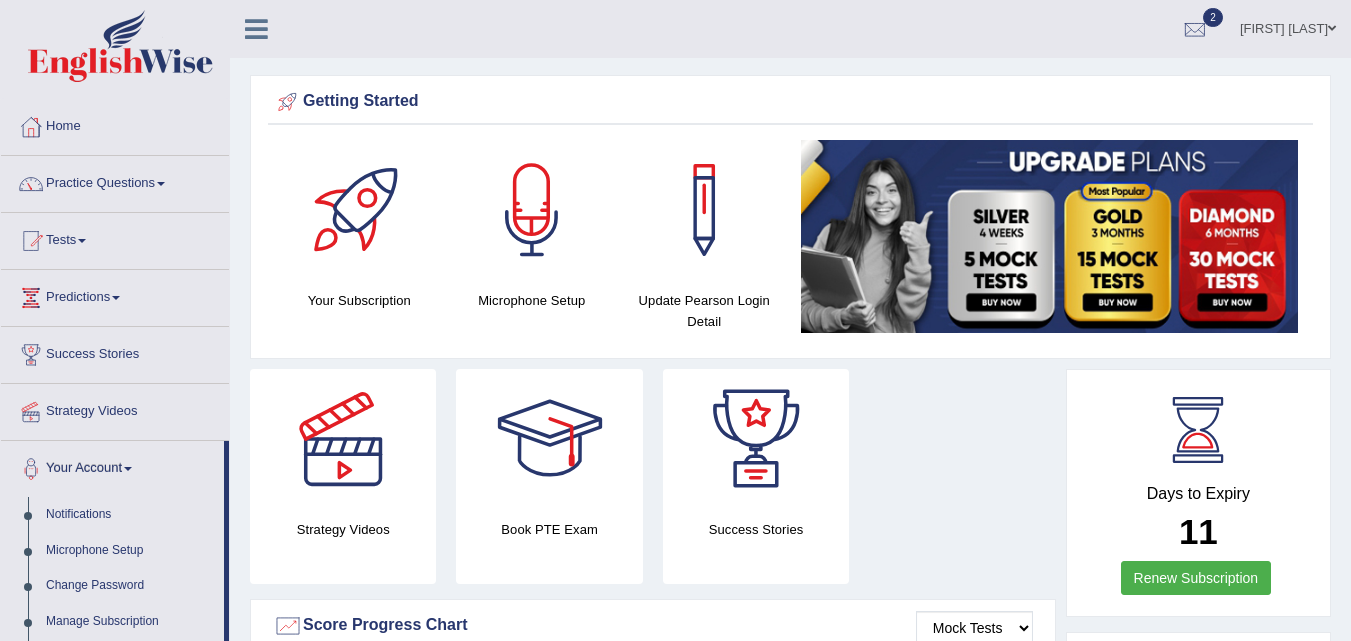 click at bounding box center (1332, 28) 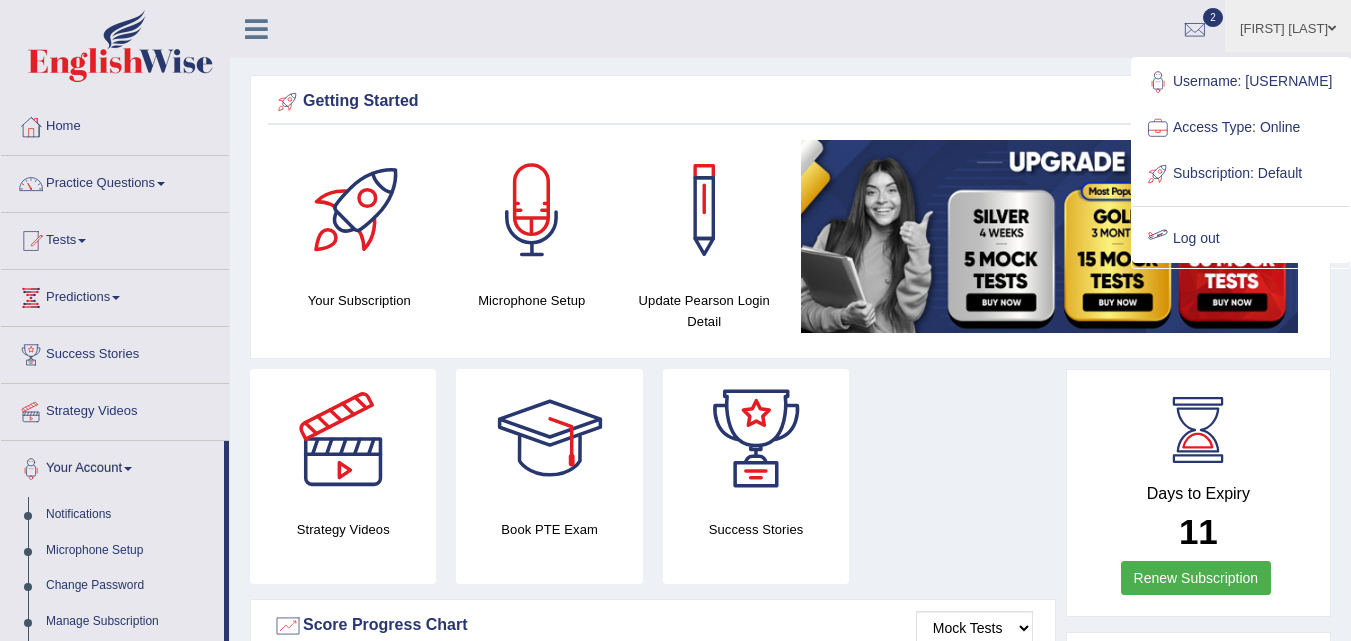 click on "Log out" at bounding box center (1241, 239) 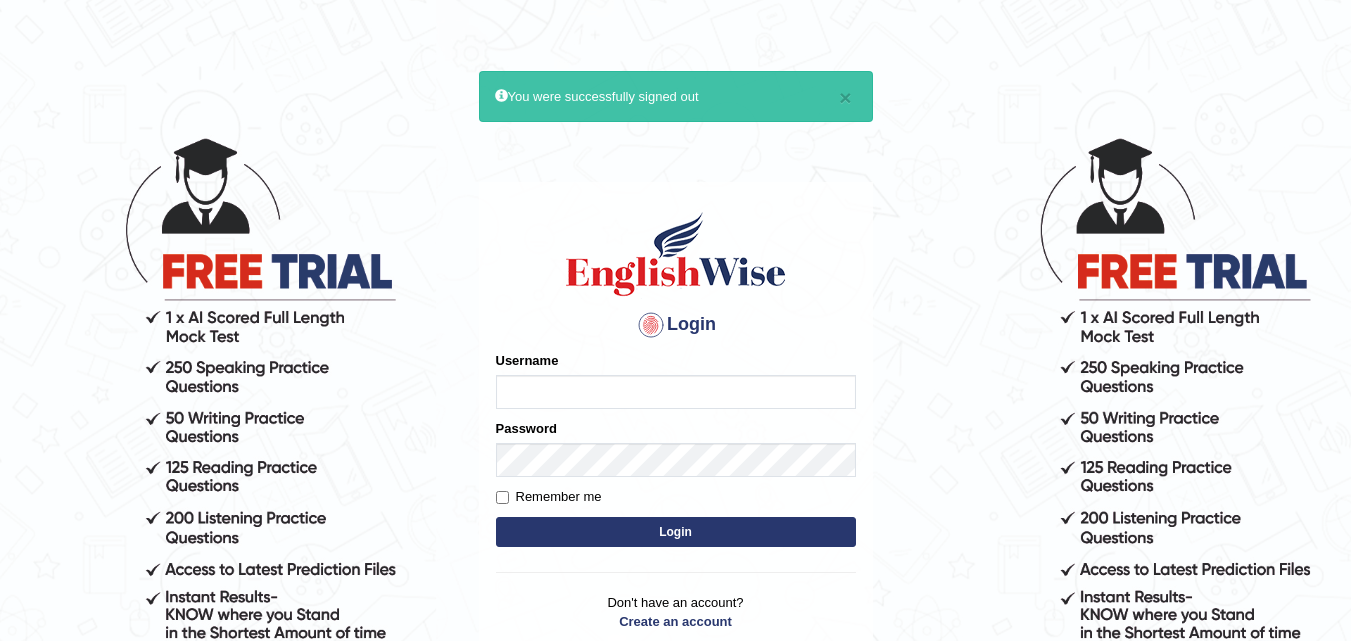 scroll, scrollTop: 0, scrollLeft: 0, axis: both 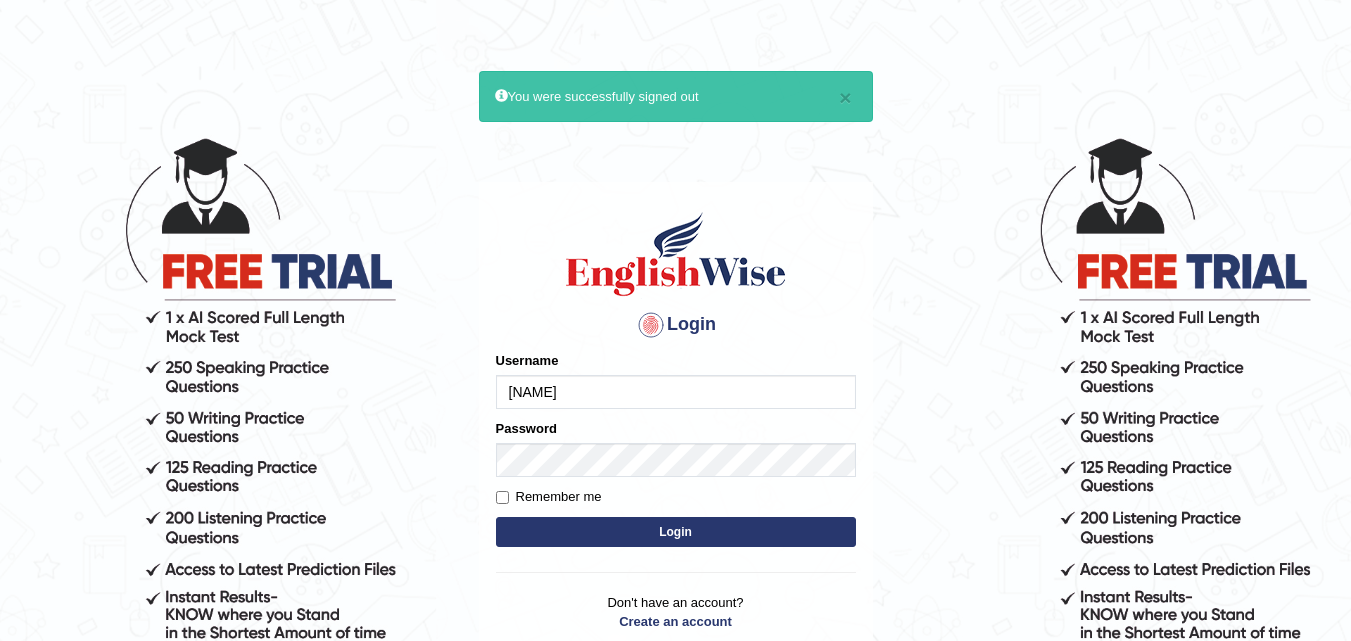 click on "[NAME]" at bounding box center (676, 392) 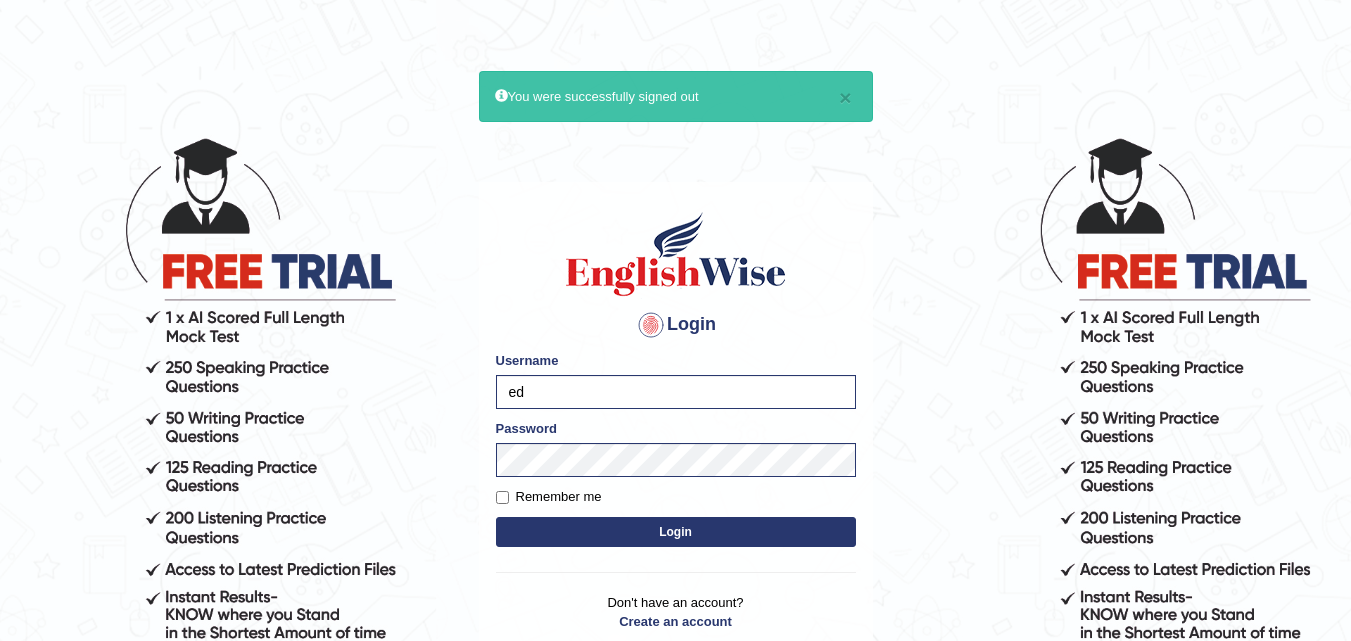 type on "e" 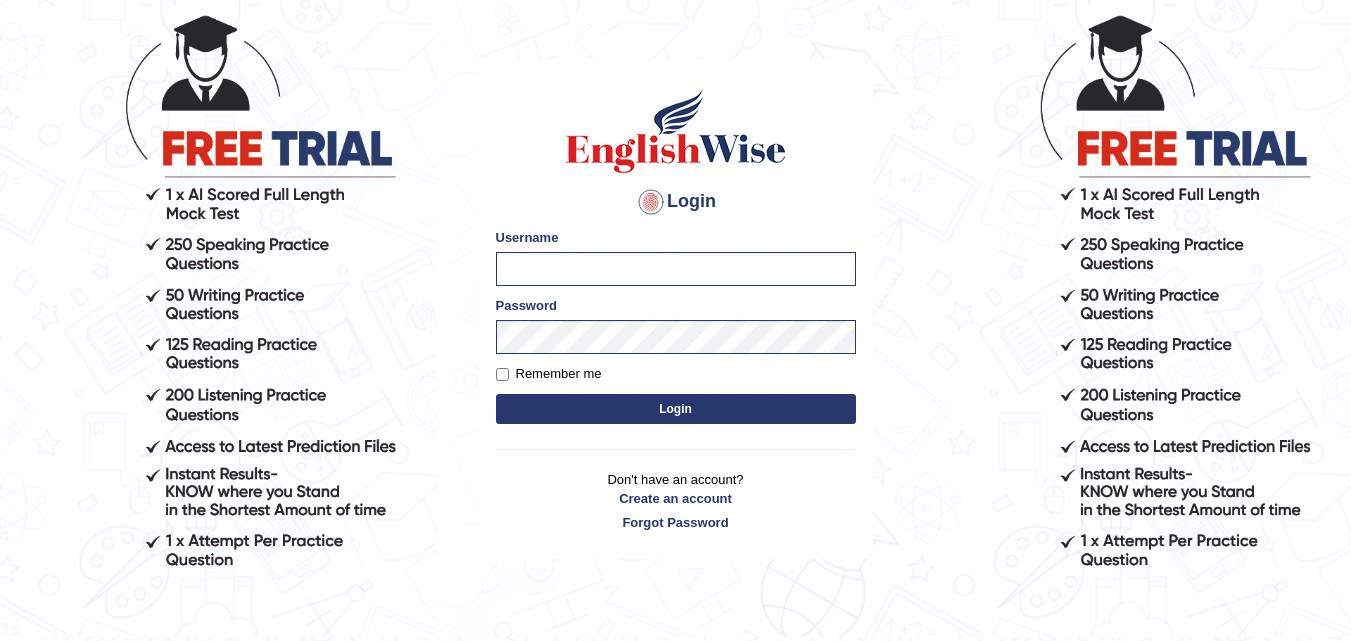 scroll, scrollTop: 176, scrollLeft: 0, axis: vertical 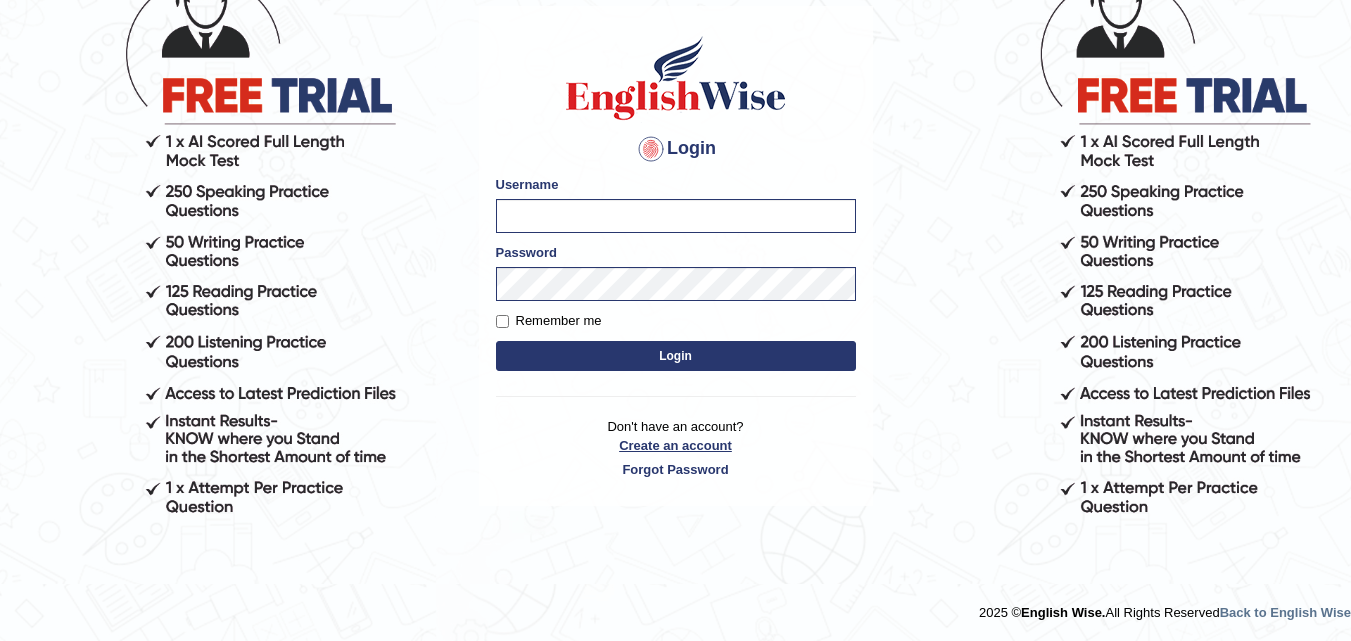 type 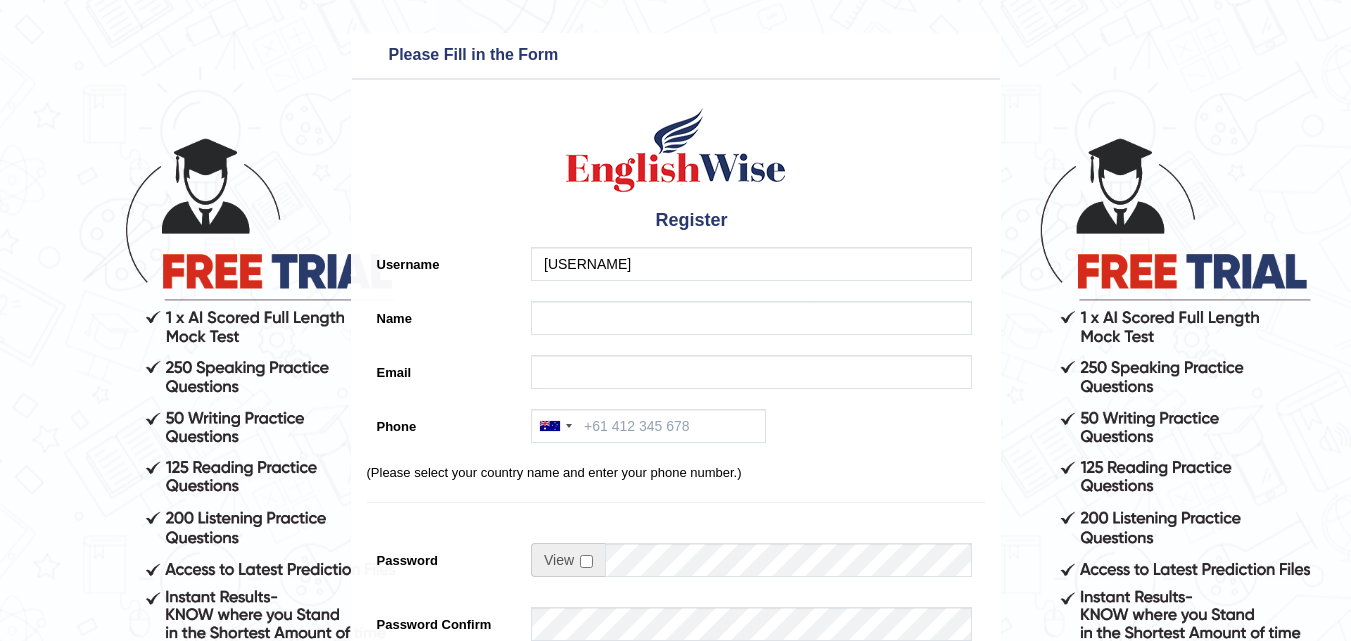 scroll, scrollTop: 0, scrollLeft: 0, axis: both 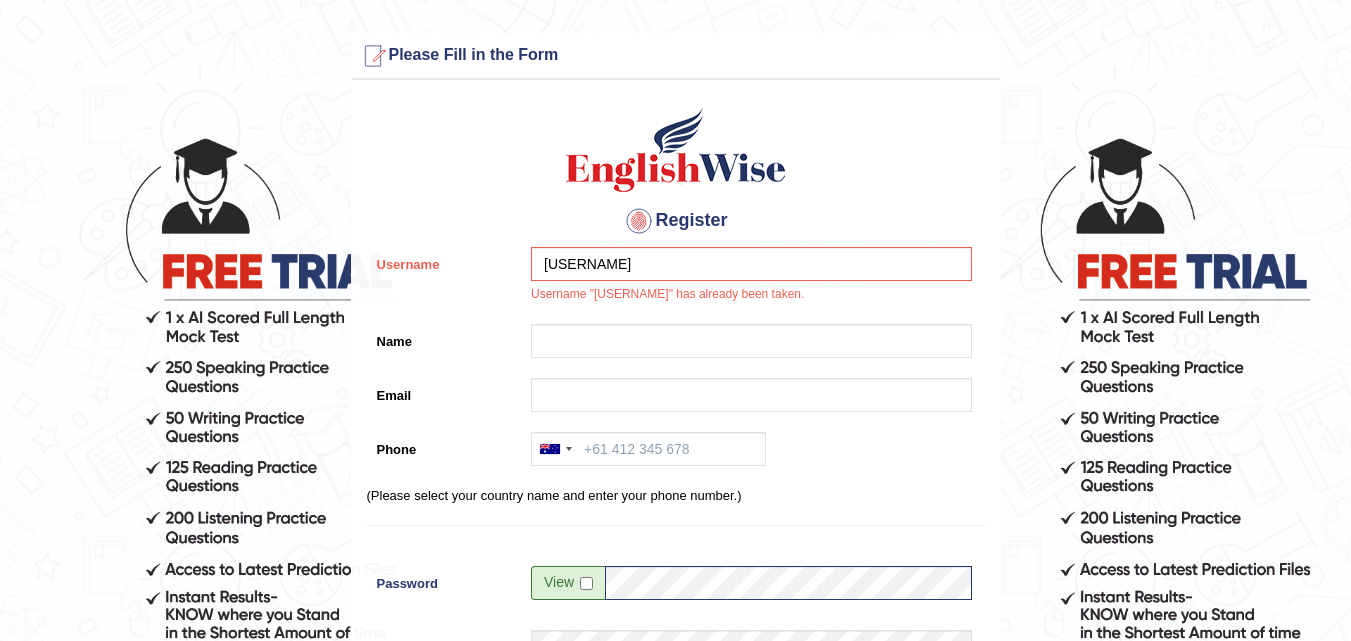 click on "[USERNAME]" at bounding box center (751, 264) 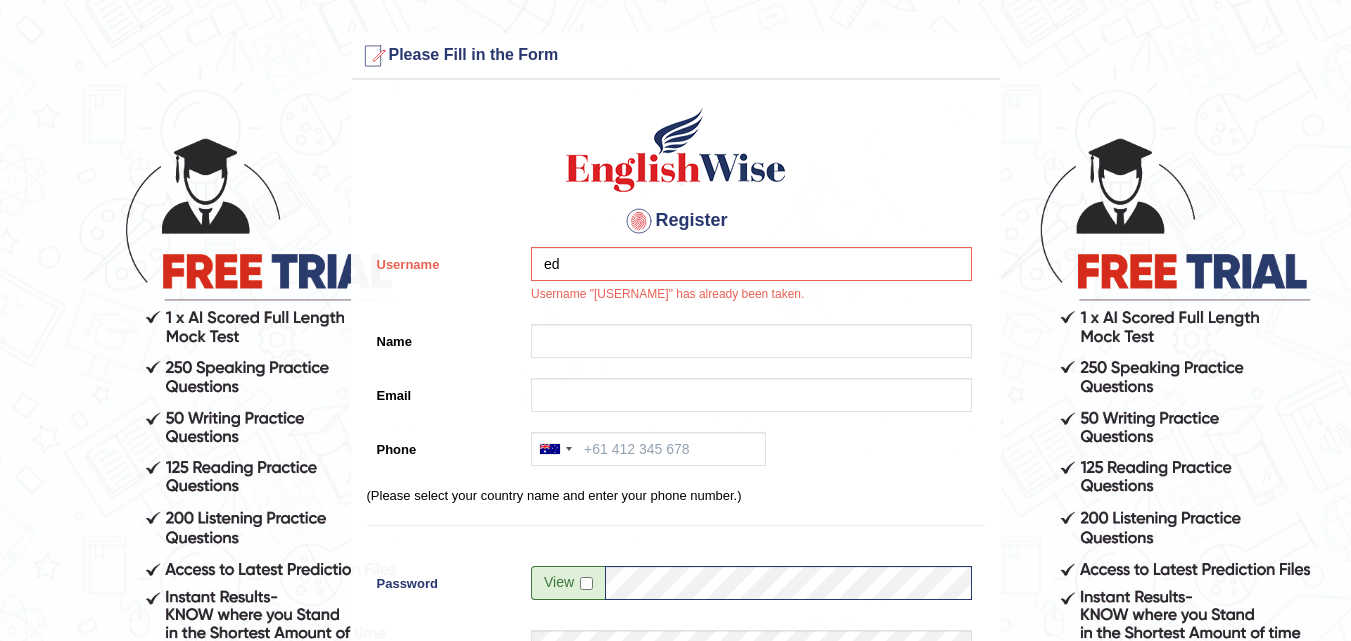 type on "e" 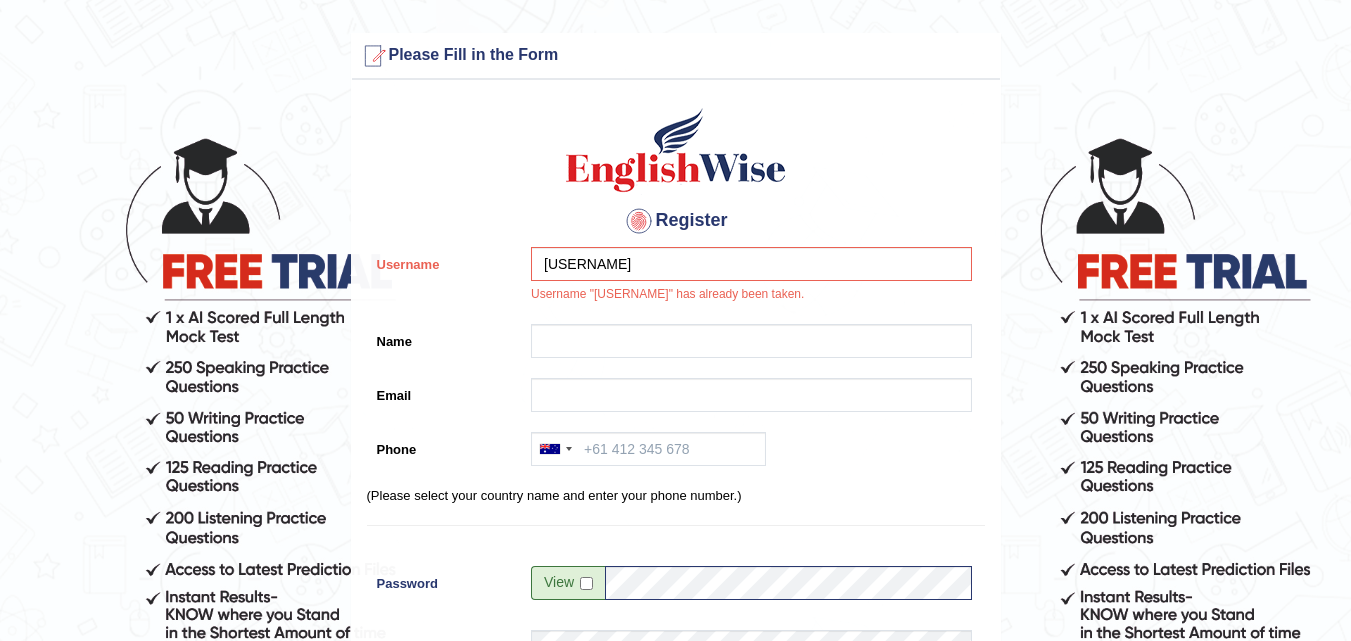 type on "[USERNAME]" 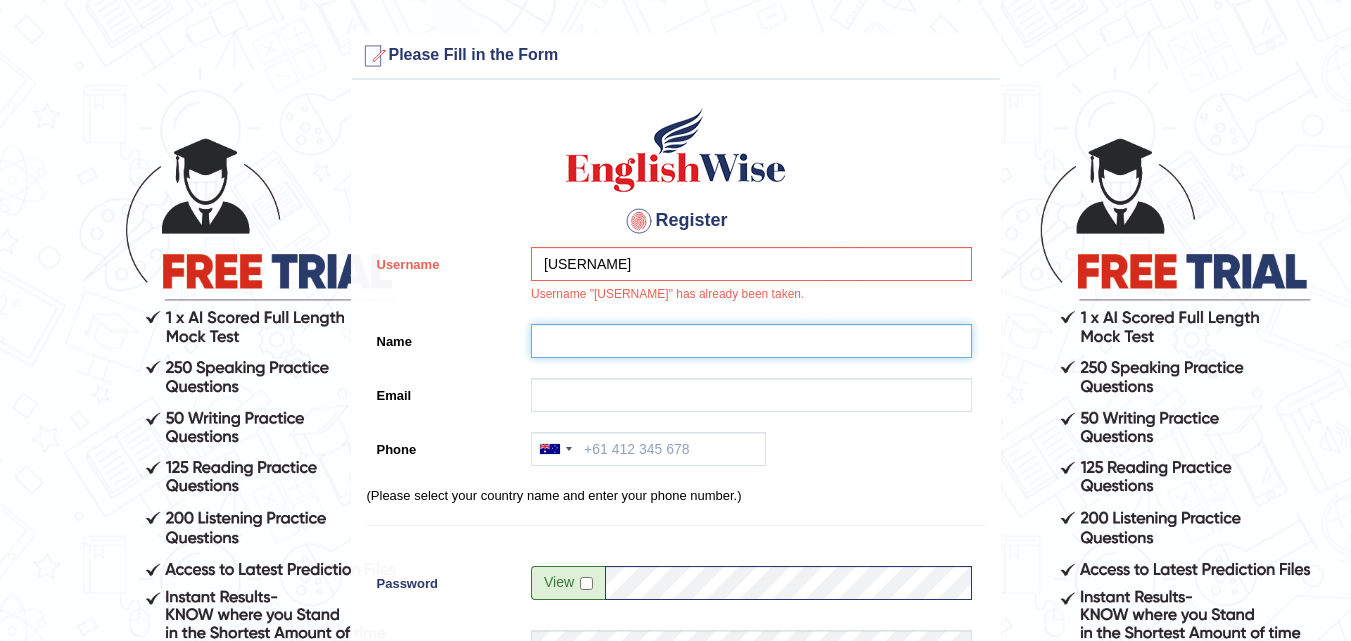 click on "Name" at bounding box center (751, 341) 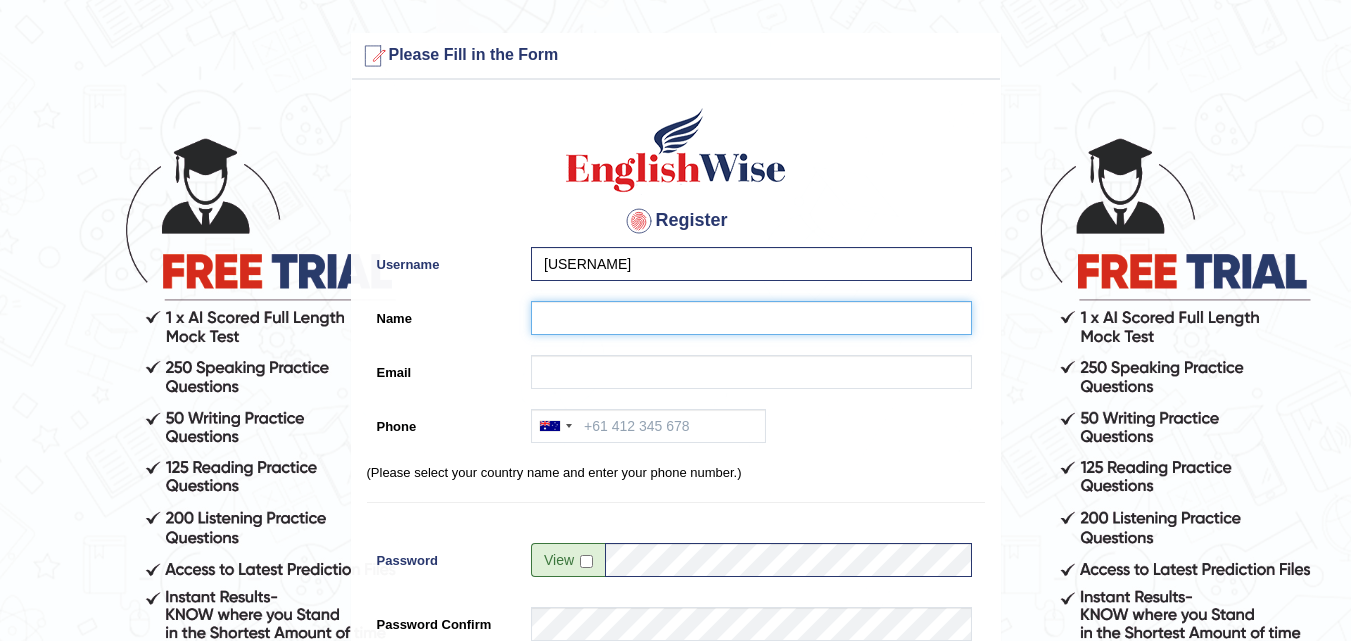 type on "[FIRST] [LAST] [SUFFIX]" 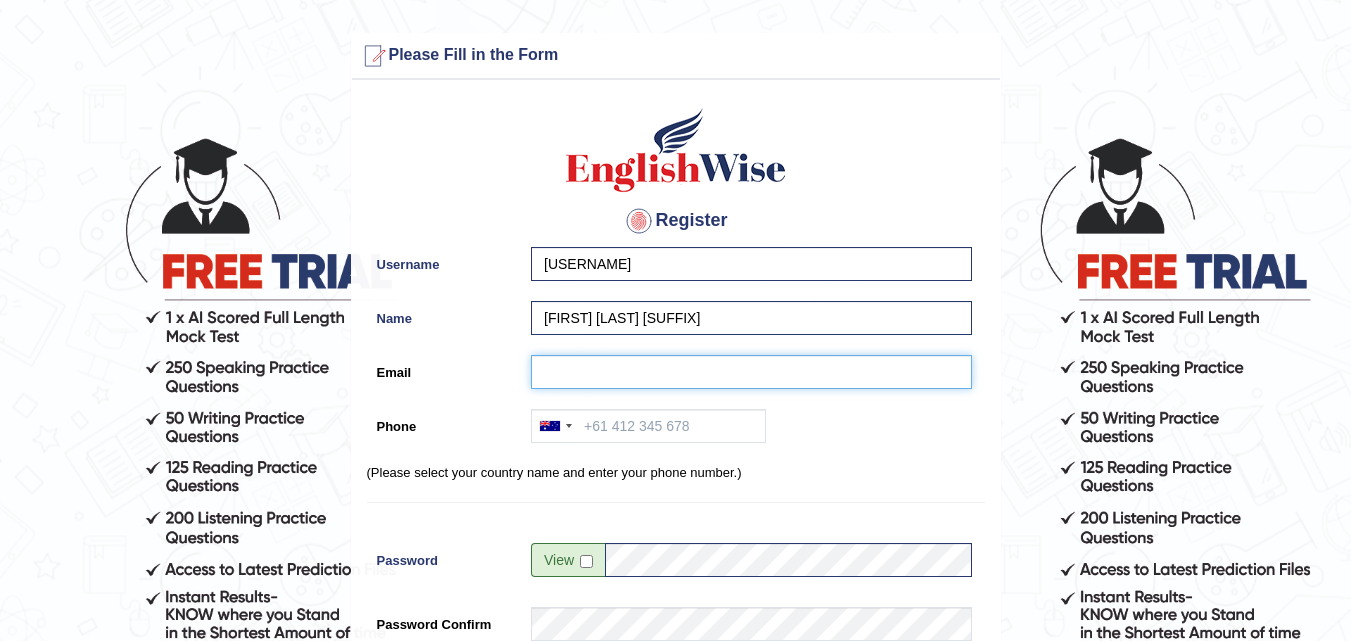 click on "Email" at bounding box center [751, 372] 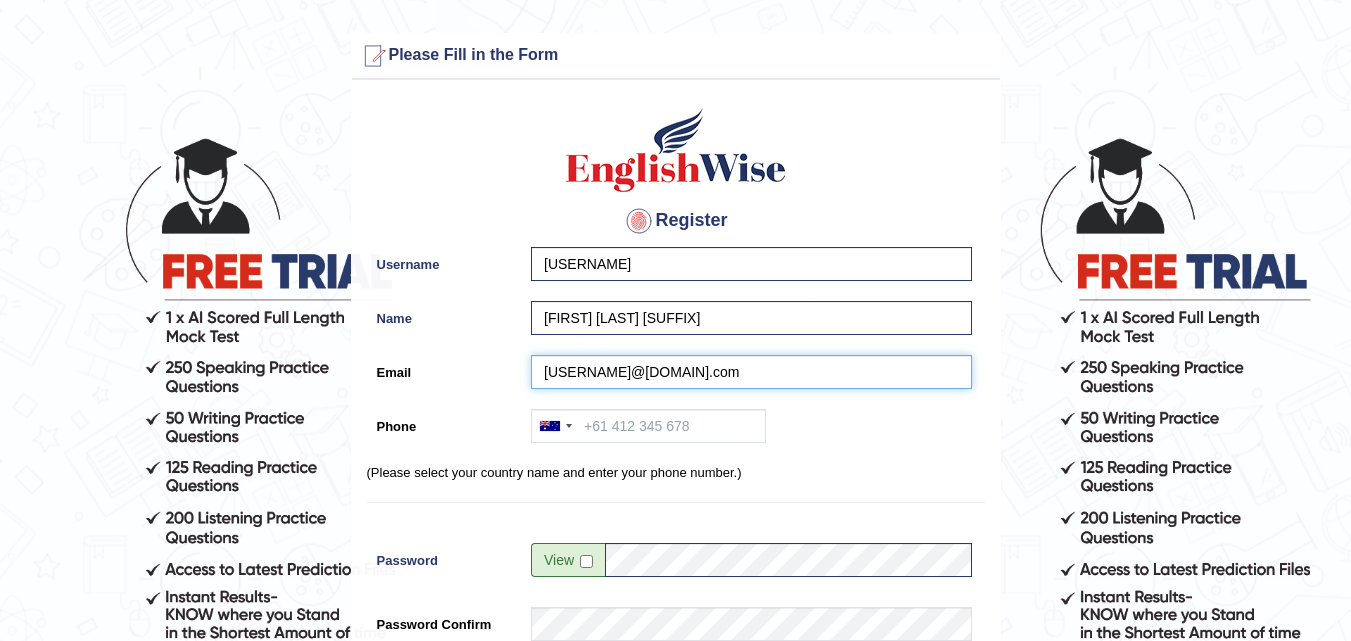type on "JohnRayYambao7@gmail.com" 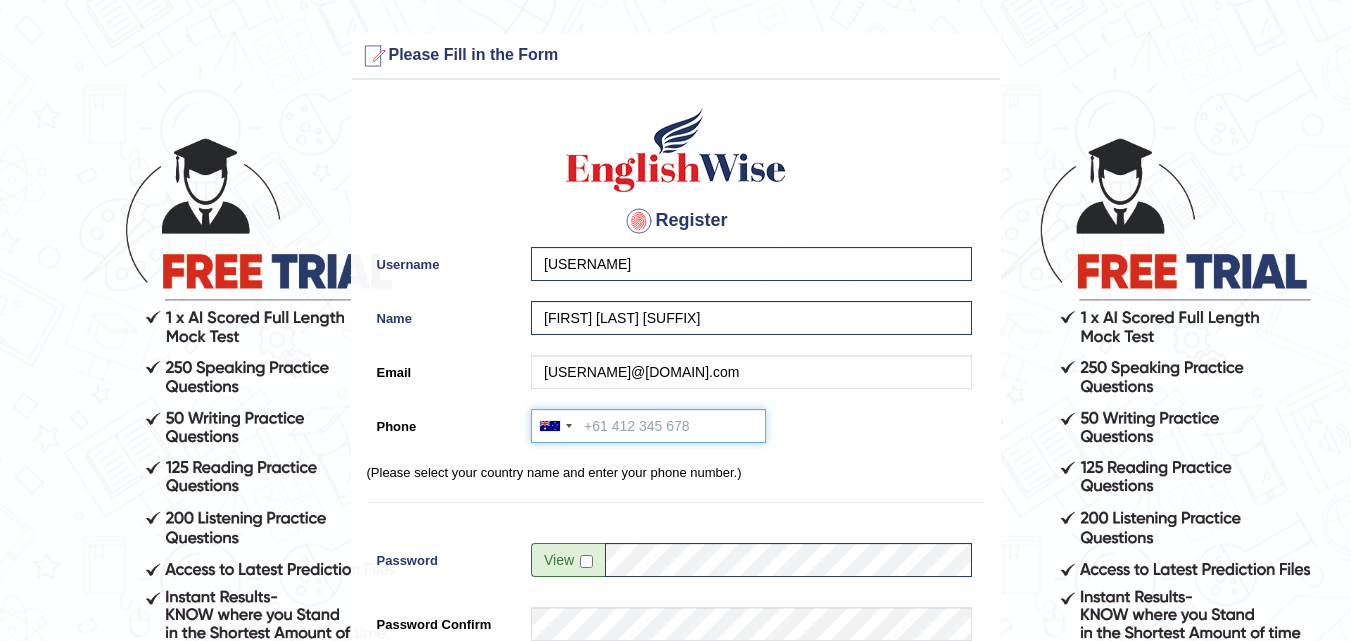 click on "Phone" at bounding box center (648, 426) 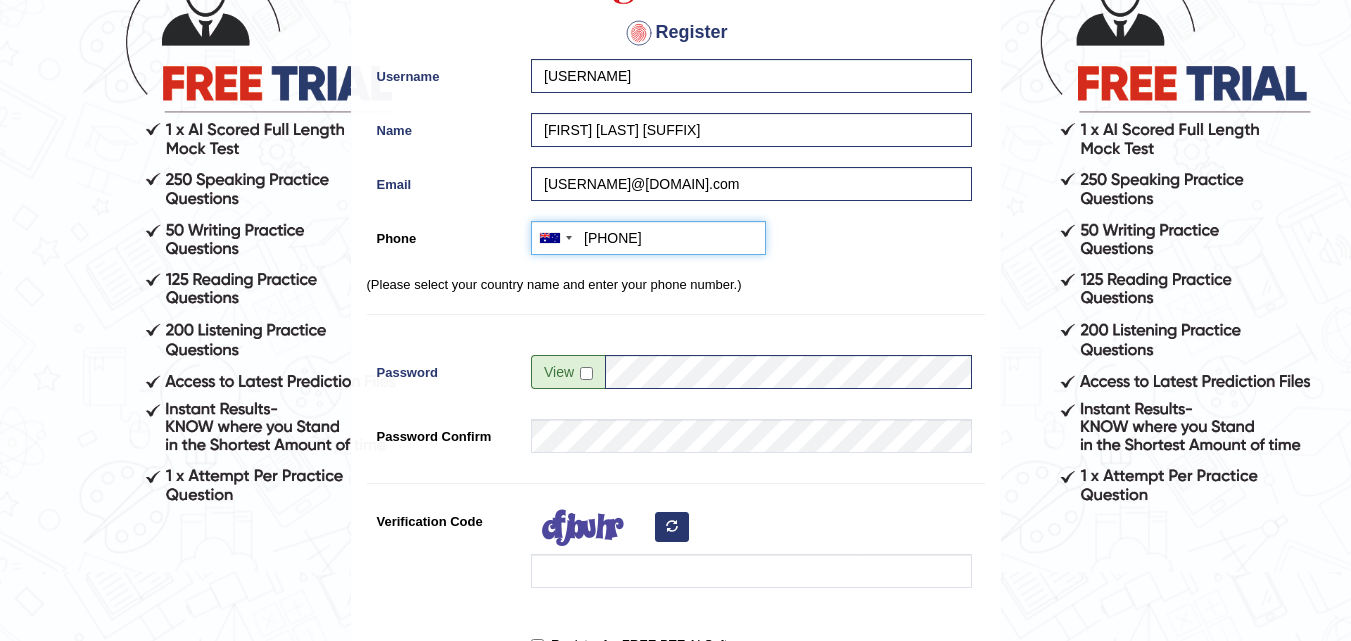 scroll, scrollTop: 200, scrollLeft: 0, axis: vertical 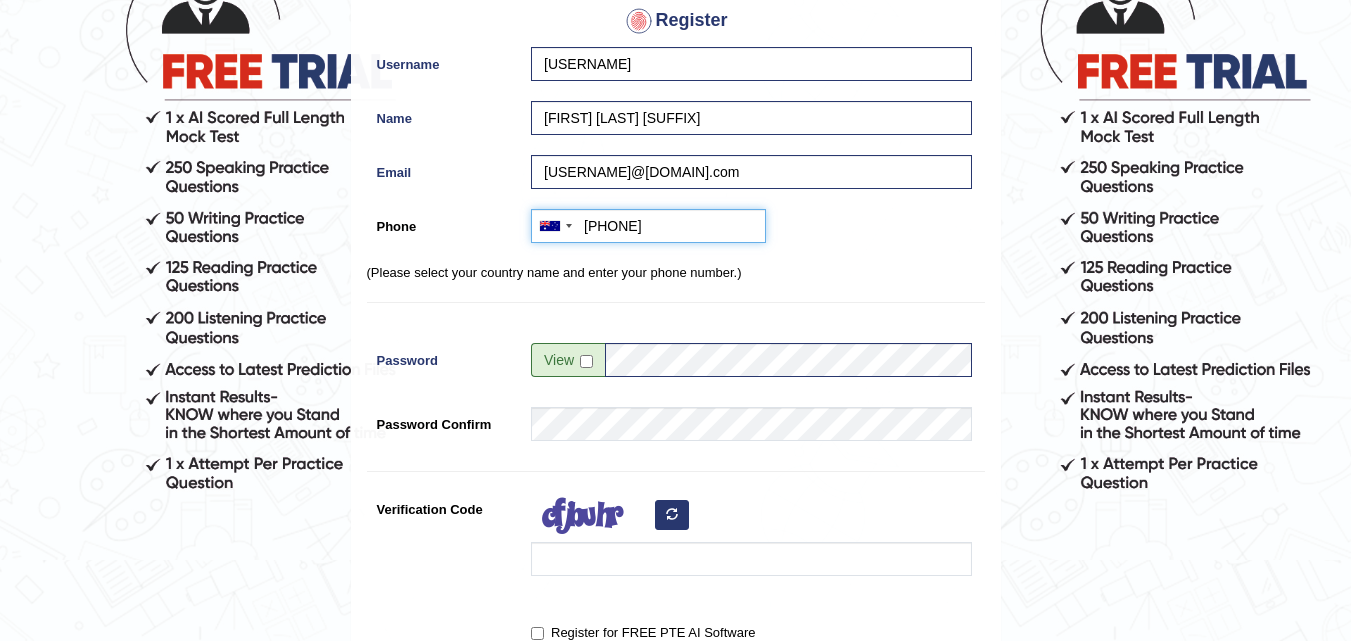 type on "09921603830" 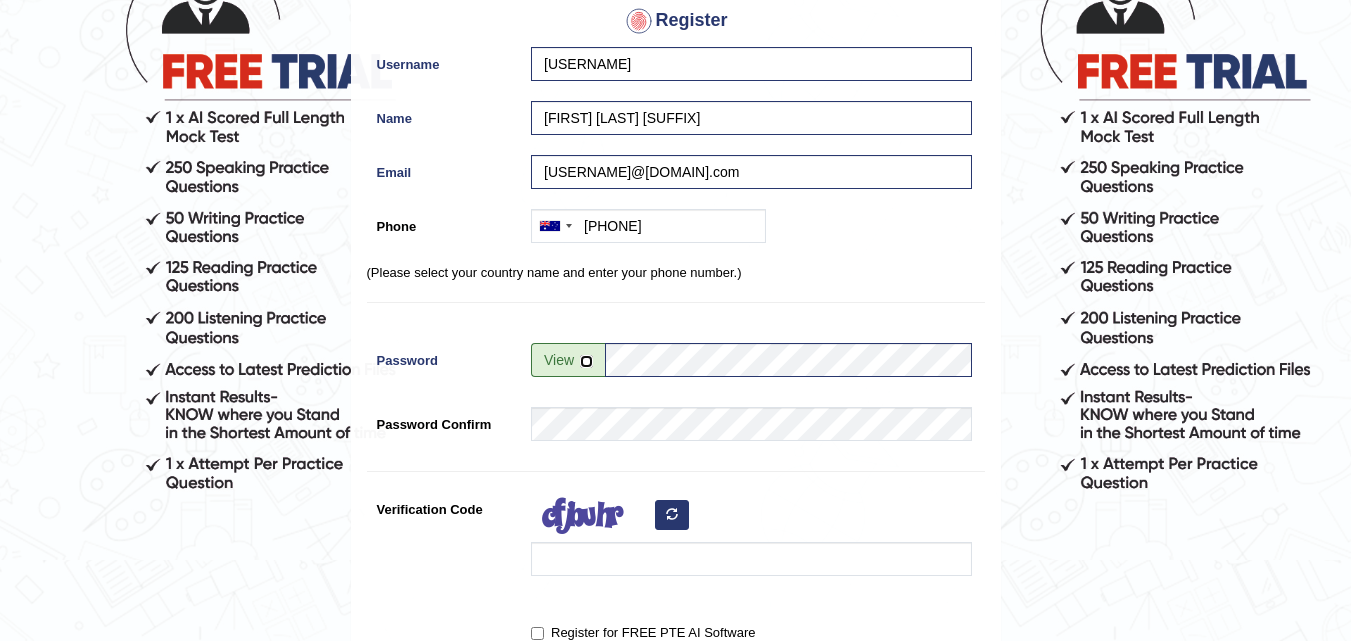 click at bounding box center [586, 361] 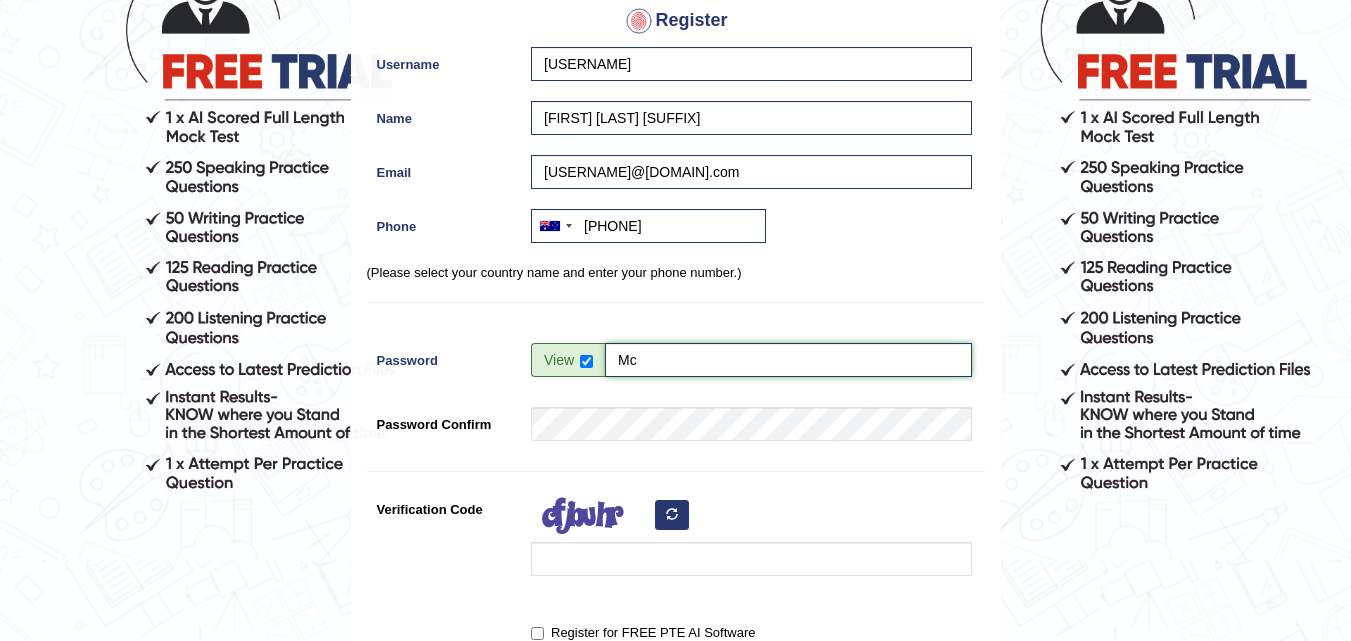 click on "Mcpj0407" at bounding box center (788, 360) 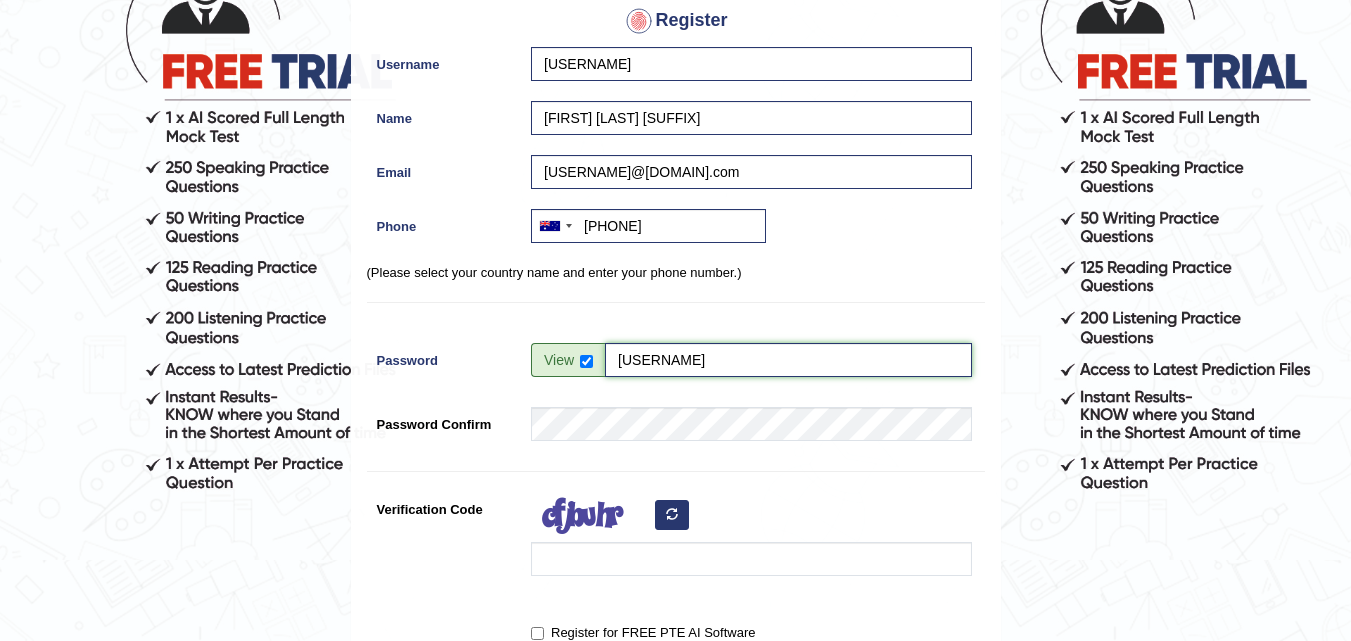 type on "JohnRay1990" 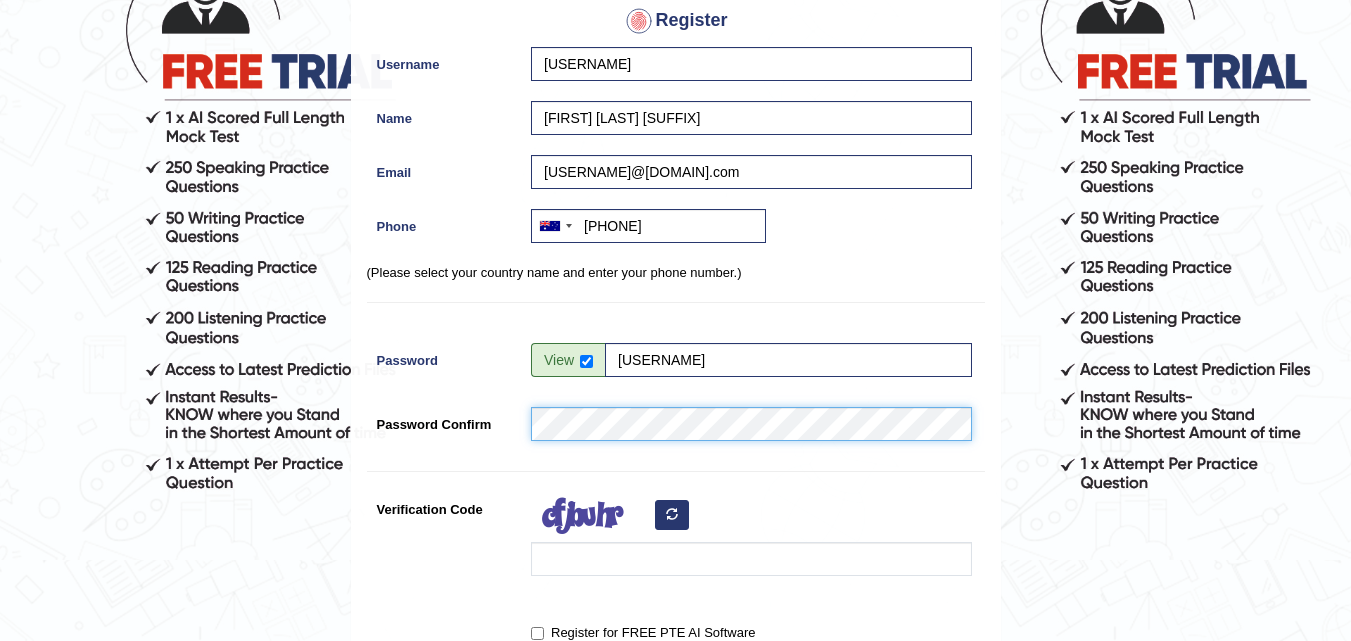 scroll, scrollTop: 300, scrollLeft: 0, axis: vertical 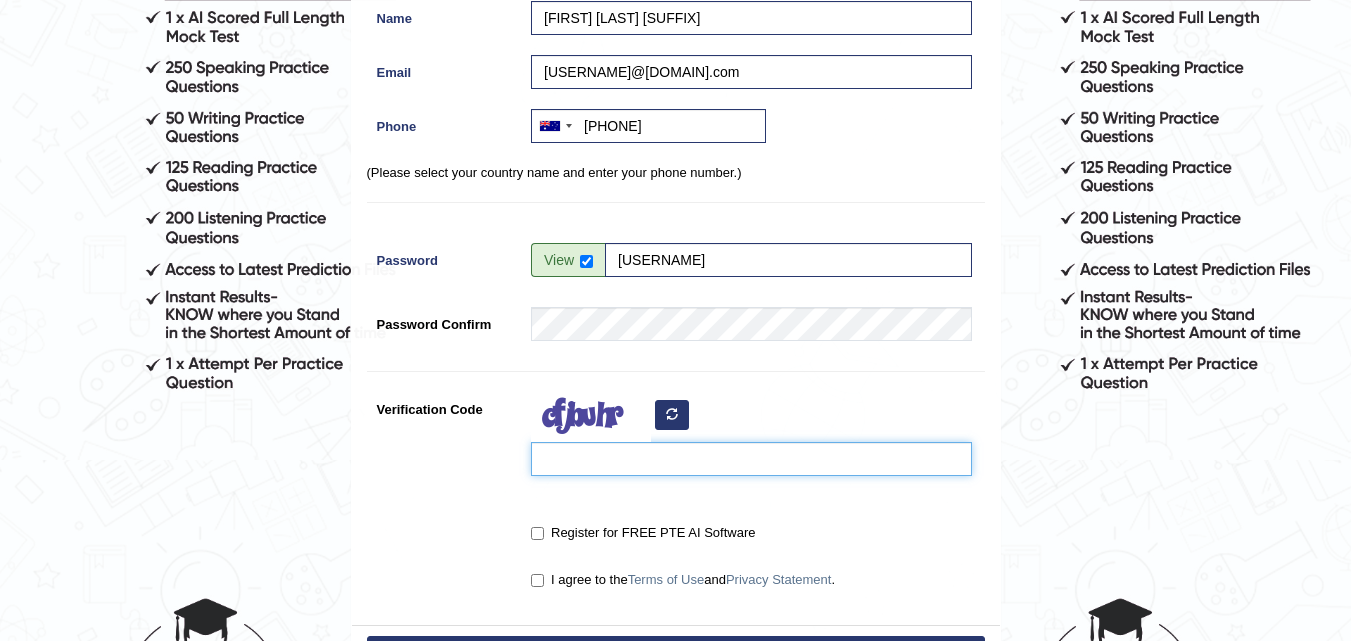 click on "Verification Code" at bounding box center (751, 459) 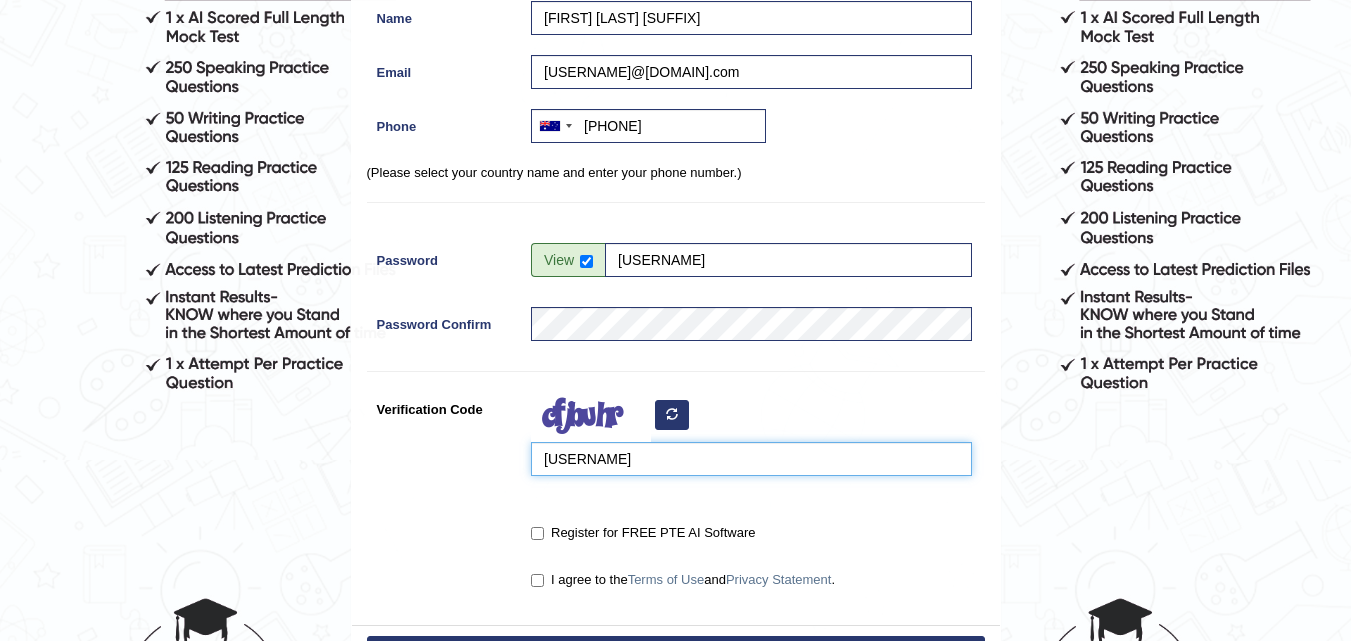 scroll, scrollTop: 400, scrollLeft: 0, axis: vertical 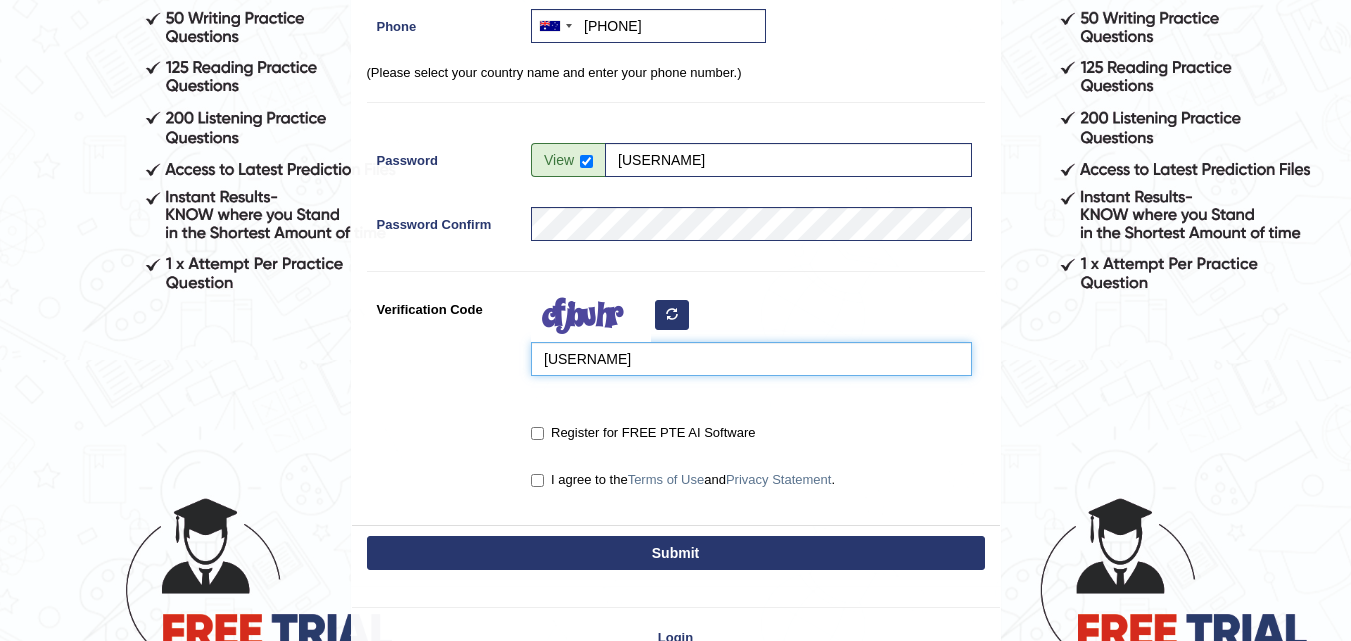 type on "fougte" 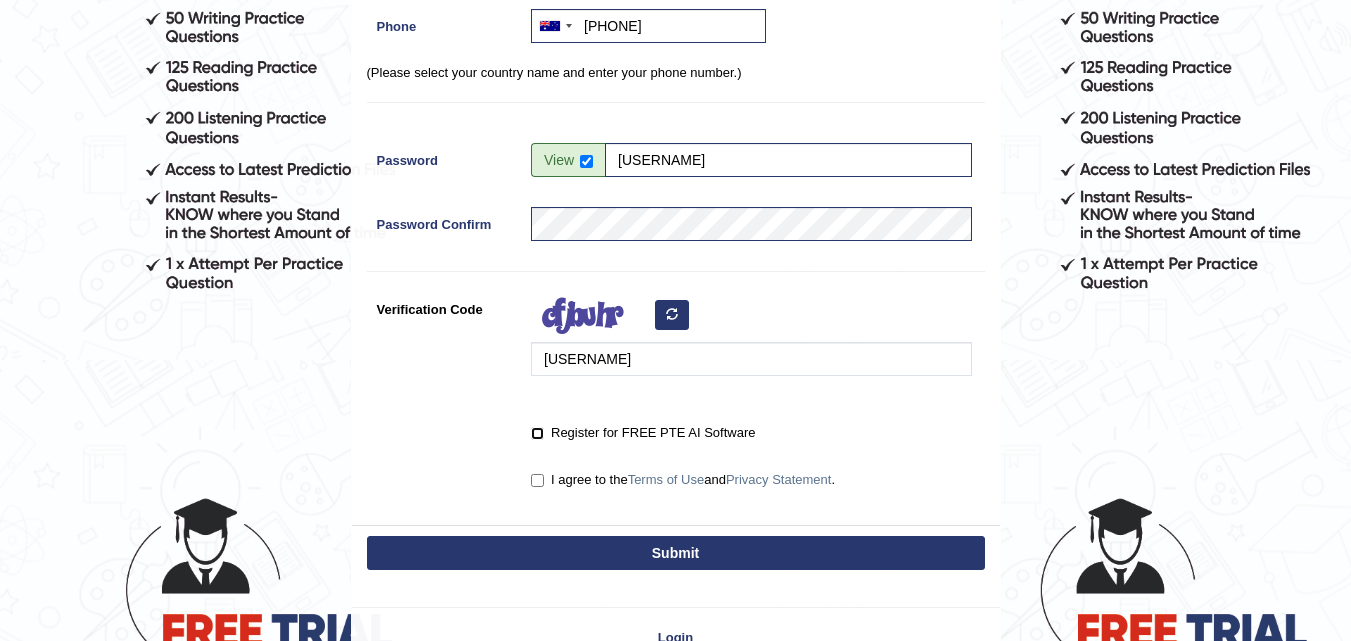 click on "Register for FREE PTE AI Software" at bounding box center [537, 433] 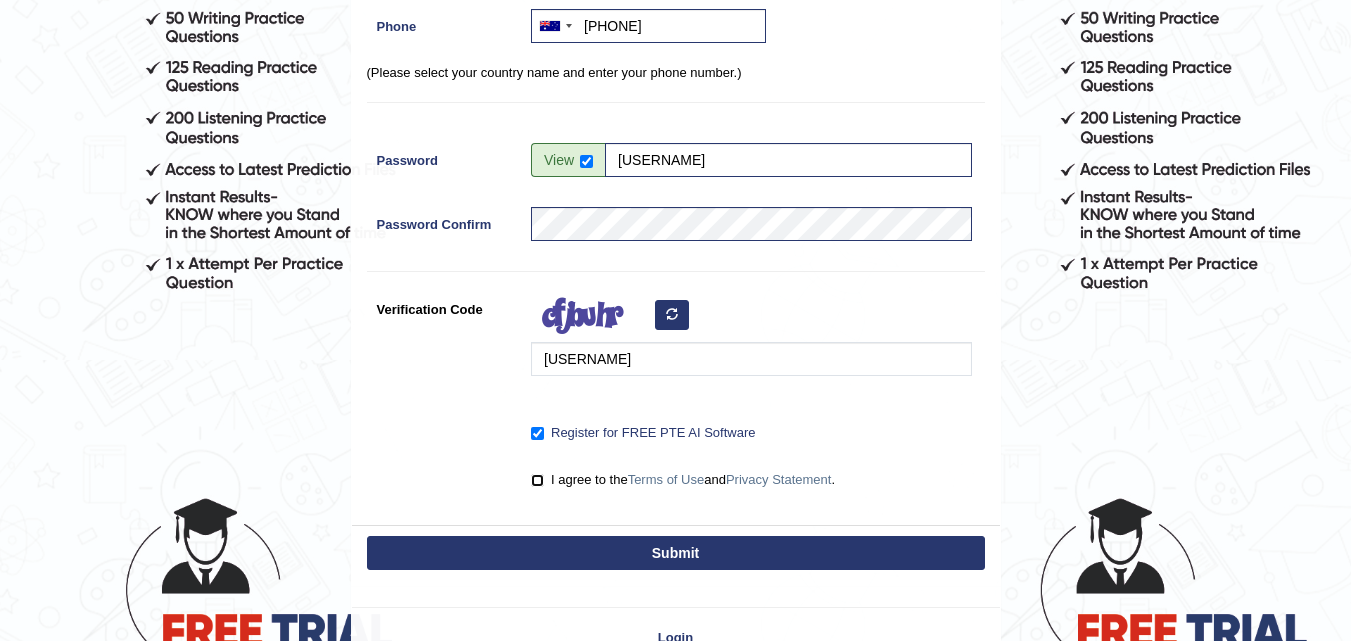 click on "I agree to the  Terms of Use  and  Privacy Statement ." at bounding box center [537, 480] 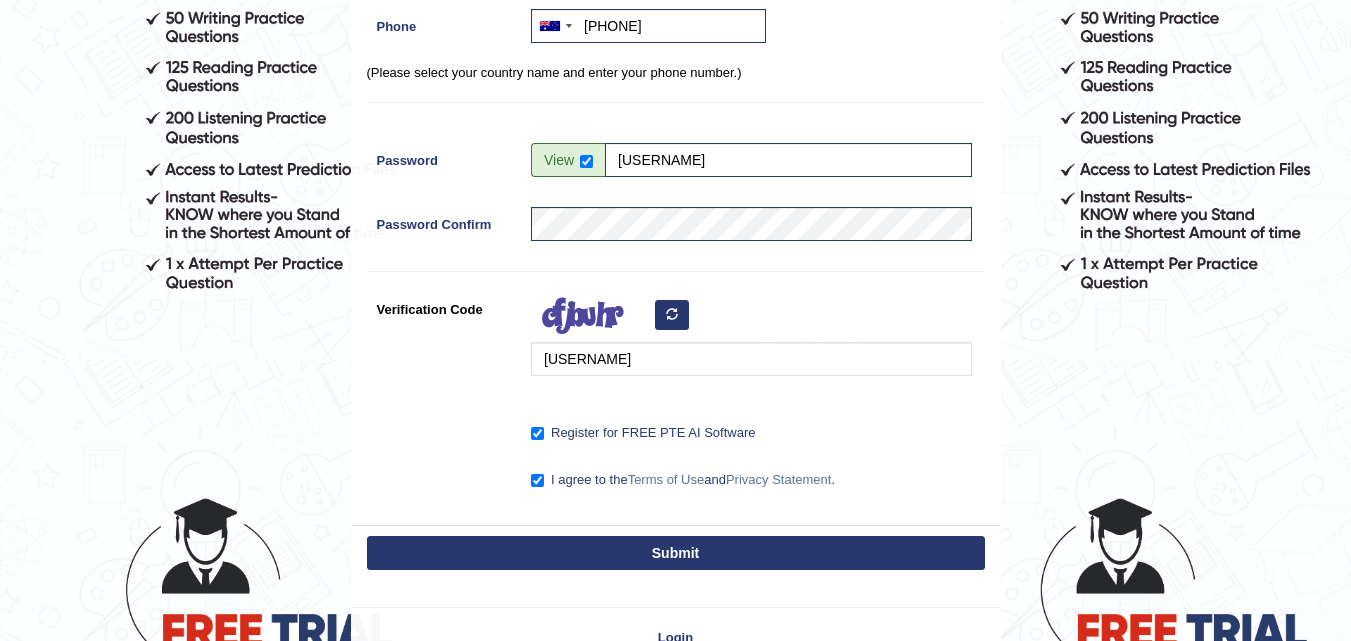 click on "Submit" at bounding box center [676, 553] 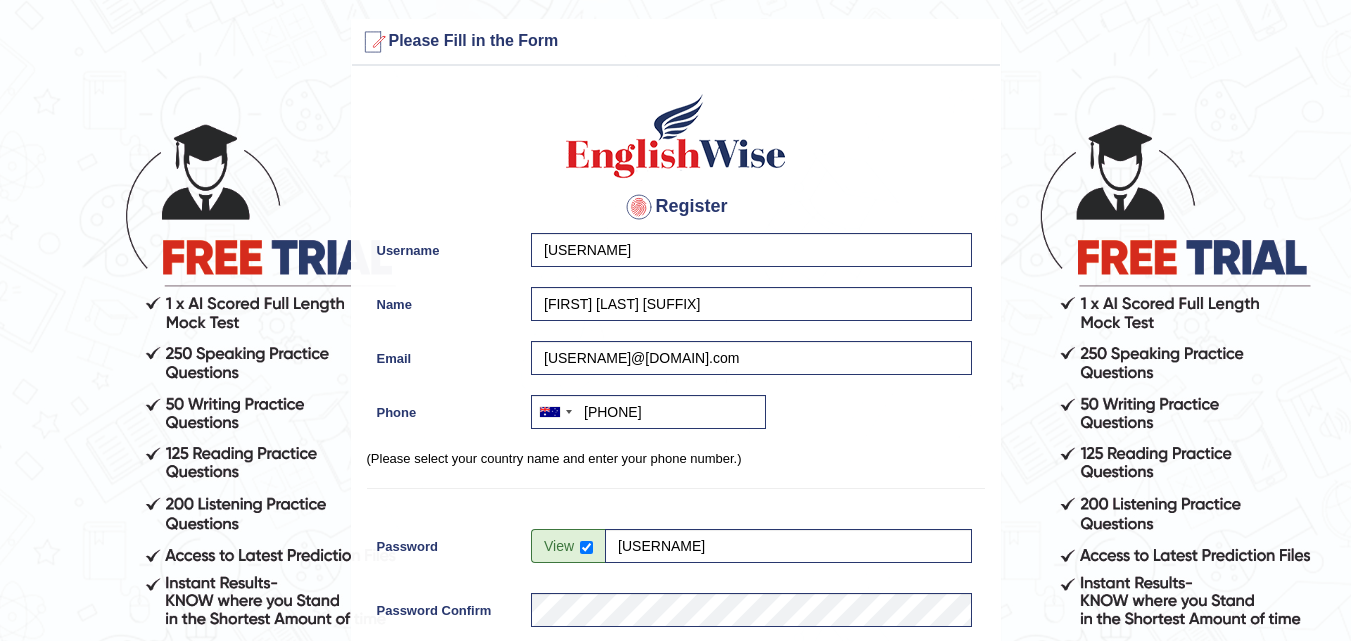 scroll, scrollTop: 0, scrollLeft: 0, axis: both 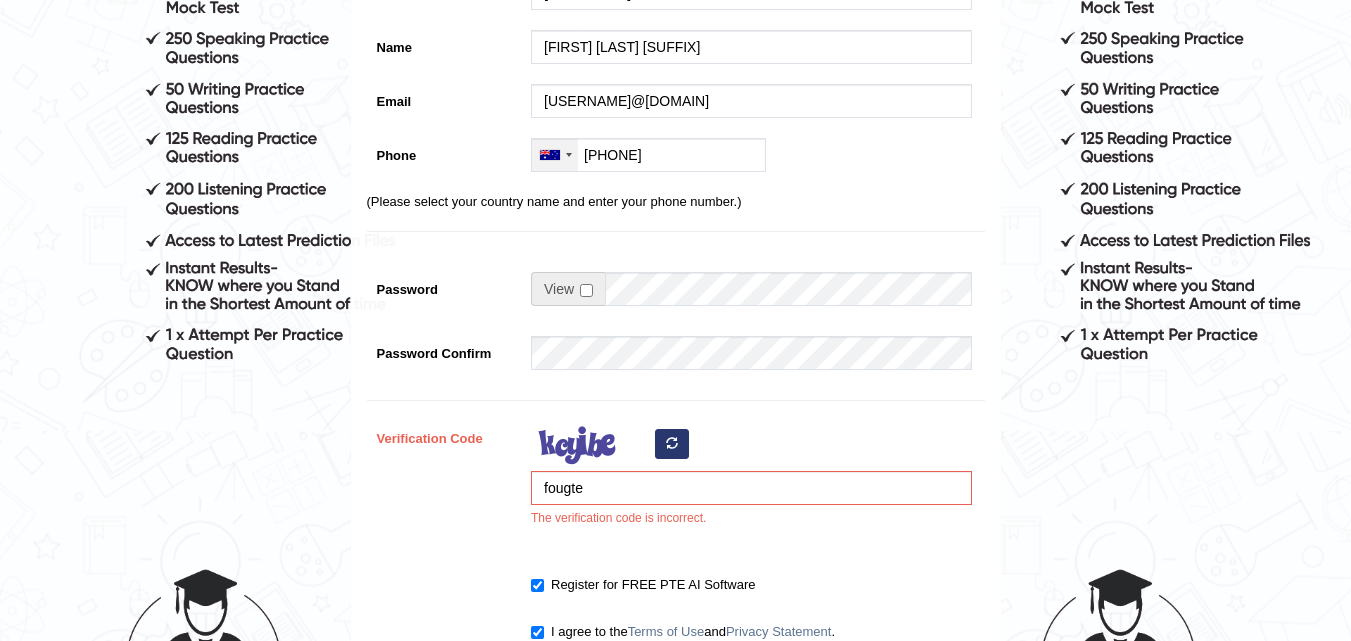 click at bounding box center (555, 155) 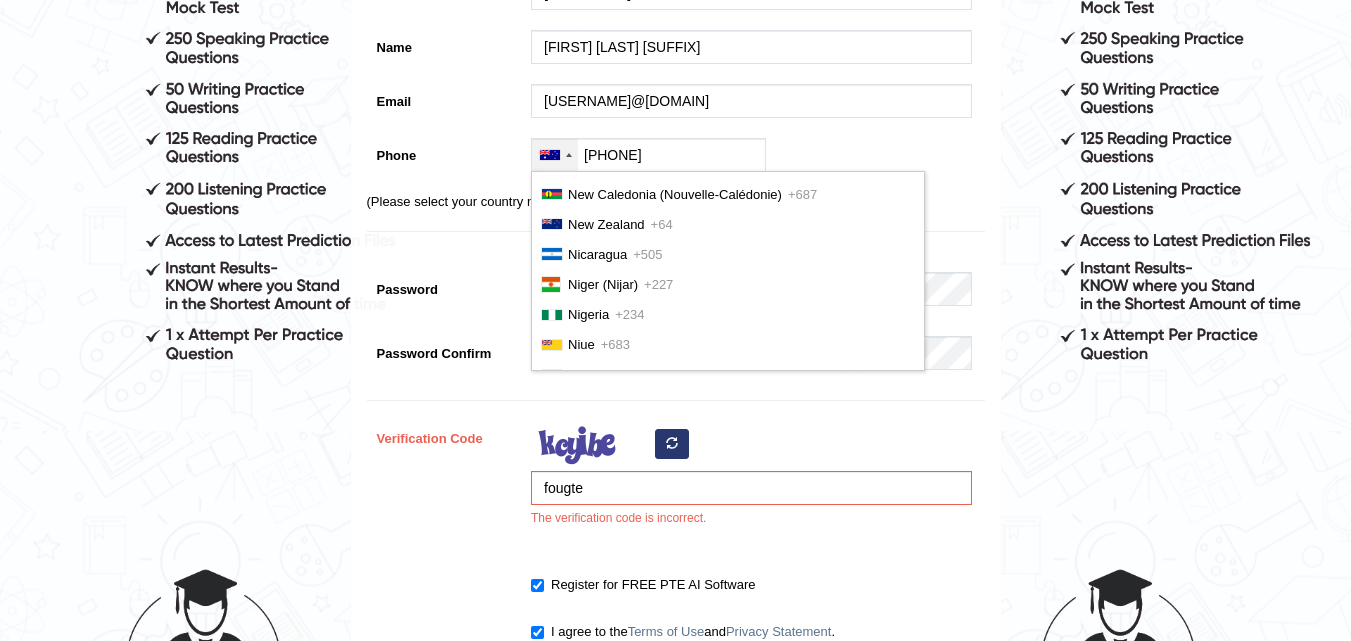 scroll, scrollTop: 5200, scrollLeft: 0, axis: vertical 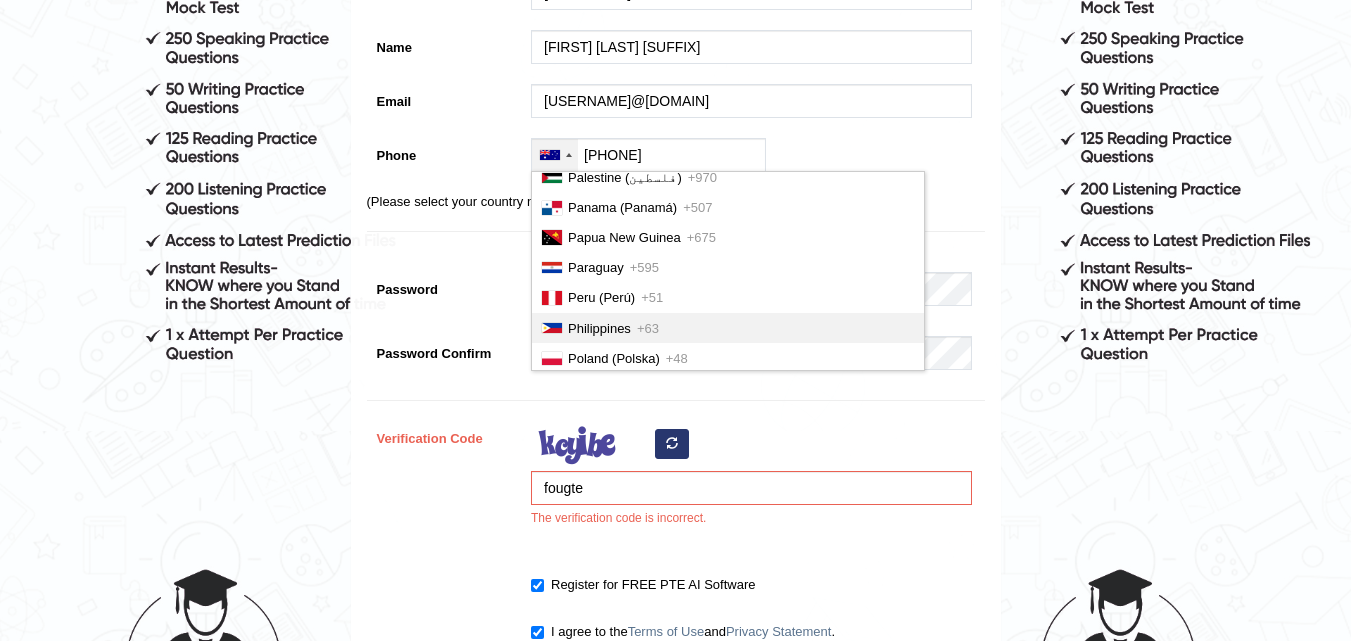 click on "Philippines" at bounding box center [599, 328] 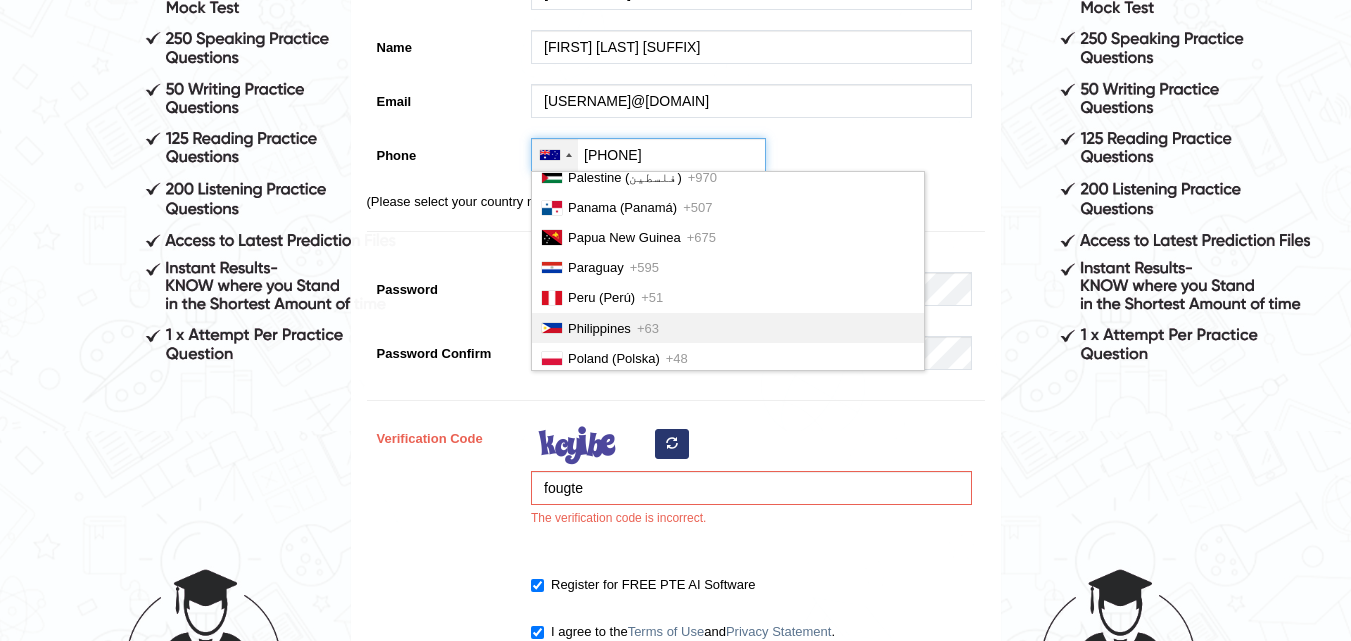type on "+63 9921603830" 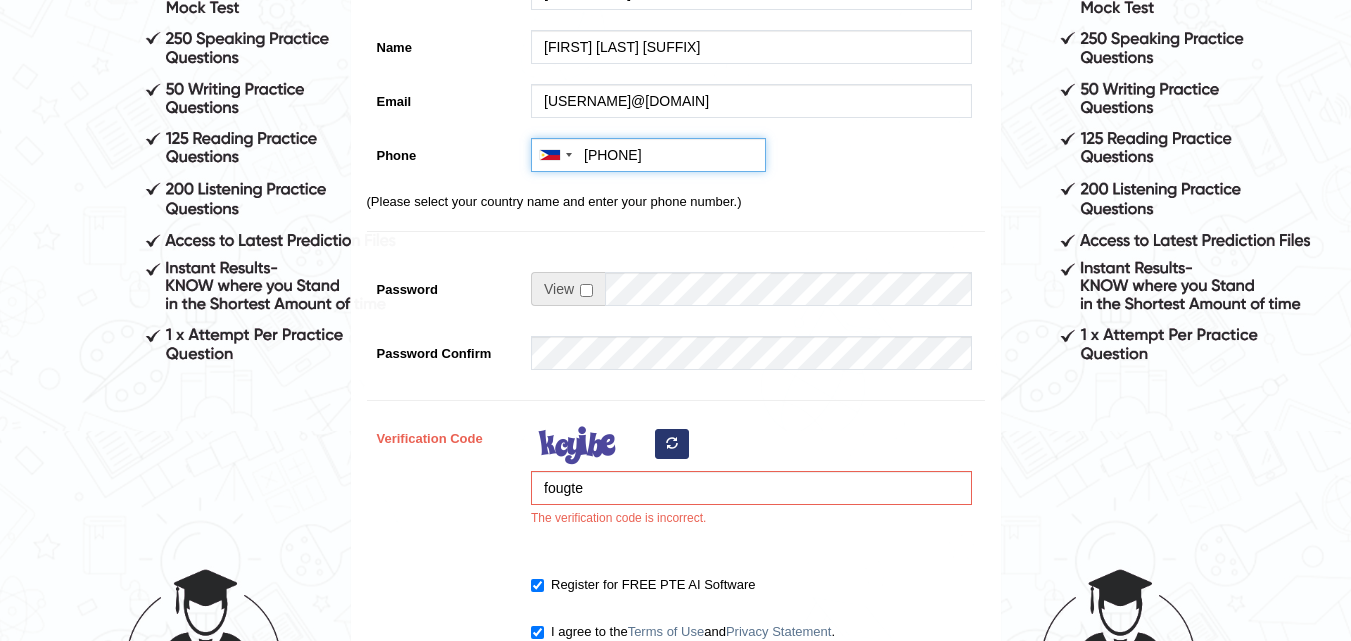 scroll, scrollTop: 429, scrollLeft: 0, axis: vertical 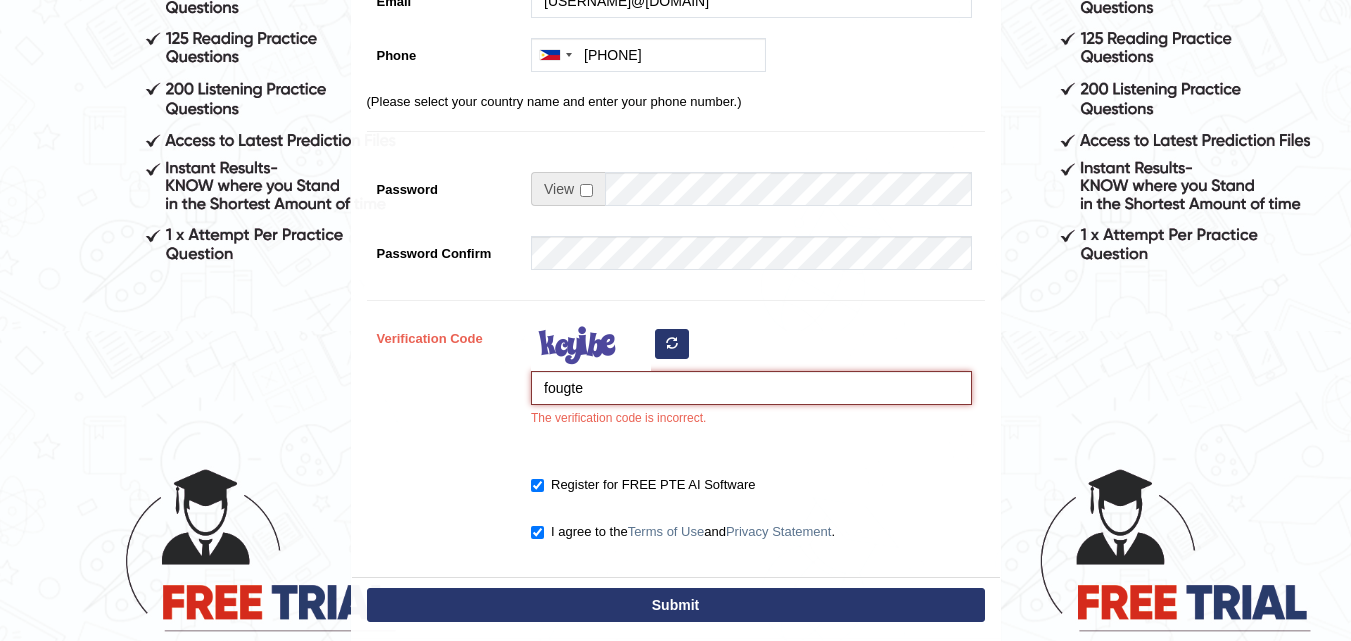 click on "fougte" at bounding box center [751, 388] 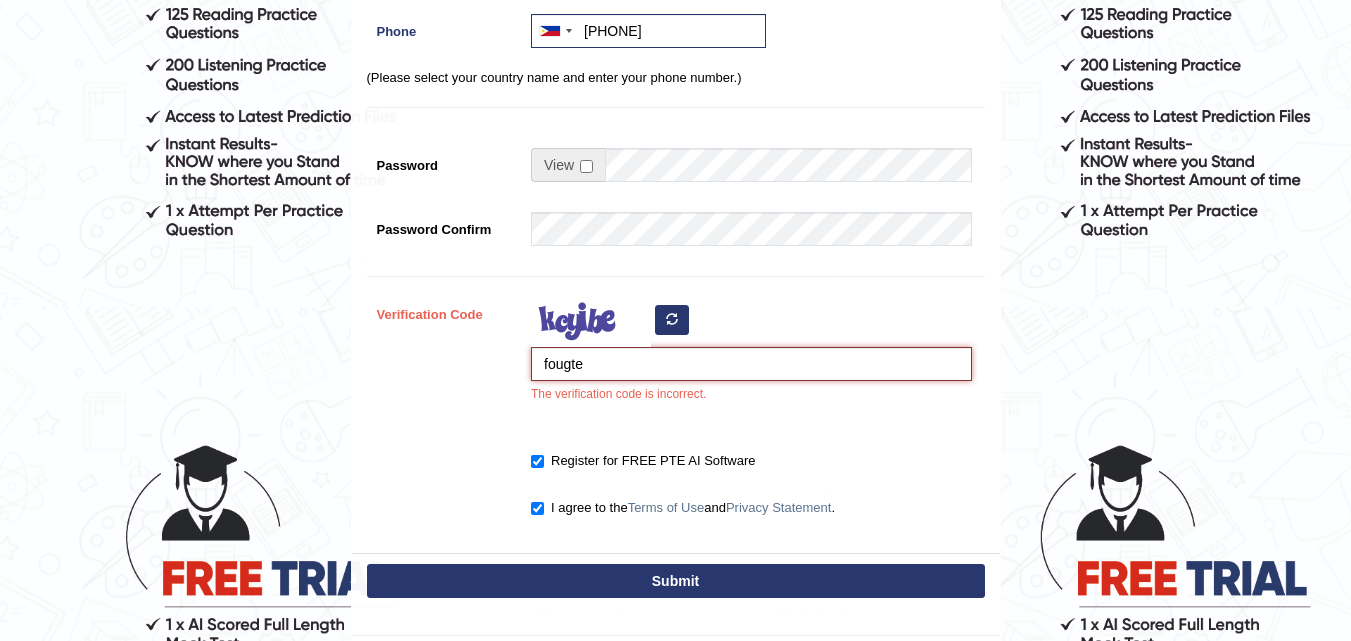 scroll, scrollTop: 500, scrollLeft: 0, axis: vertical 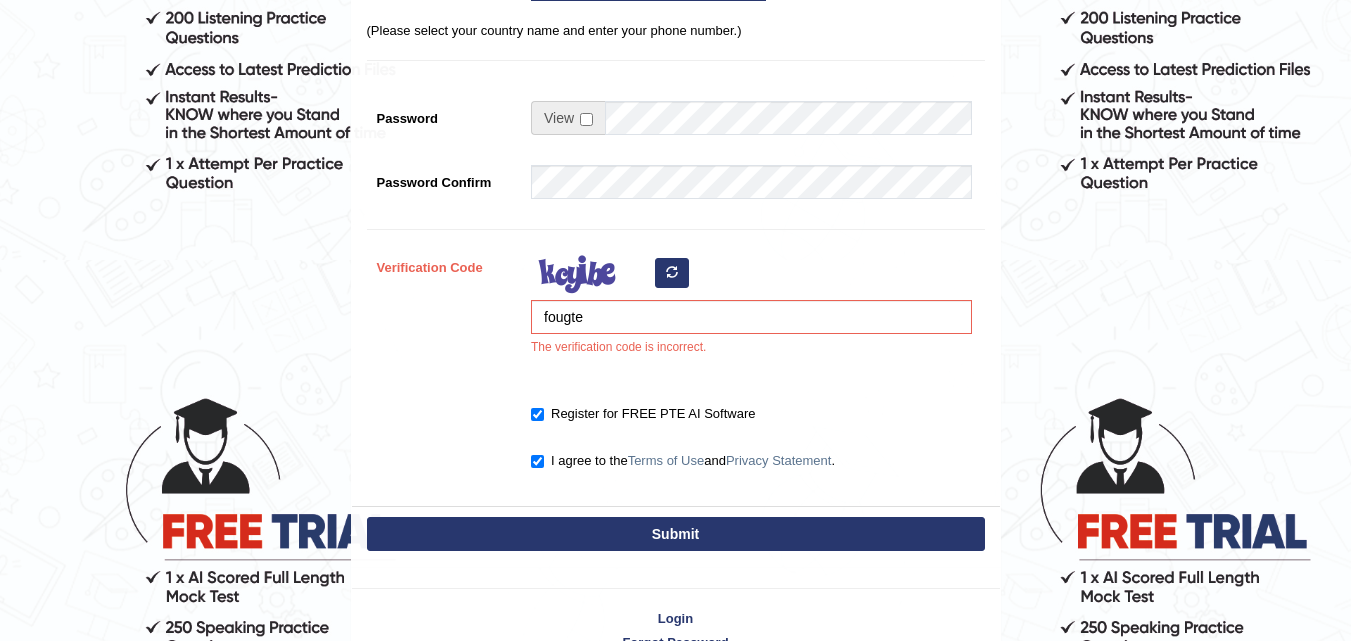 click at bounding box center (568, 118) 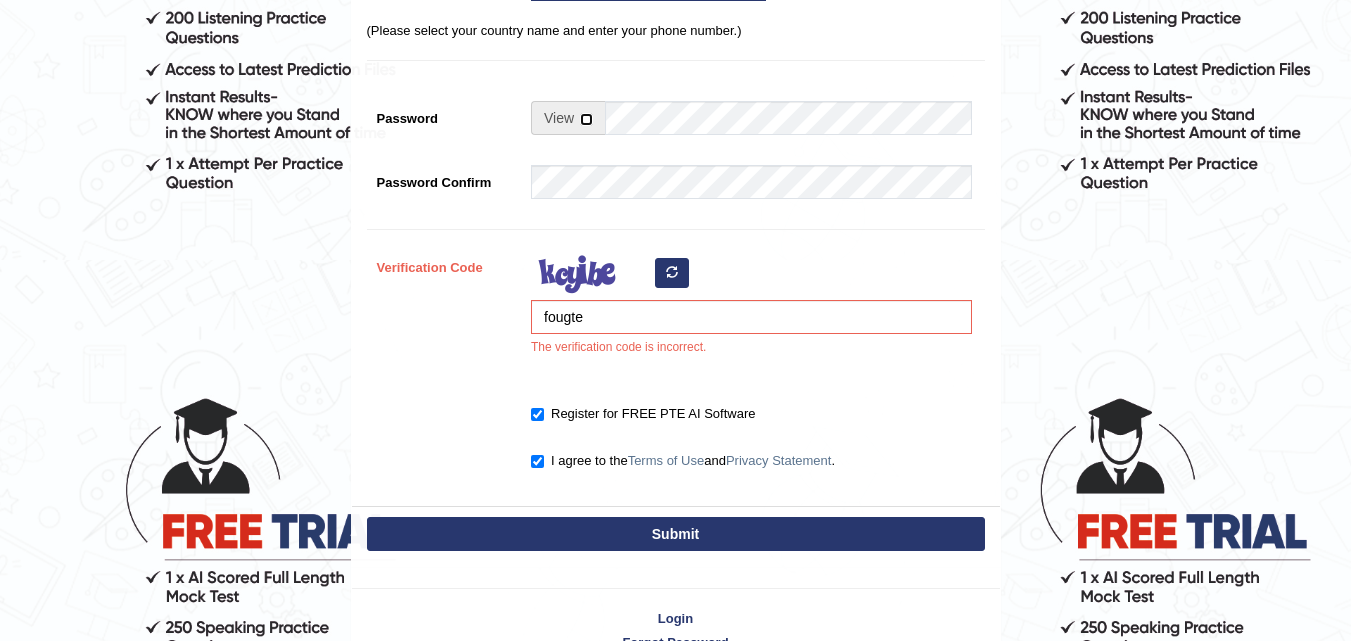 click at bounding box center [586, 119] 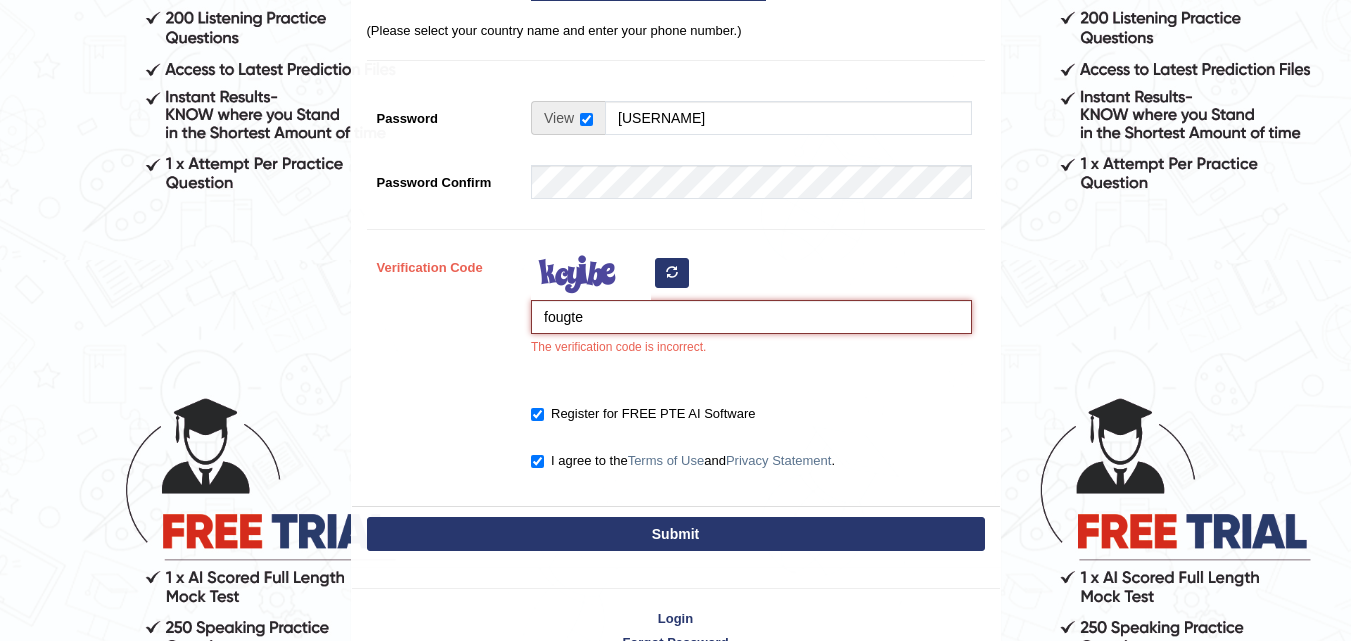 click on "fougte" at bounding box center [751, 317] 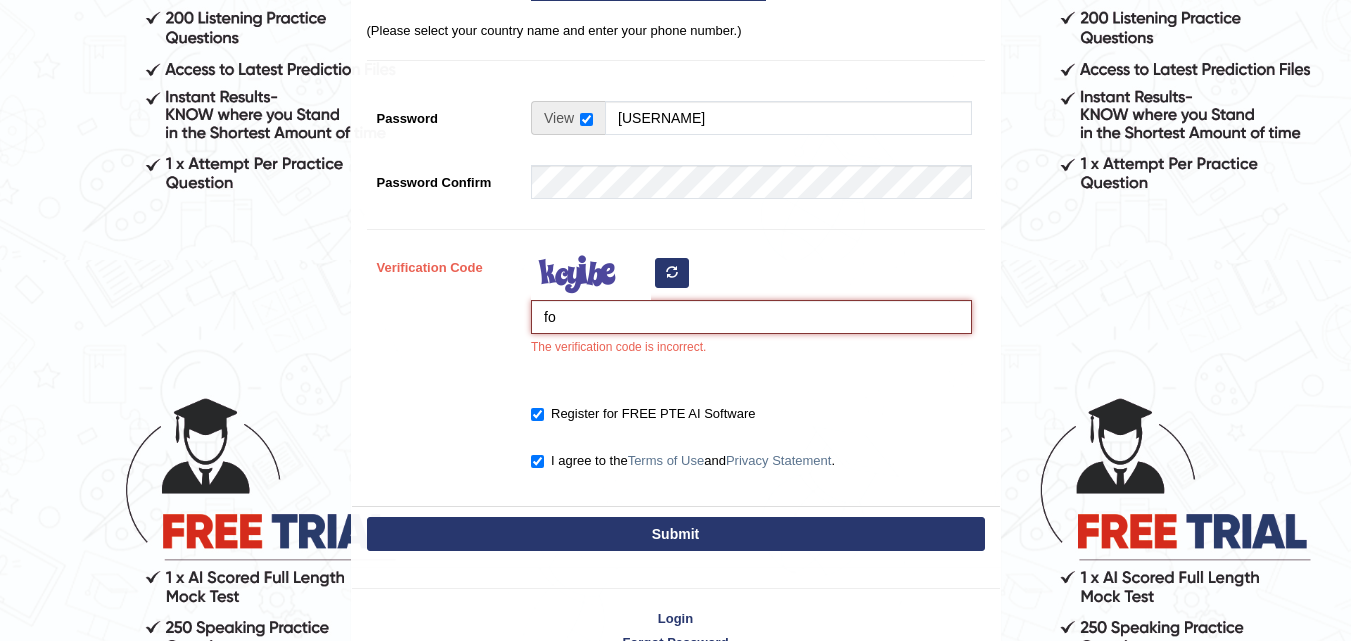 type on "f" 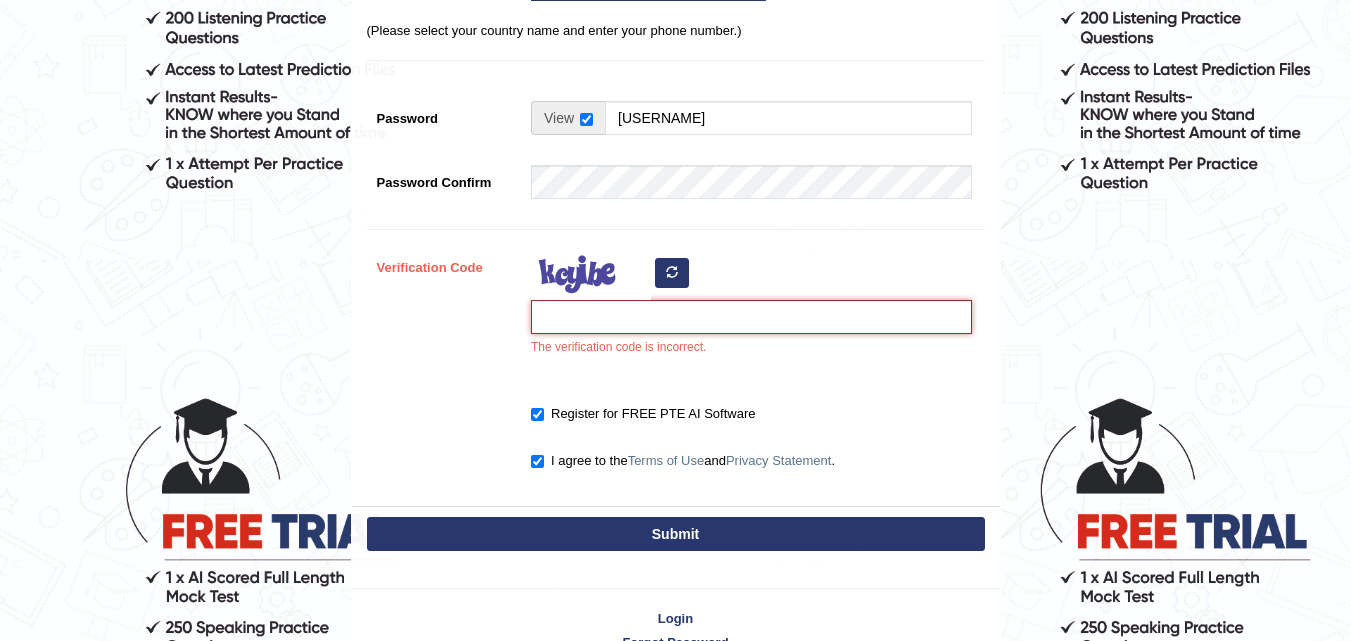 type 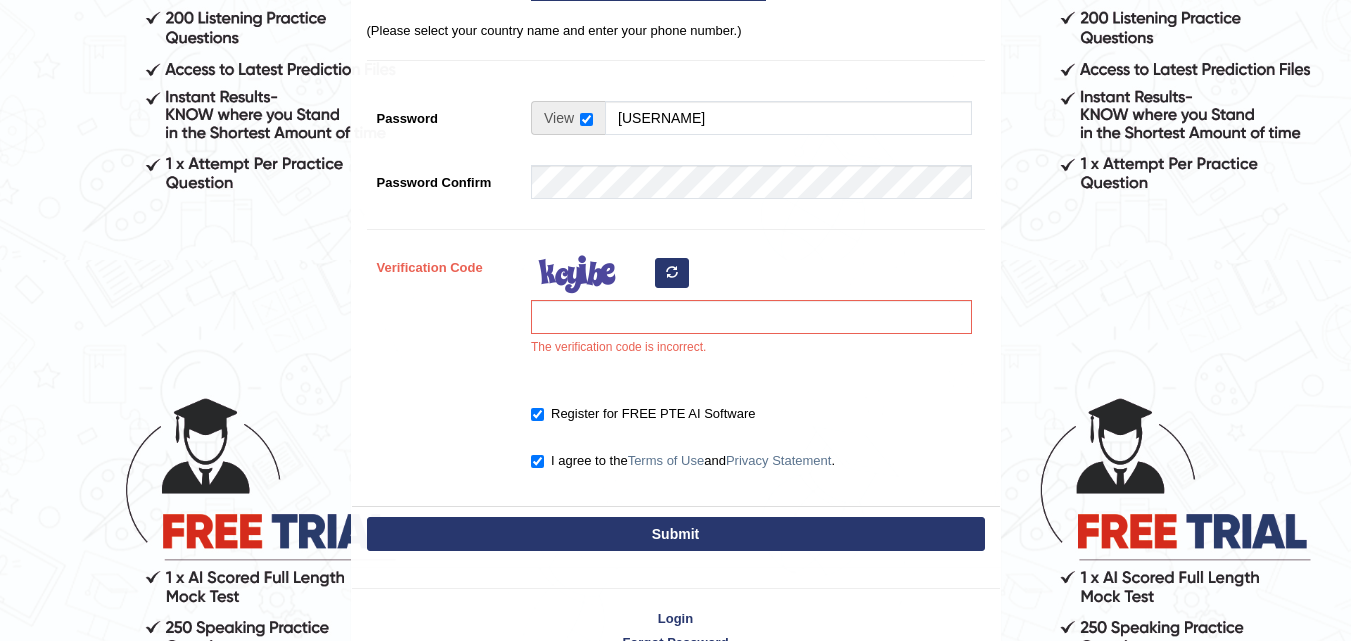 click at bounding box center [672, 272] 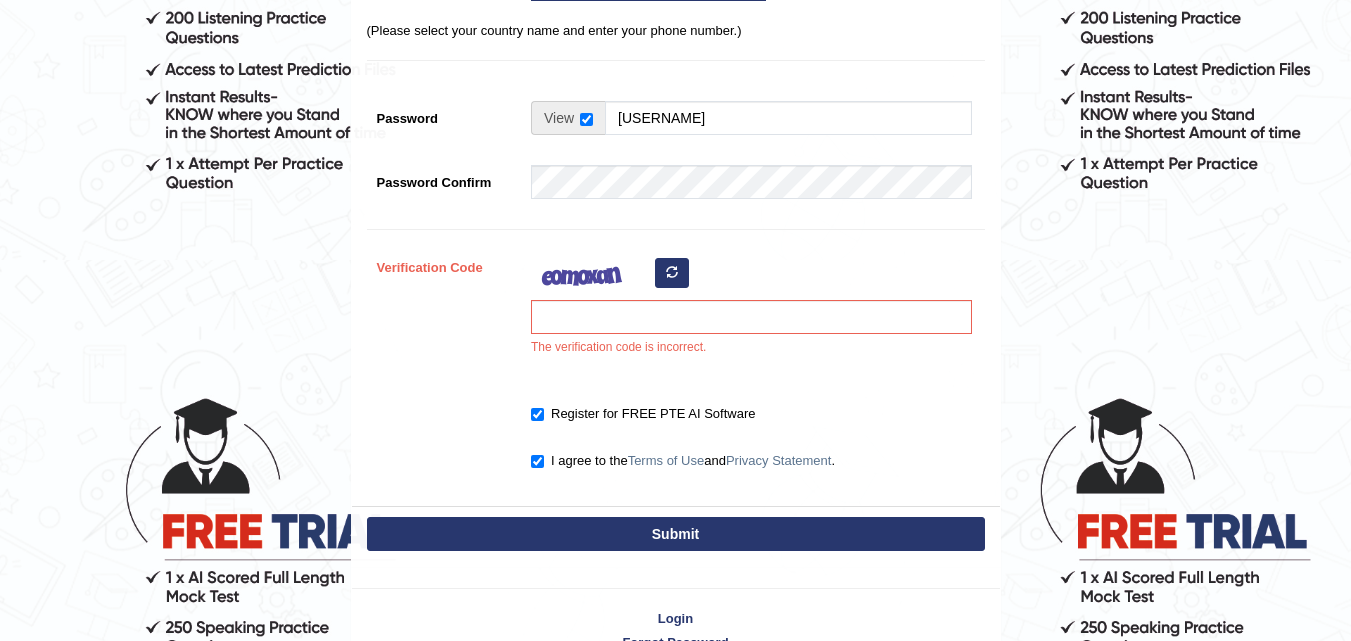 type 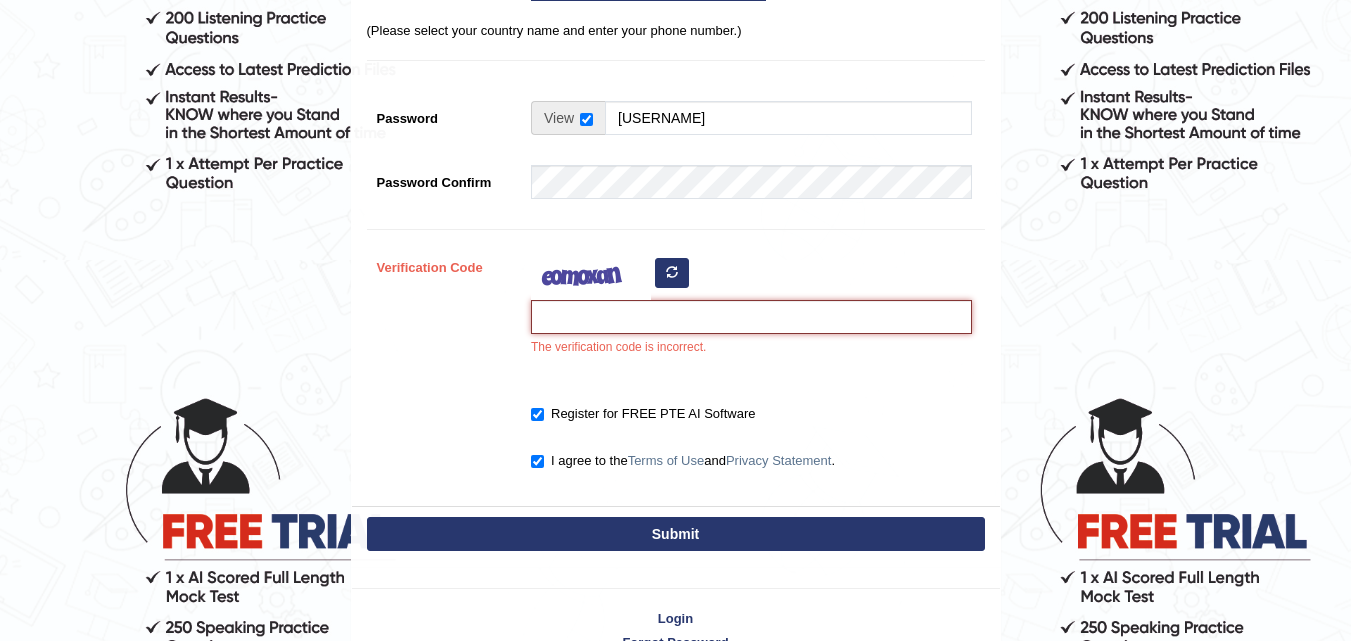 click on "Verification Code" at bounding box center (751, 317) 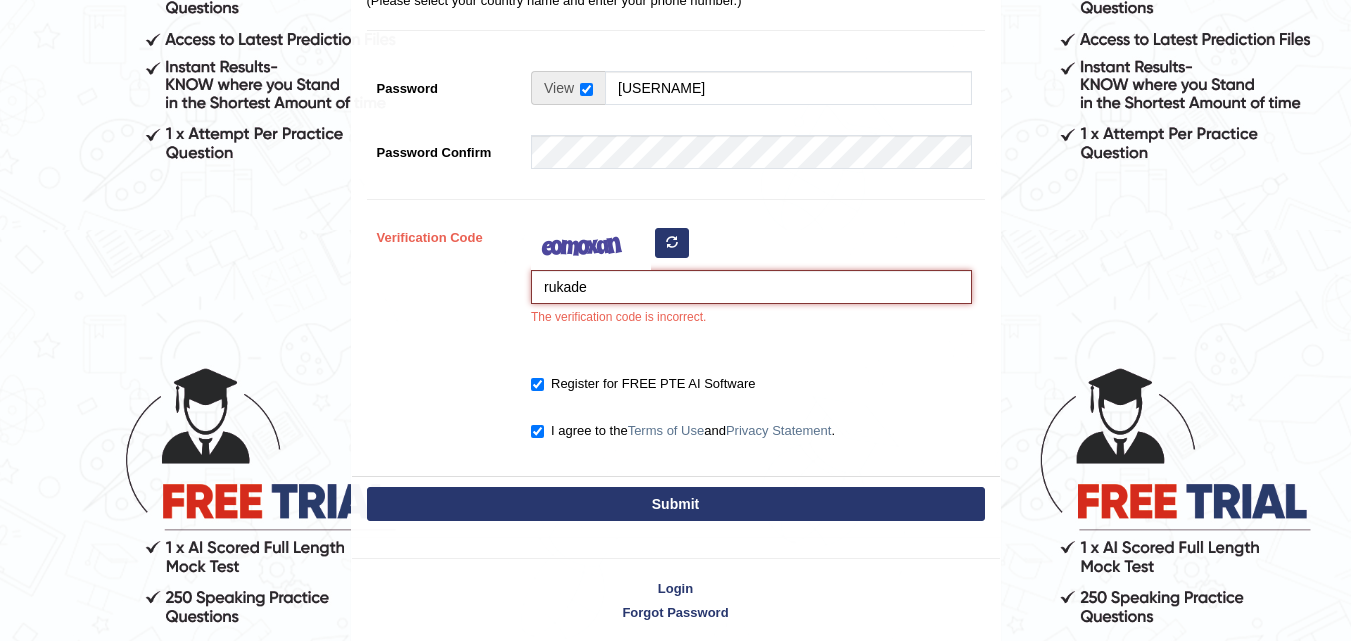 scroll, scrollTop: 600, scrollLeft: 0, axis: vertical 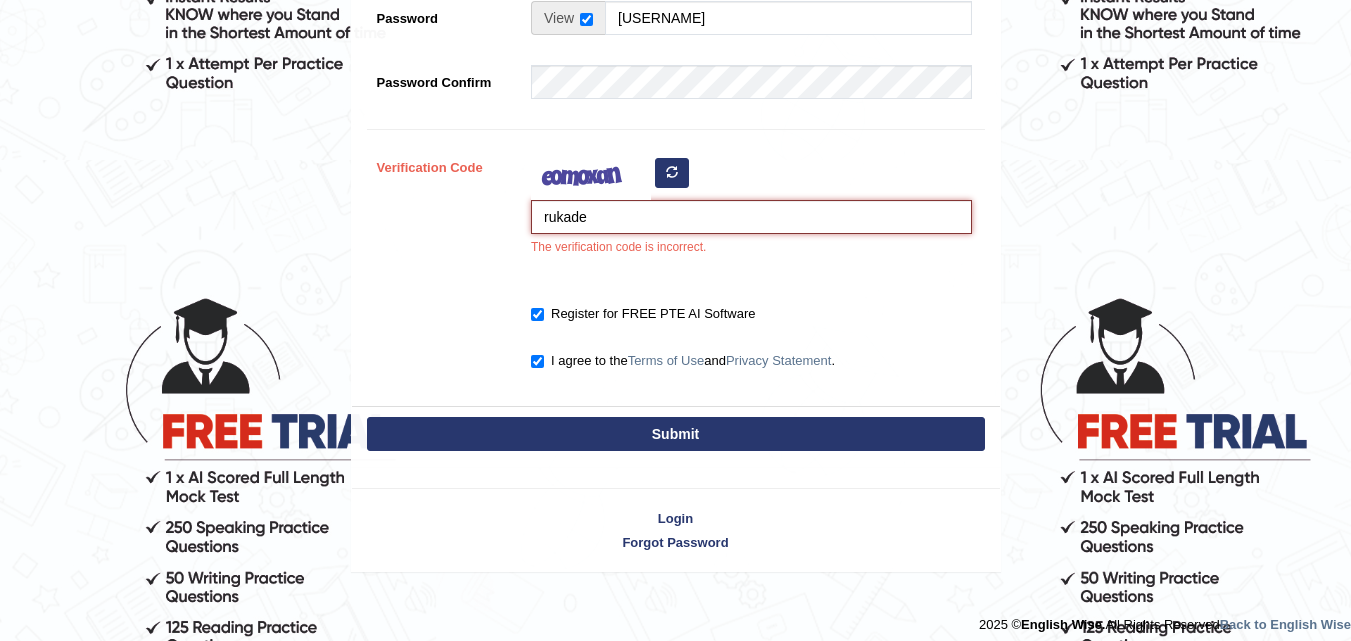 type on "rukade" 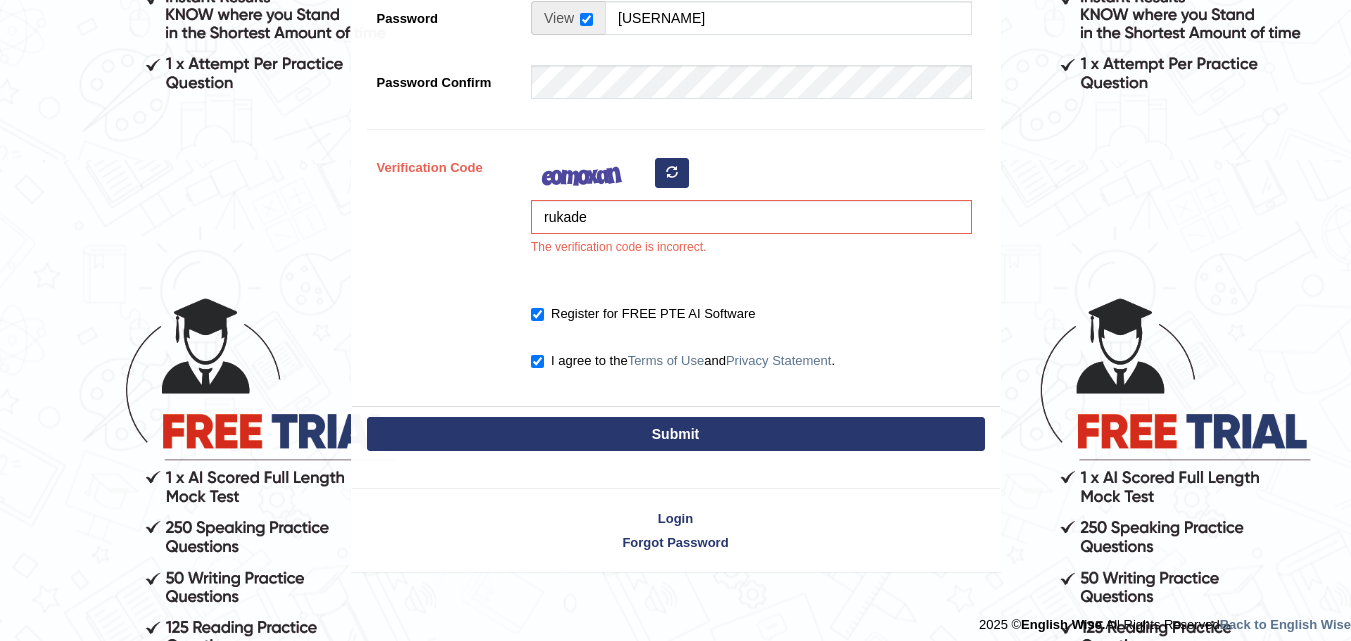 click on "Submit" at bounding box center (676, 434) 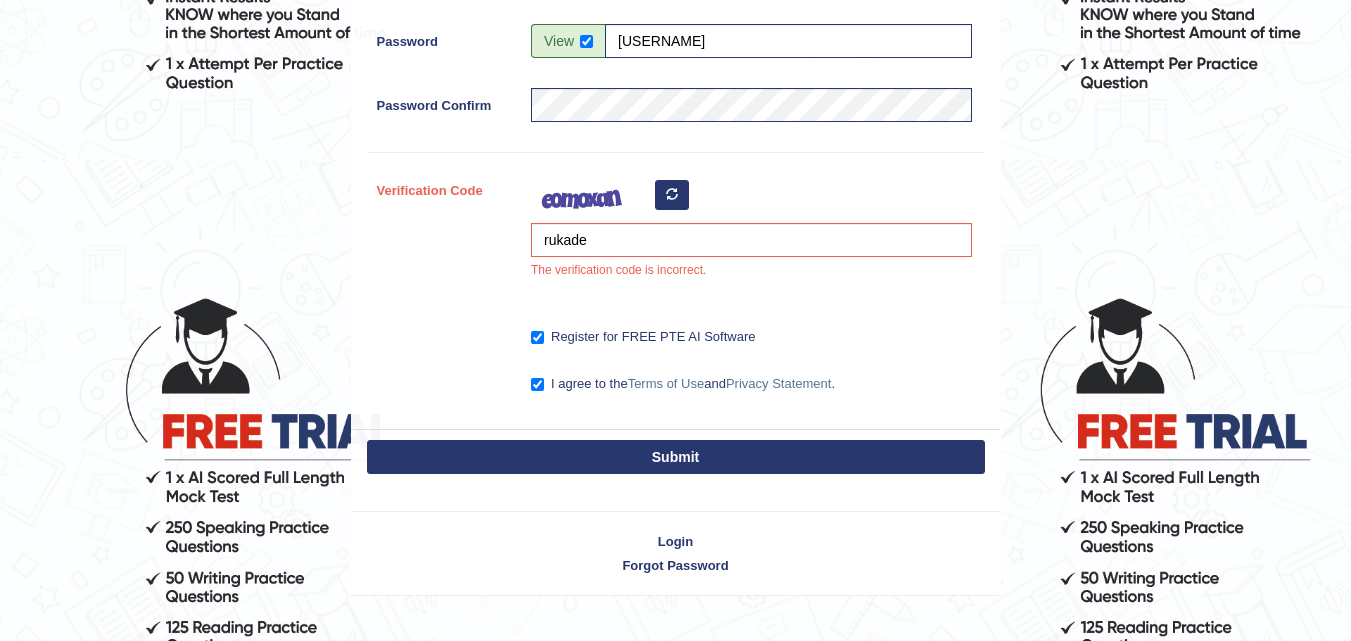 scroll, scrollTop: 467, scrollLeft: 0, axis: vertical 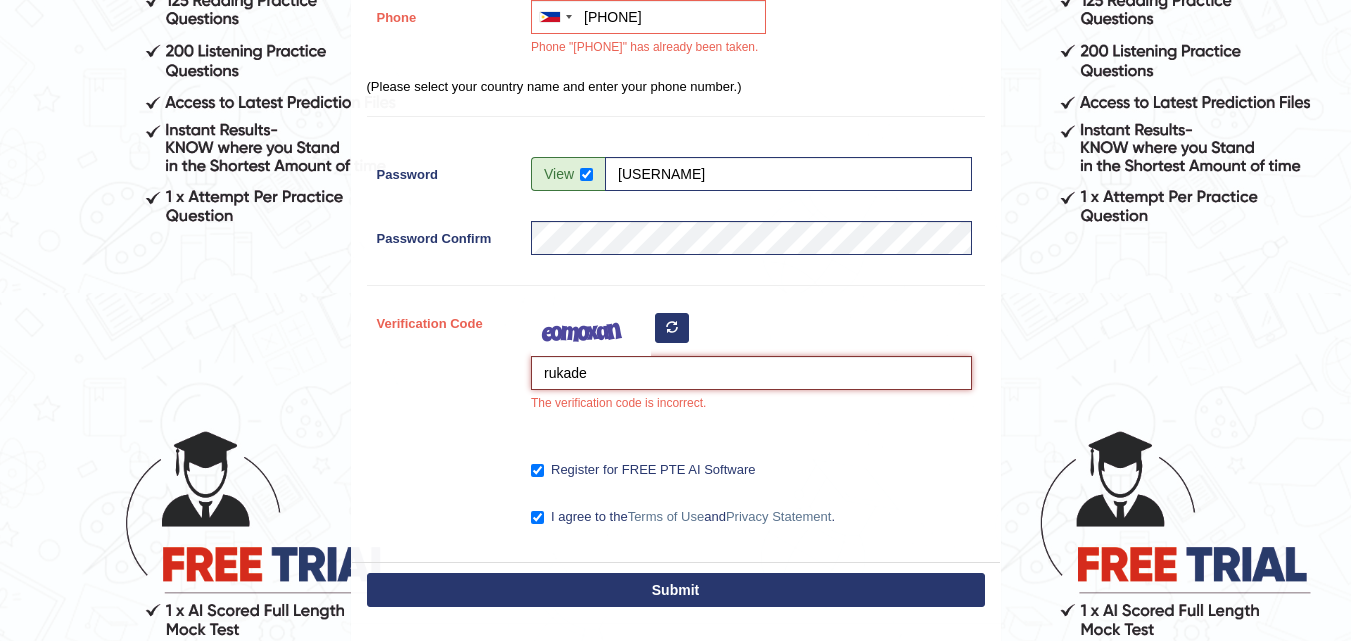 click on "rukade" at bounding box center (751, 373) 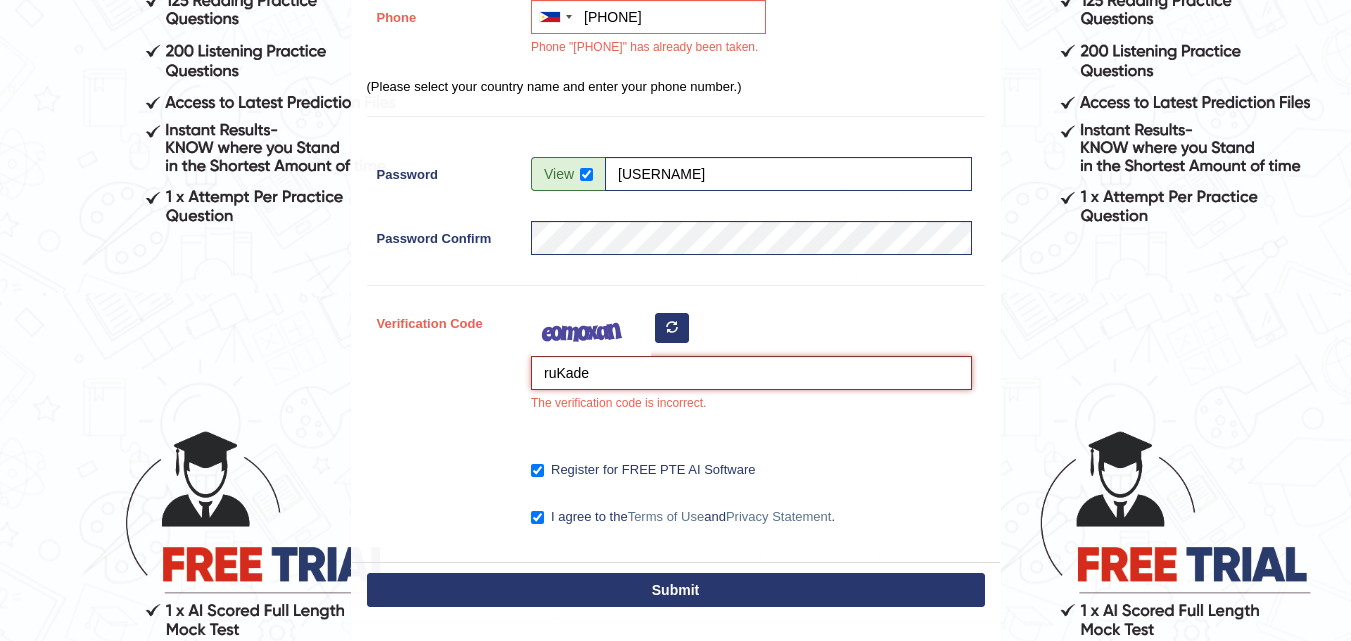 type on "ruKade" 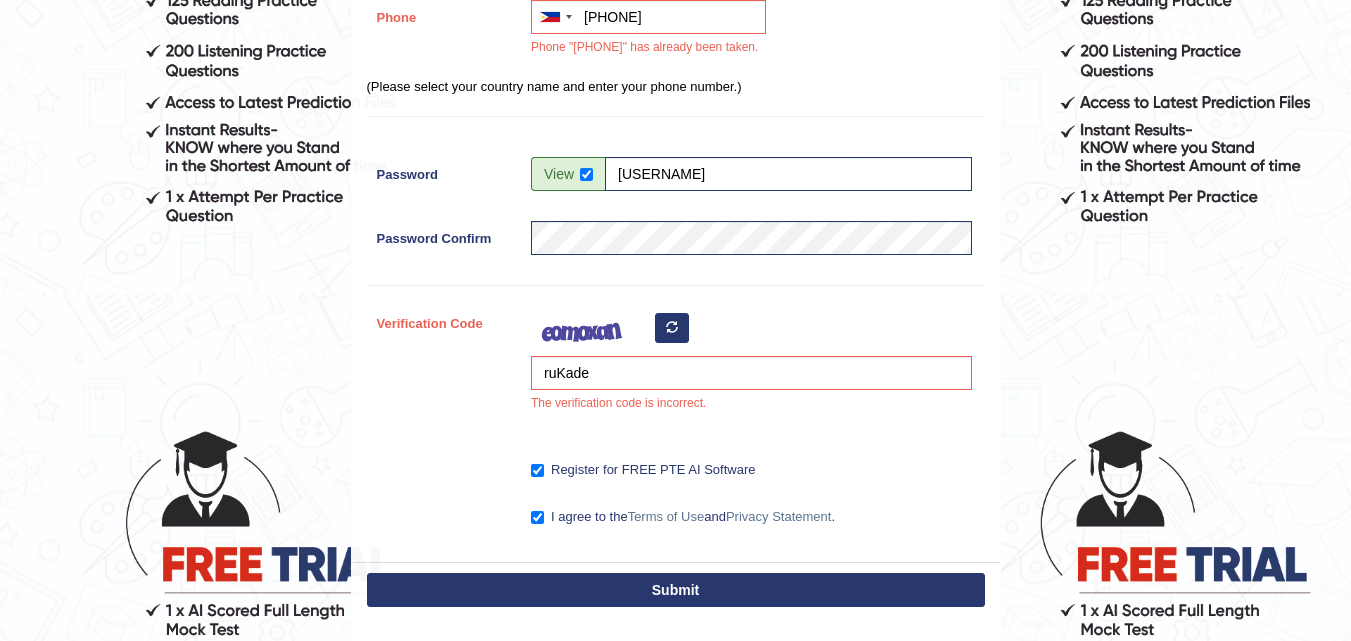 click on "Submit" at bounding box center (676, 590) 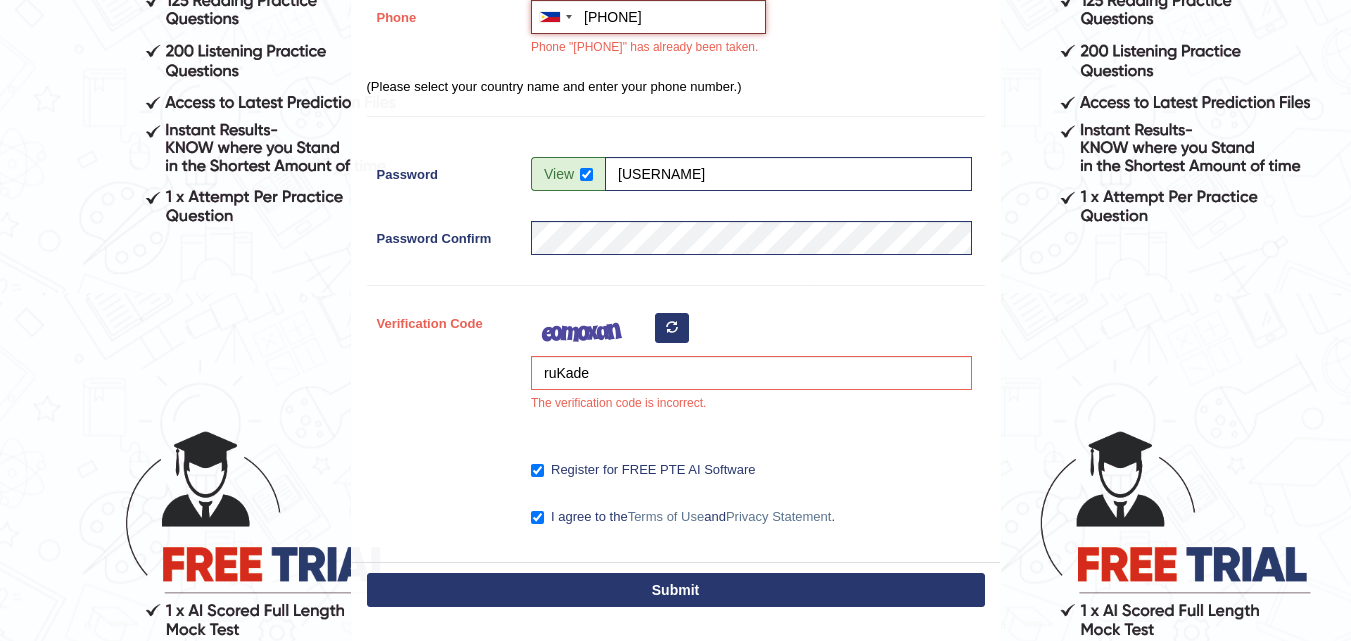 click on "+639921603830" at bounding box center [648, 17] 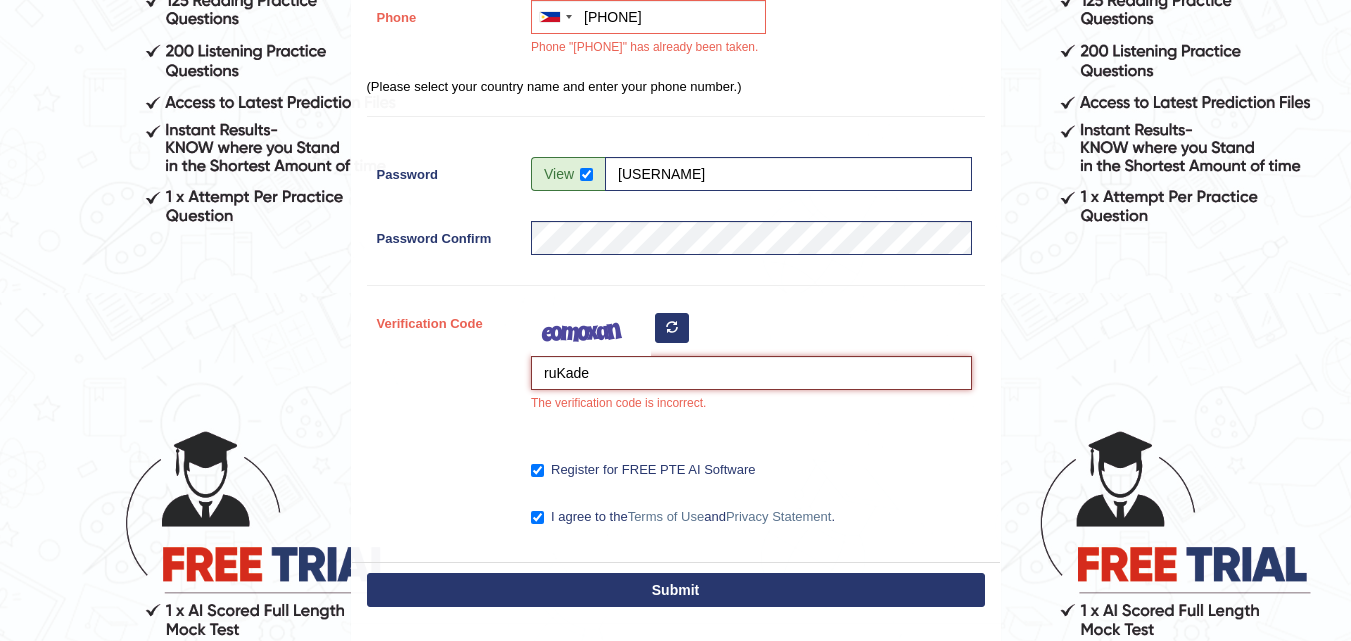 click on "ruKade" at bounding box center (751, 373) 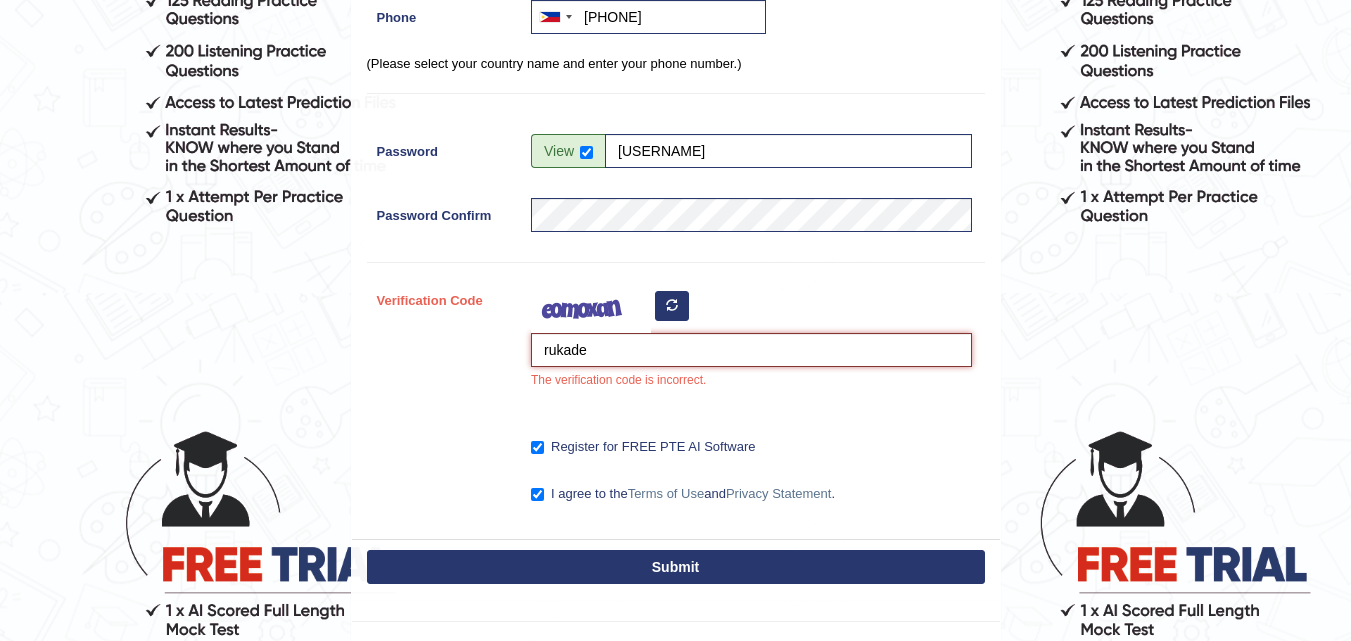 type on "rukade" 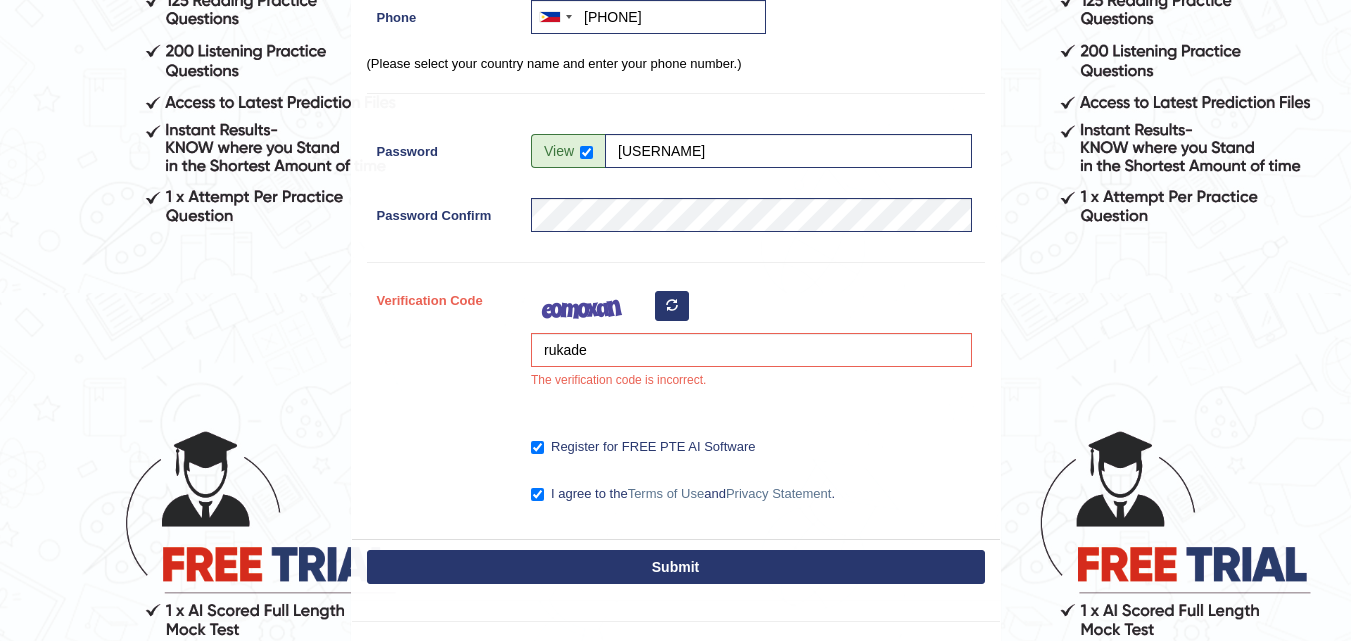 click on "Submit" at bounding box center [676, 567] 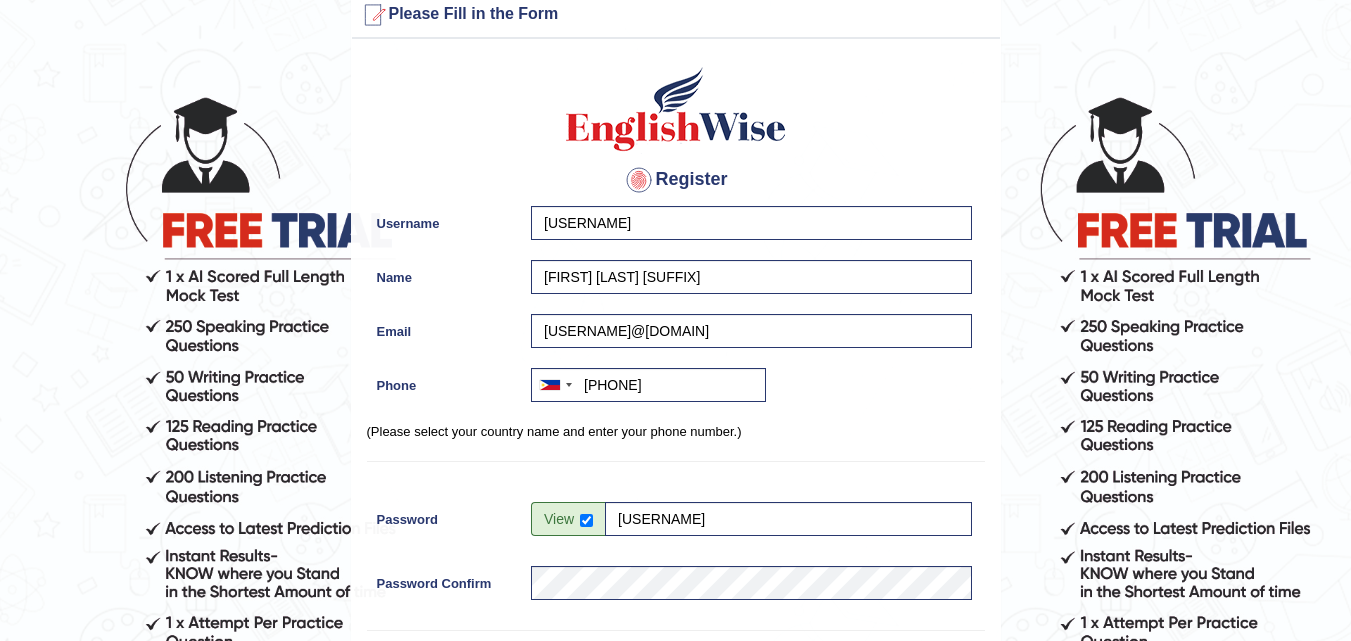 scroll, scrollTop: 9, scrollLeft: 0, axis: vertical 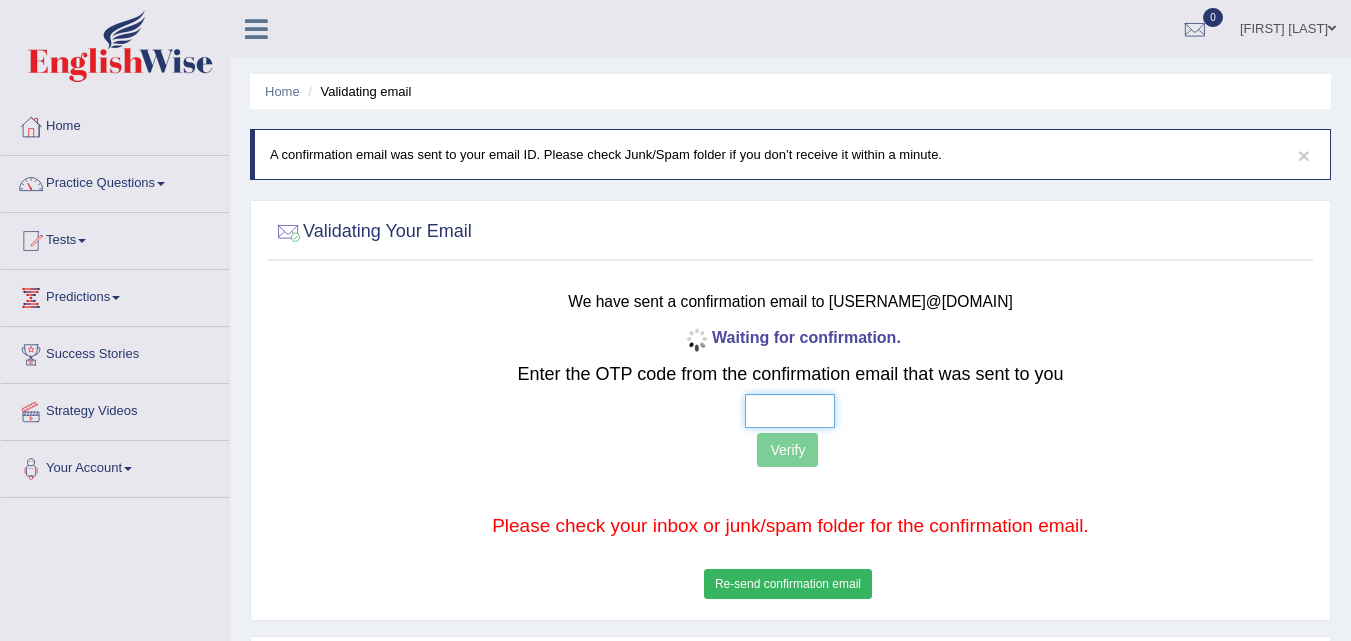 click at bounding box center (790, 411) 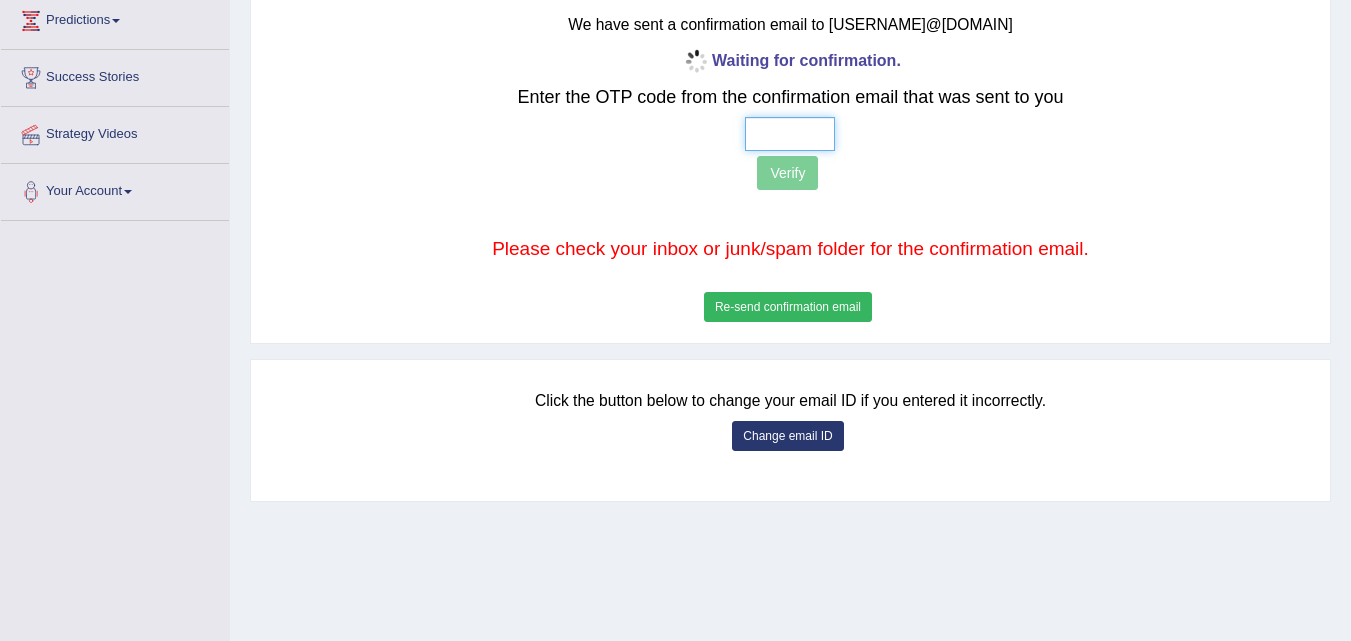scroll, scrollTop: 300, scrollLeft: 0, axis: vertical 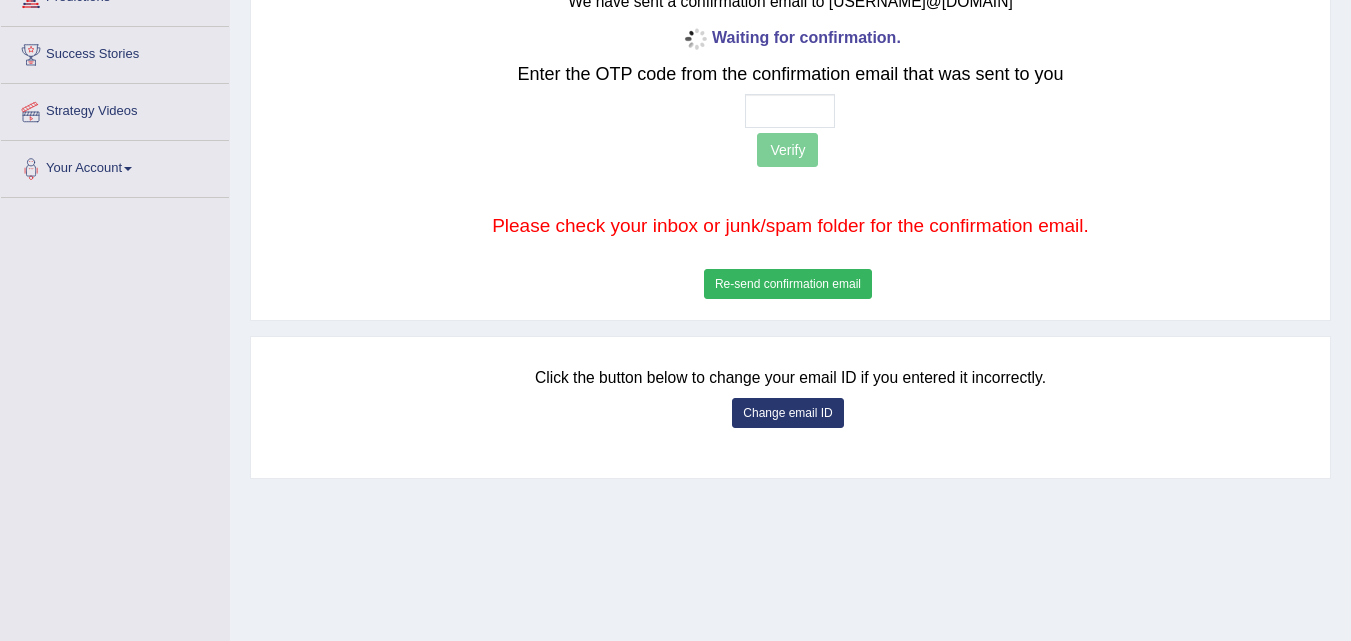 click on "Change email ID" at bounding box center (787, 413) 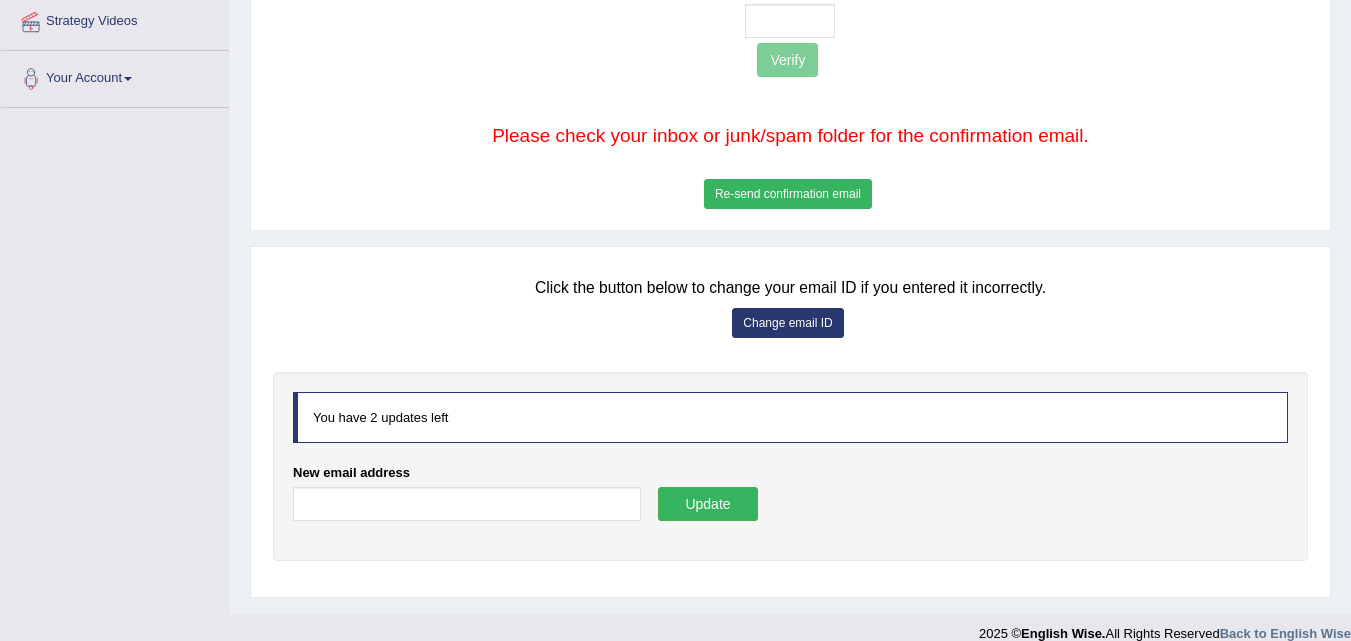 scroll, scrollTop: 413, scrollLeft: 0, axis: vertical 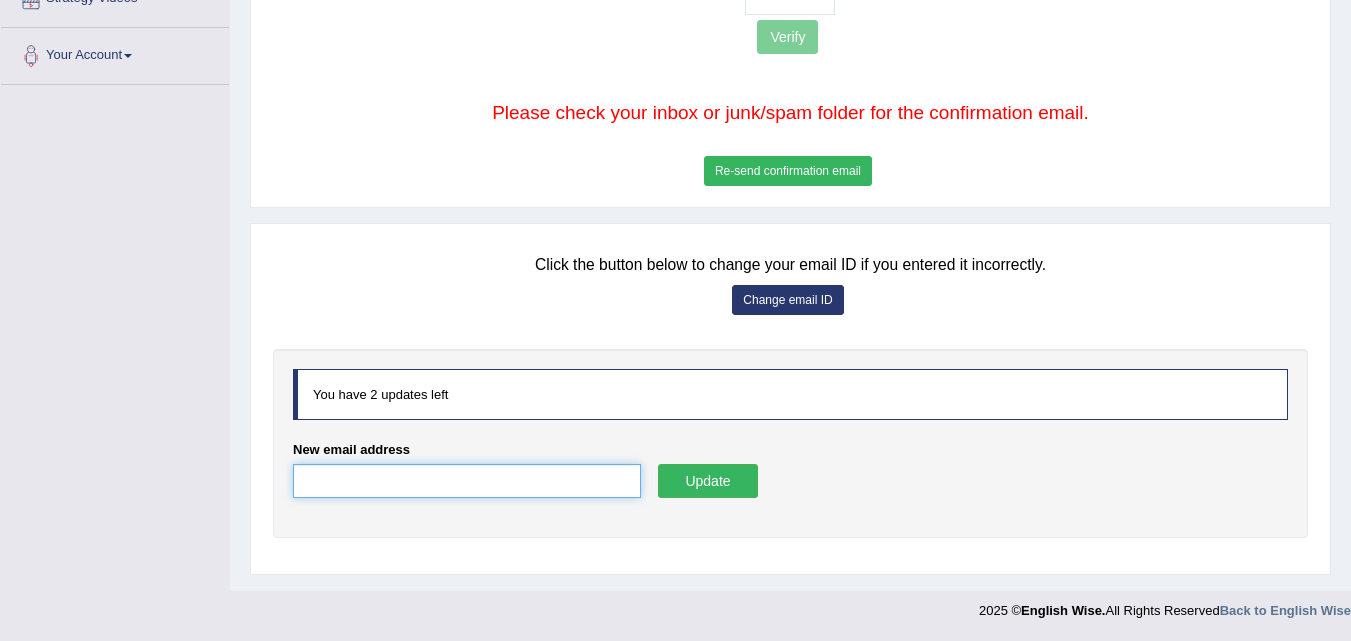 click on "New email address" at bounding box center (467, 481) 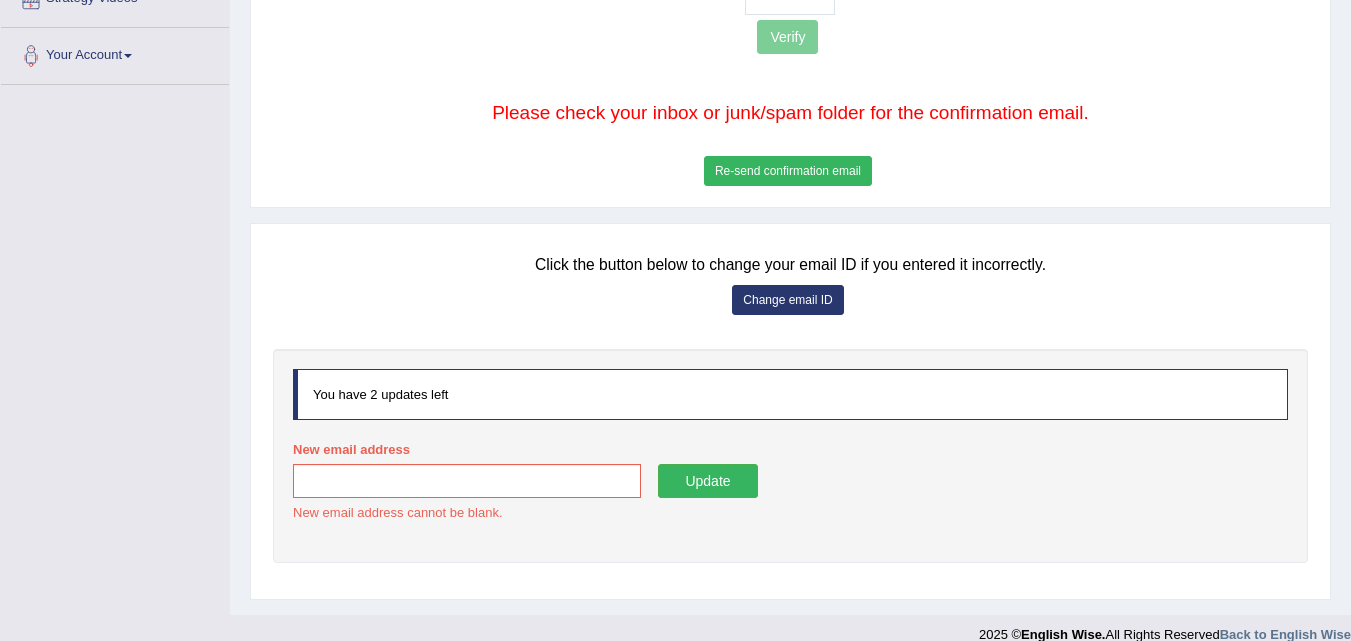 click on "Update" at bounding box center (708, 481) 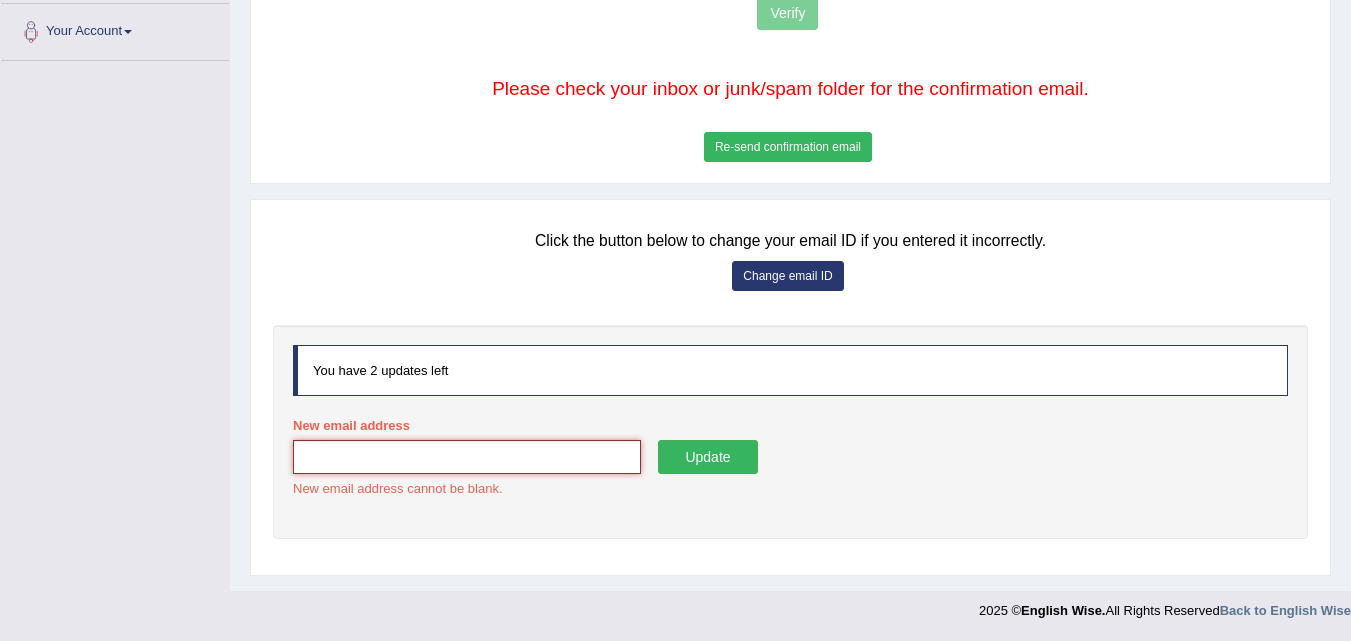 click on "New email address" at bounding box center [467, 457] 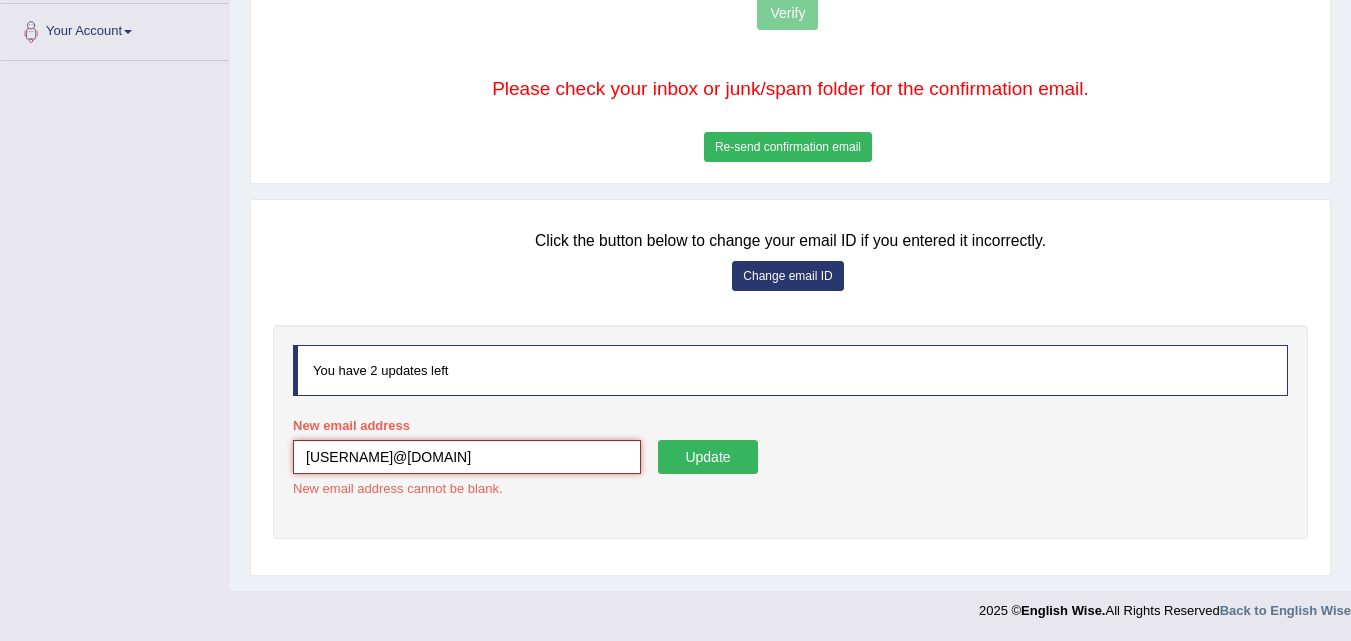 type on "et2612413@gmail.com" 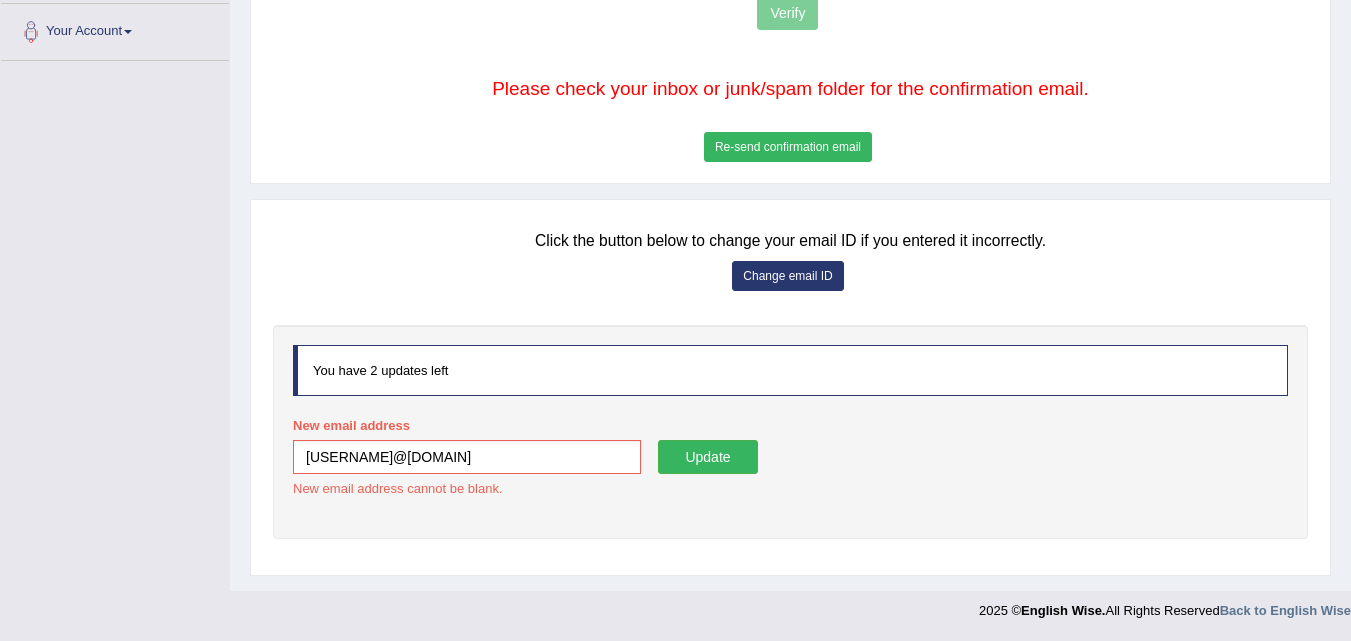 click on "Update" at bounding box center [708, 457] 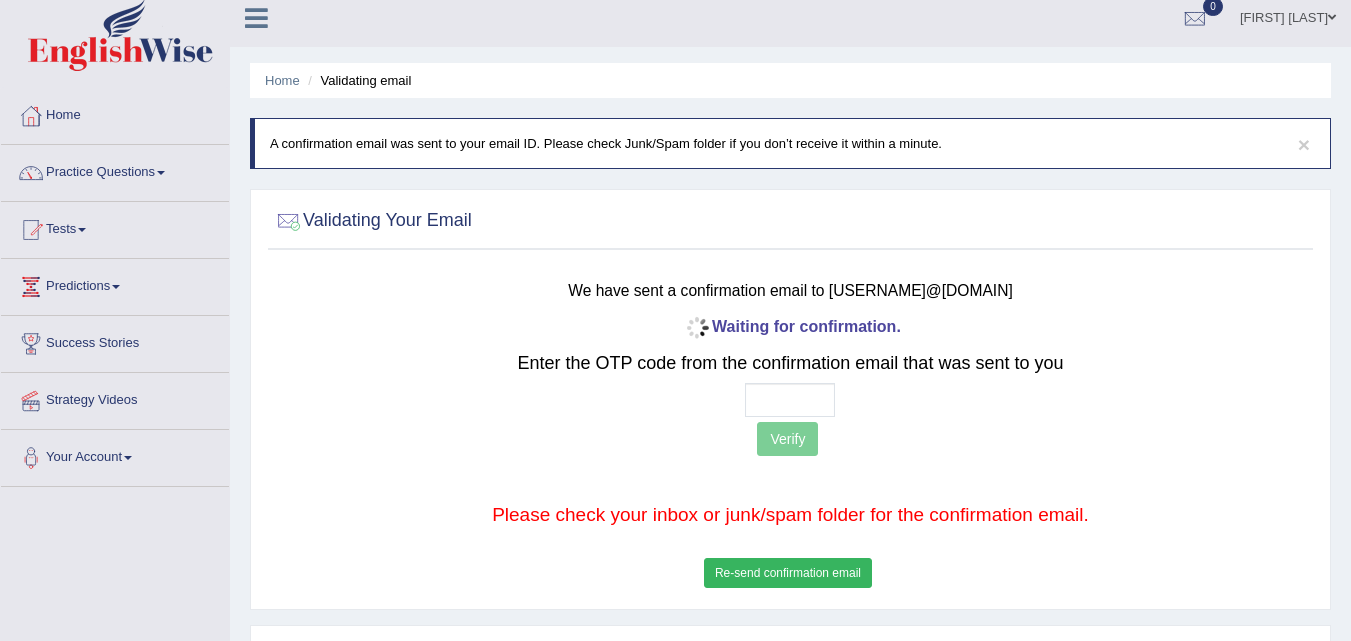 scroll, scrollTop: 0, scrollLeft: 0, axis: both 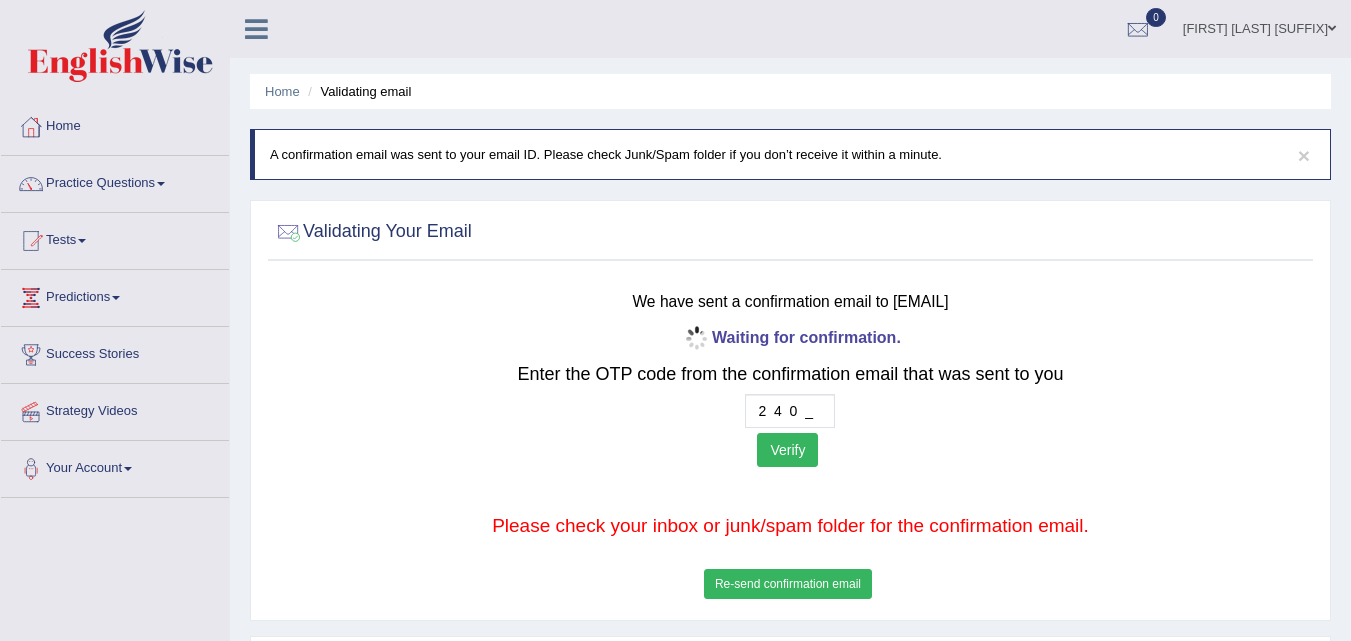 type on "2  4  0  5" 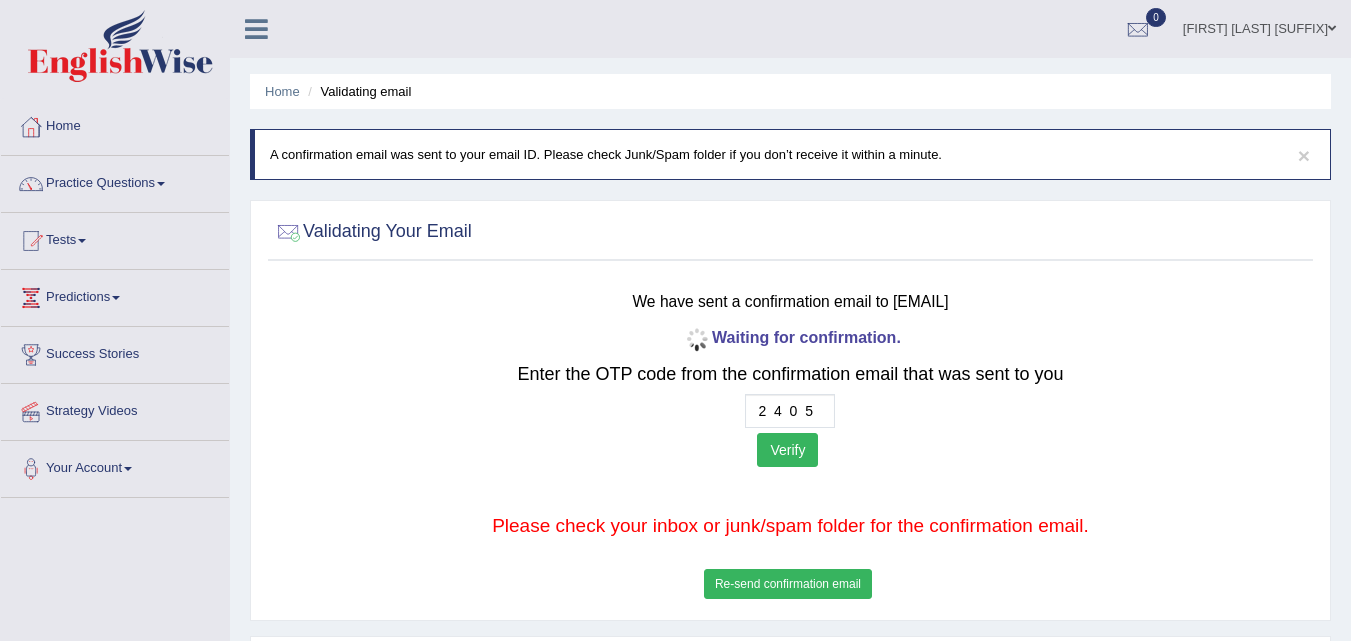 scroll, scrollTop: 0, scrollLeft: 0, axis: both 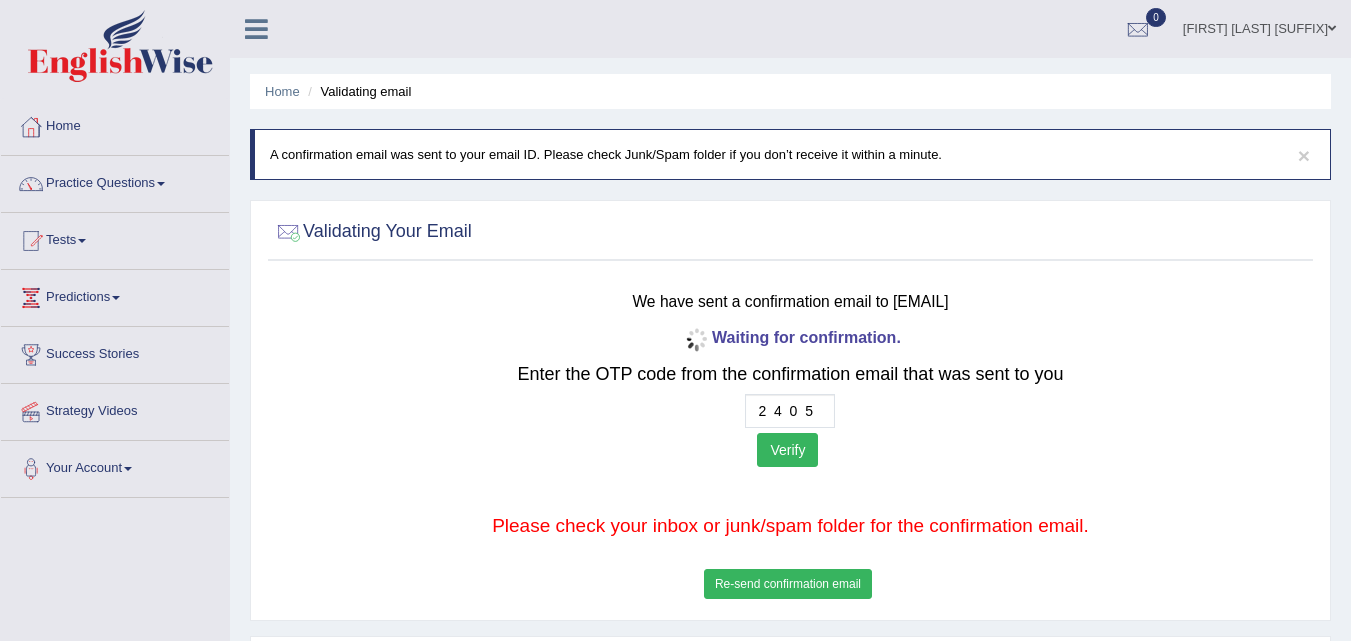 click on "Verify" at bounding box center (787, 450) 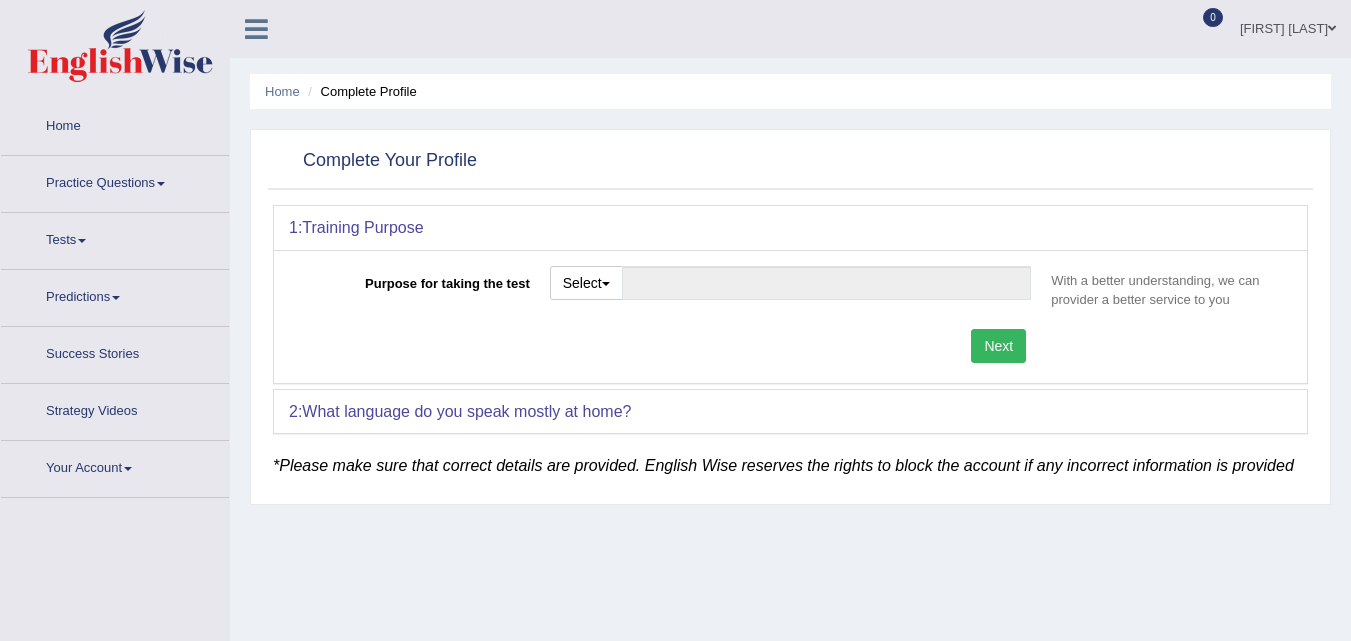 scroll, scrollTop: 0, scrollLeft: 0, axis: both 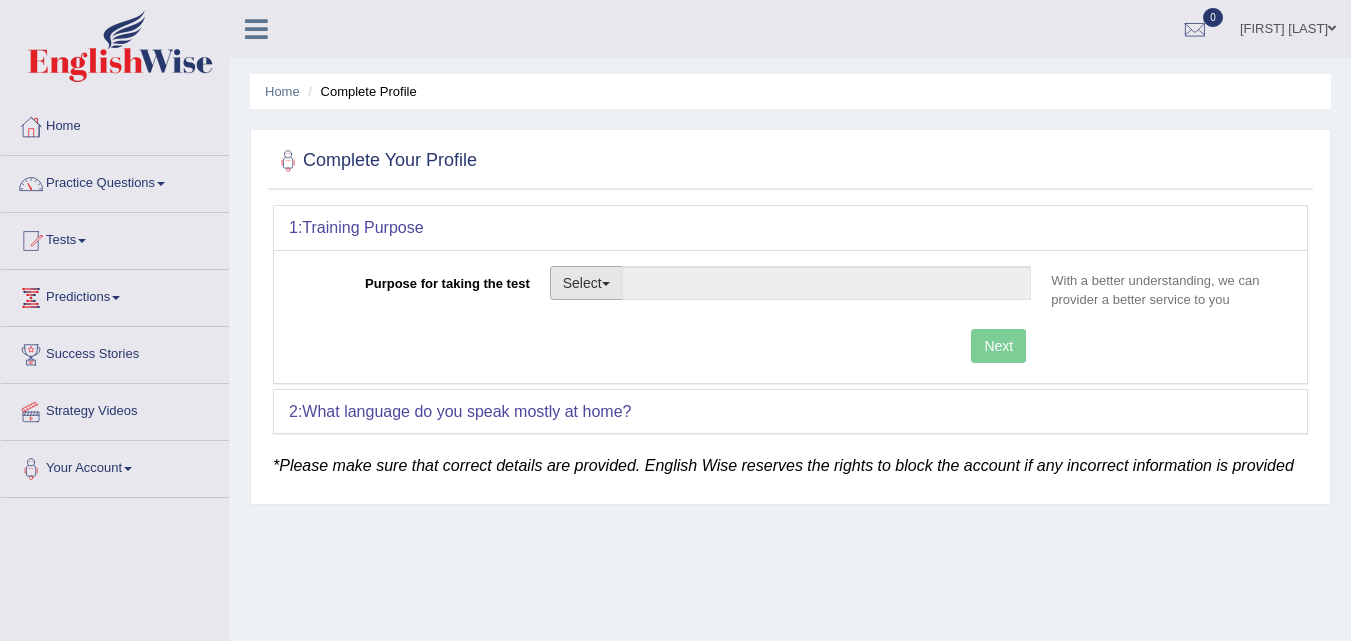 click at bounding box center (606, 284) 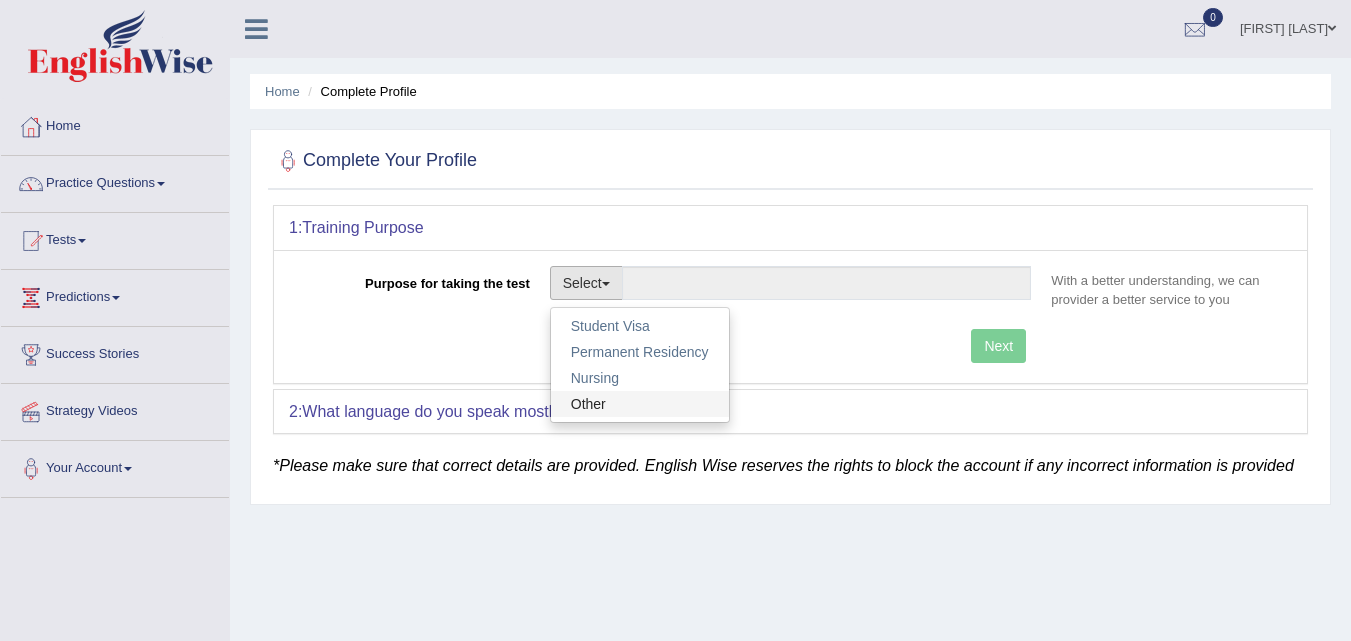 click on "Other" at bounding box center [640, 404] 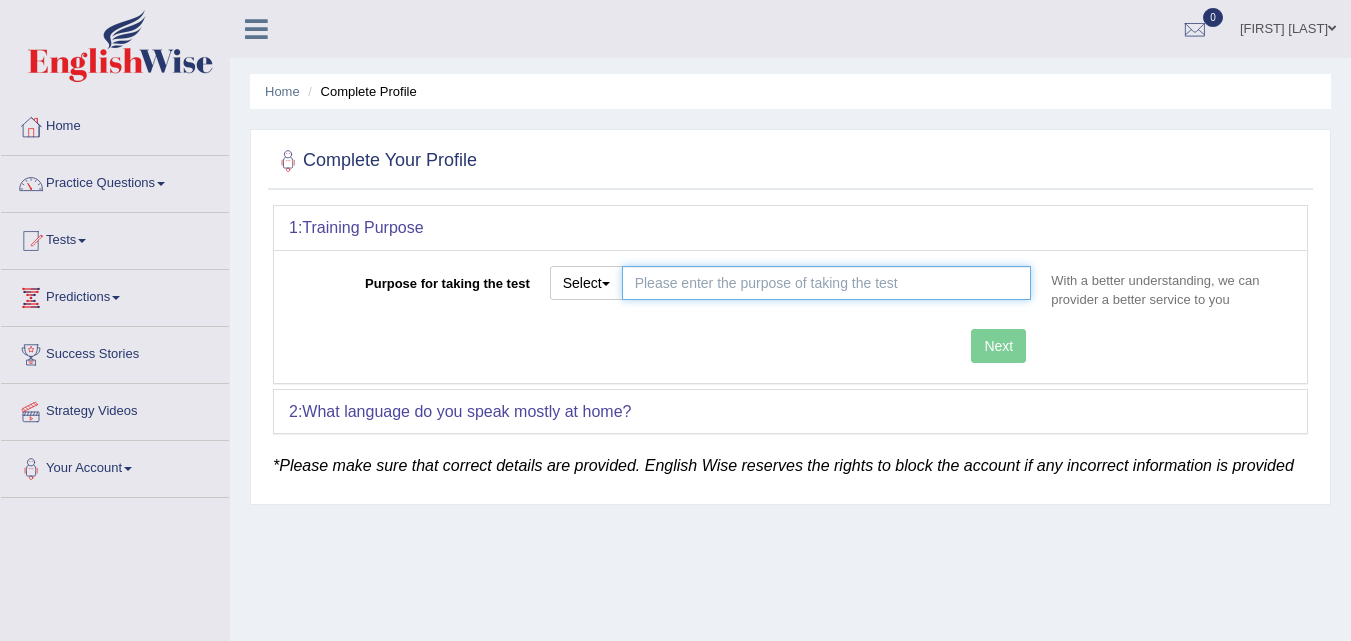click on "Purpose for taking the test" at bounding box center (827, 283) 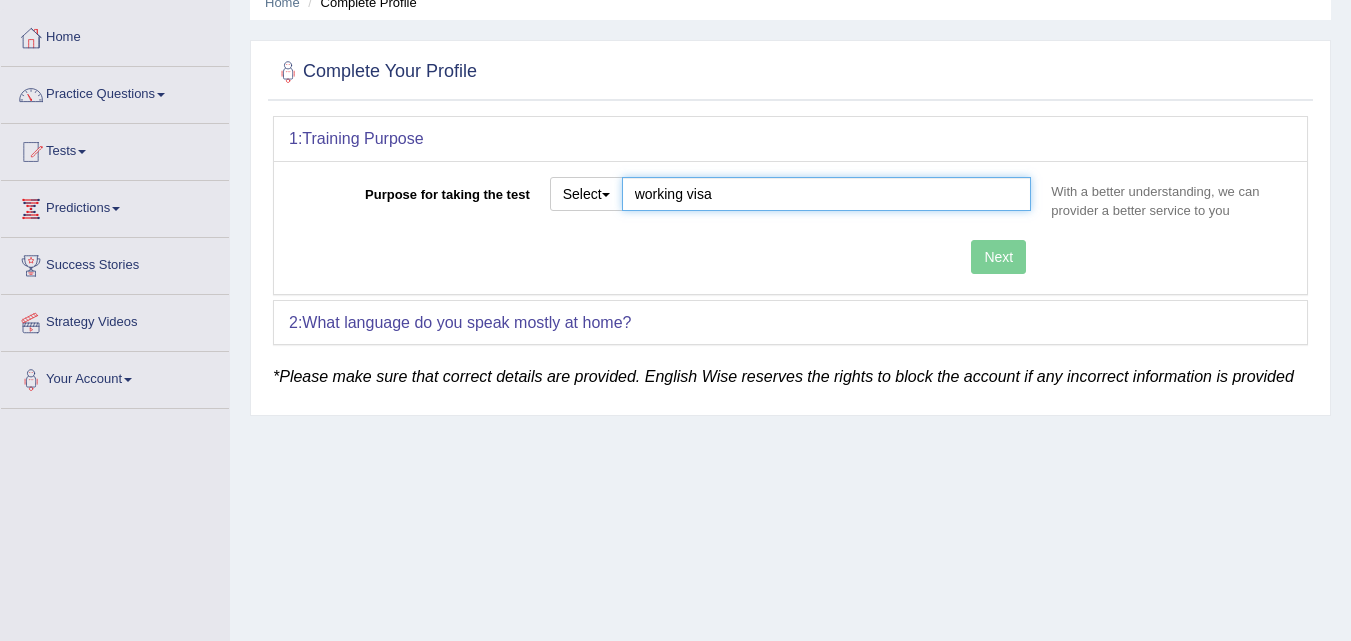 scroll, scrollTop: 100, scrollLeft: 0, axis: vertical 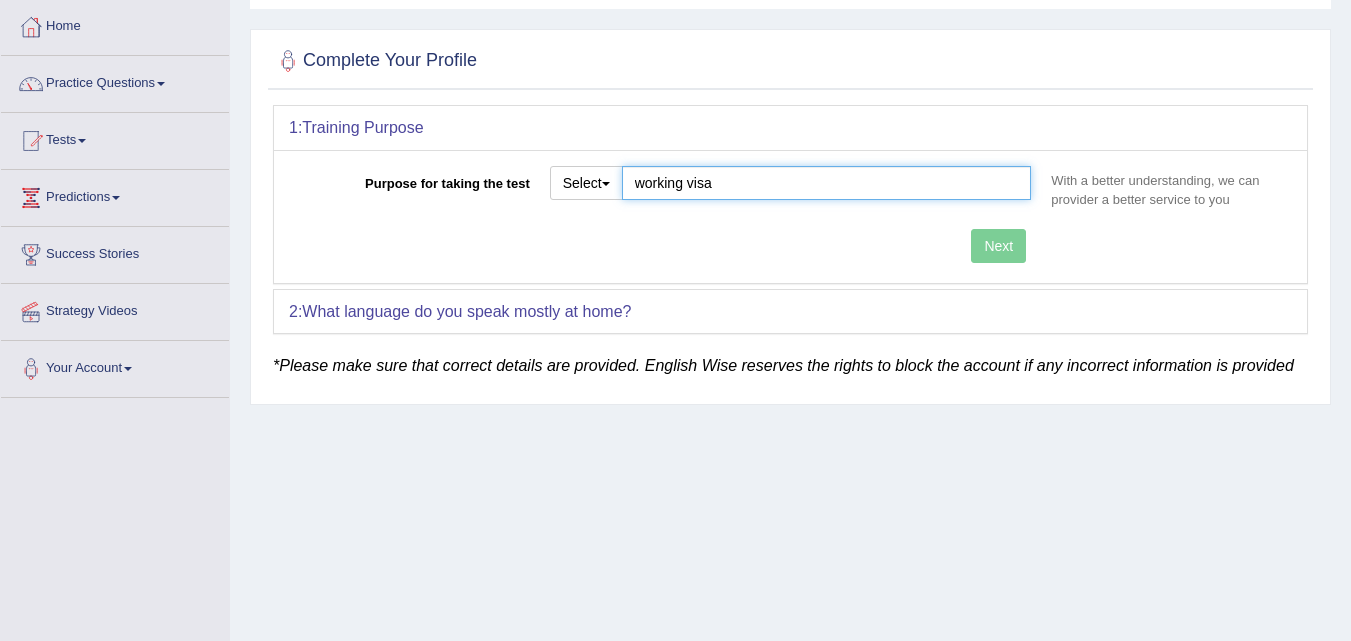 type on "working visa" 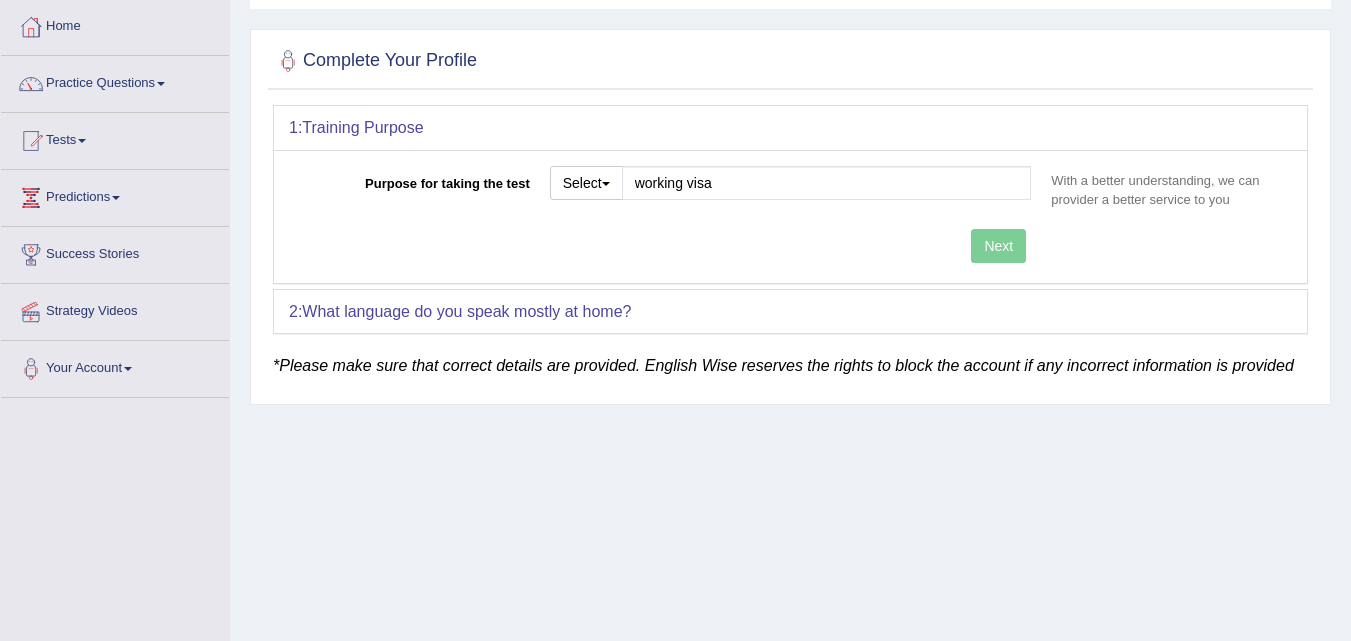 click on "Next" at bounding box center (665, 248) 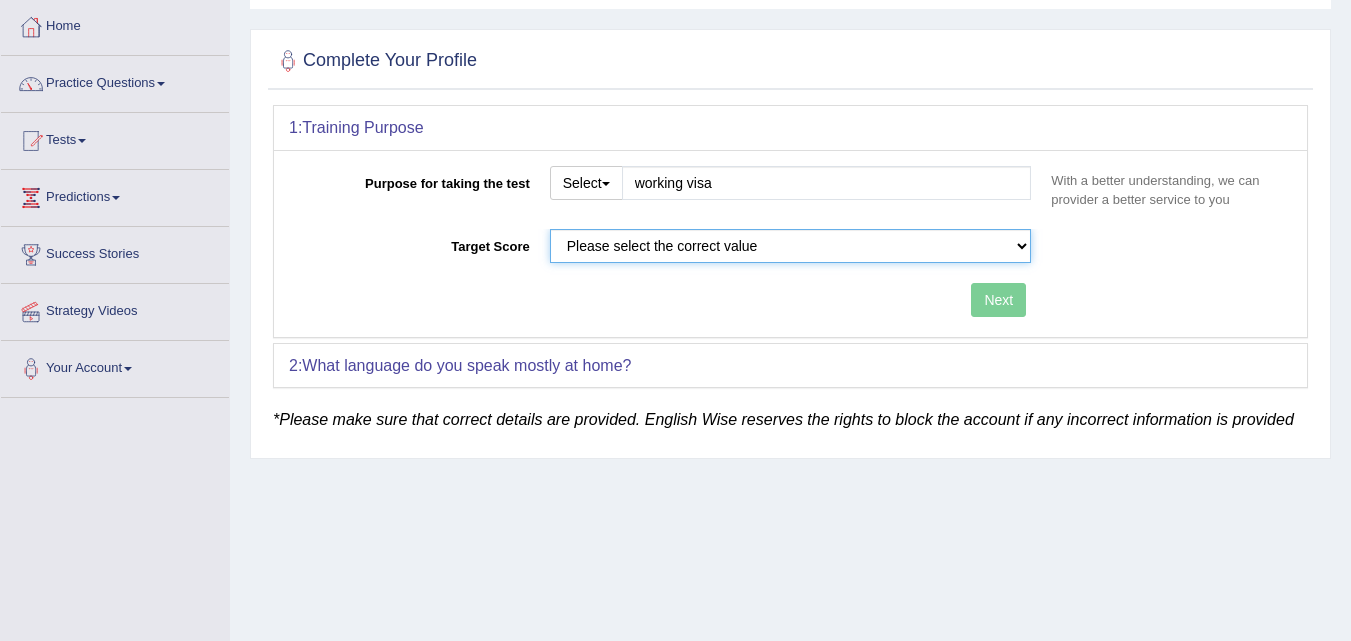 click on "Please select the correct value
50 (6 bands)
58 (6.5 bands)
65 (7 bands)
79 (8 bands)" at bounding box center [791, 246] 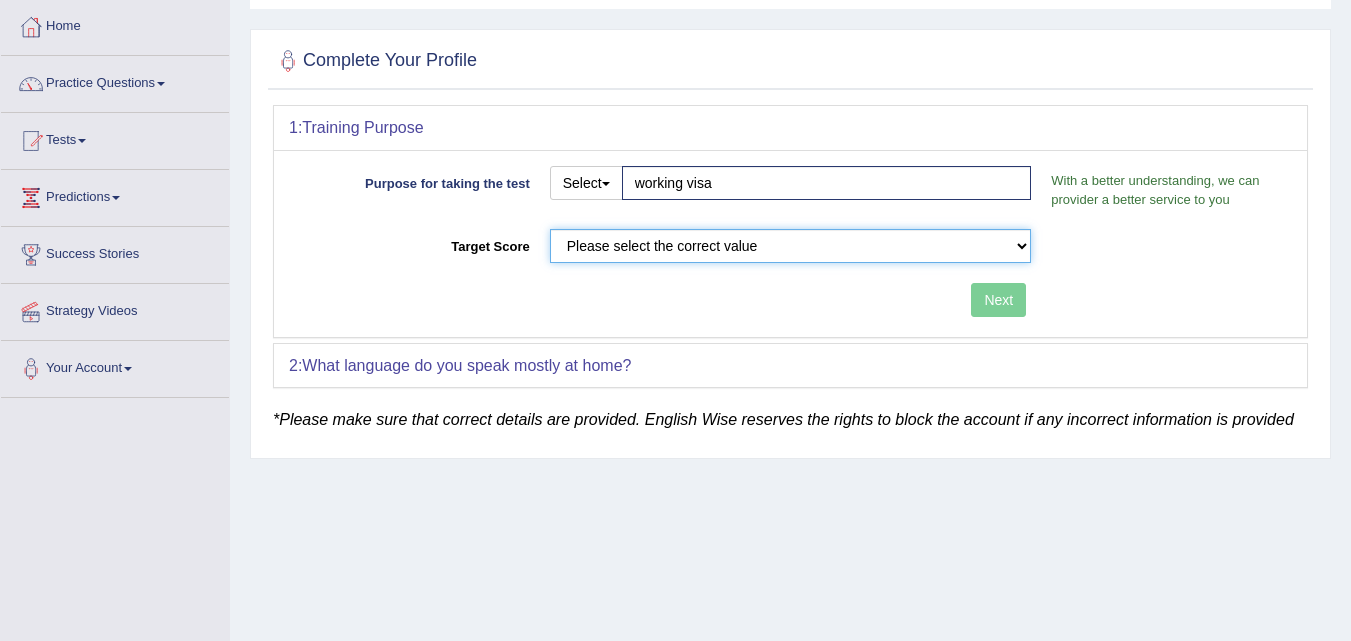 scroll, scrollTop: 200, scrollLeft: 0, axis: vertical 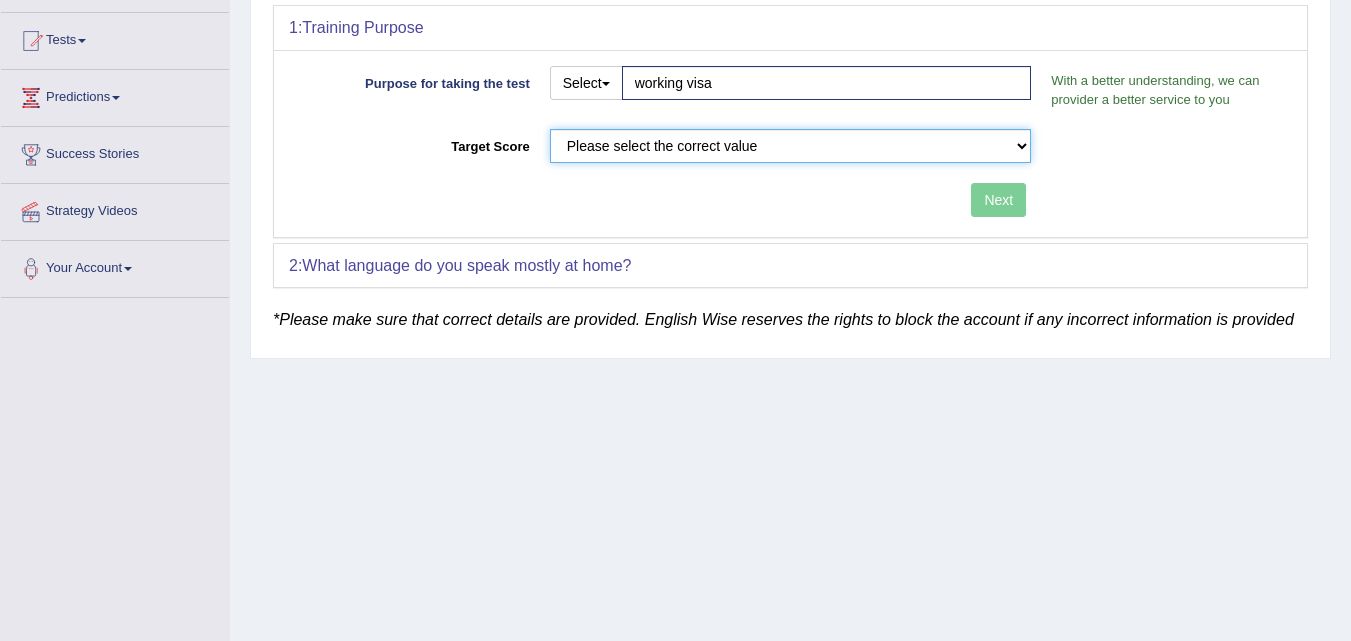 click on "Please select the correct value
50 (6 bands)
58 (6.5 bands)
65 (7 bands)
79 (8 bands)" at bounding box center (791, 146) 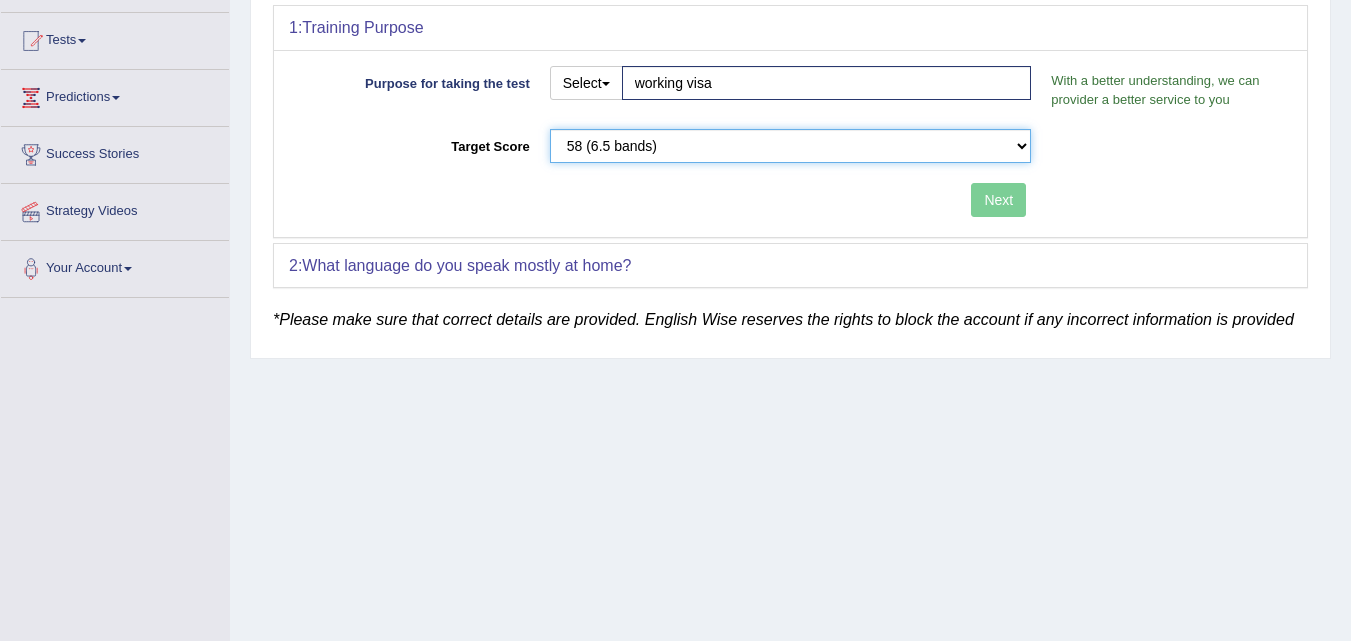 click on "Please select the correct value
50 (6 bands)
58 (6.5 bands)
65 (7 bands)
79 (8 bands)" at bounding box center (791, 146) 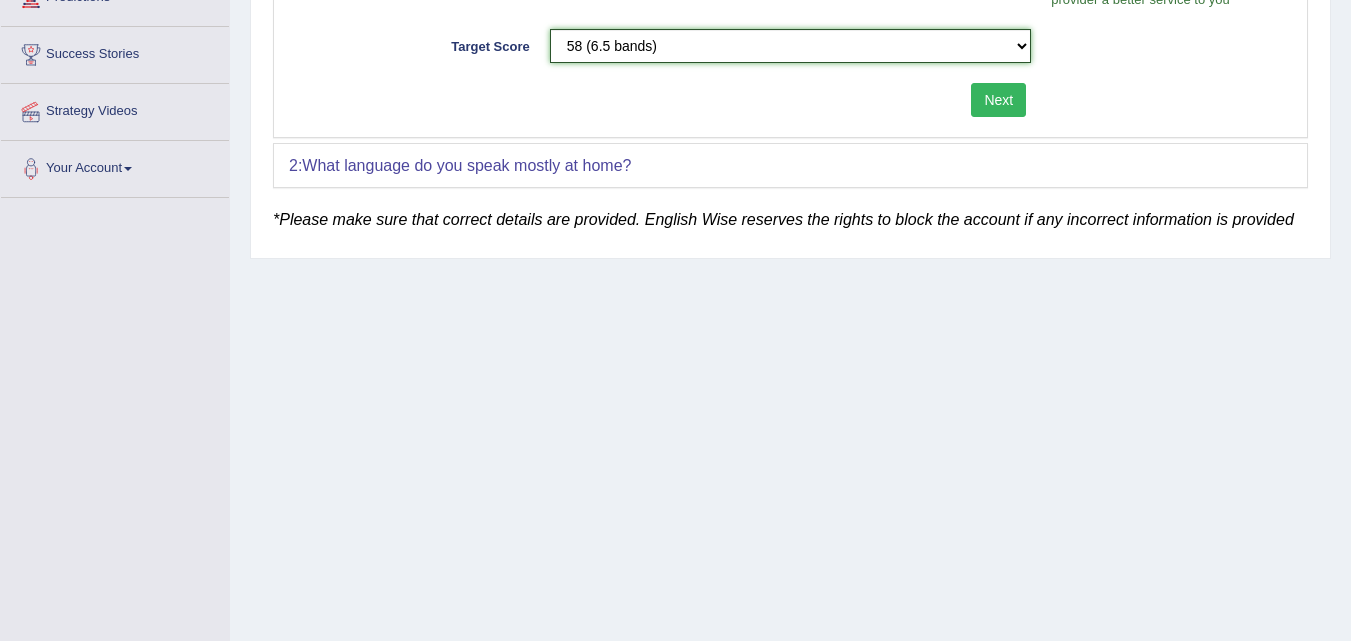 scroll, scrollTop: 109, scrollLeft: 0, axis: vertical 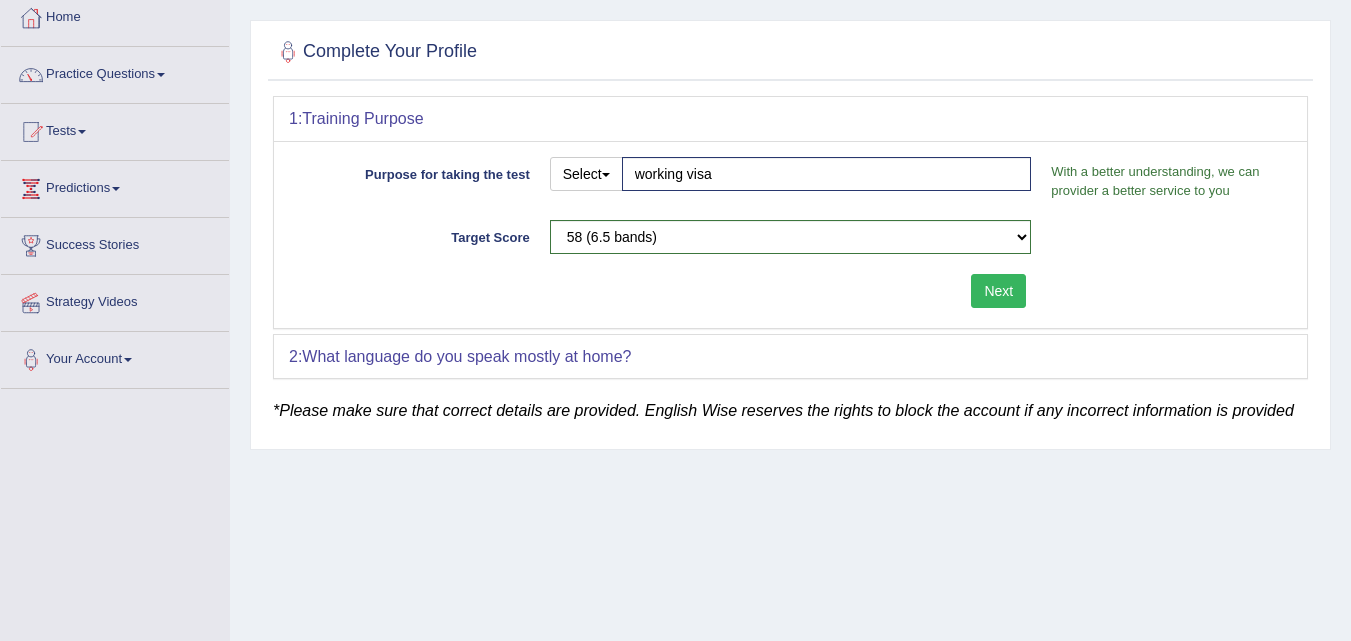 click on "Next" at bounding box center (998, 291) 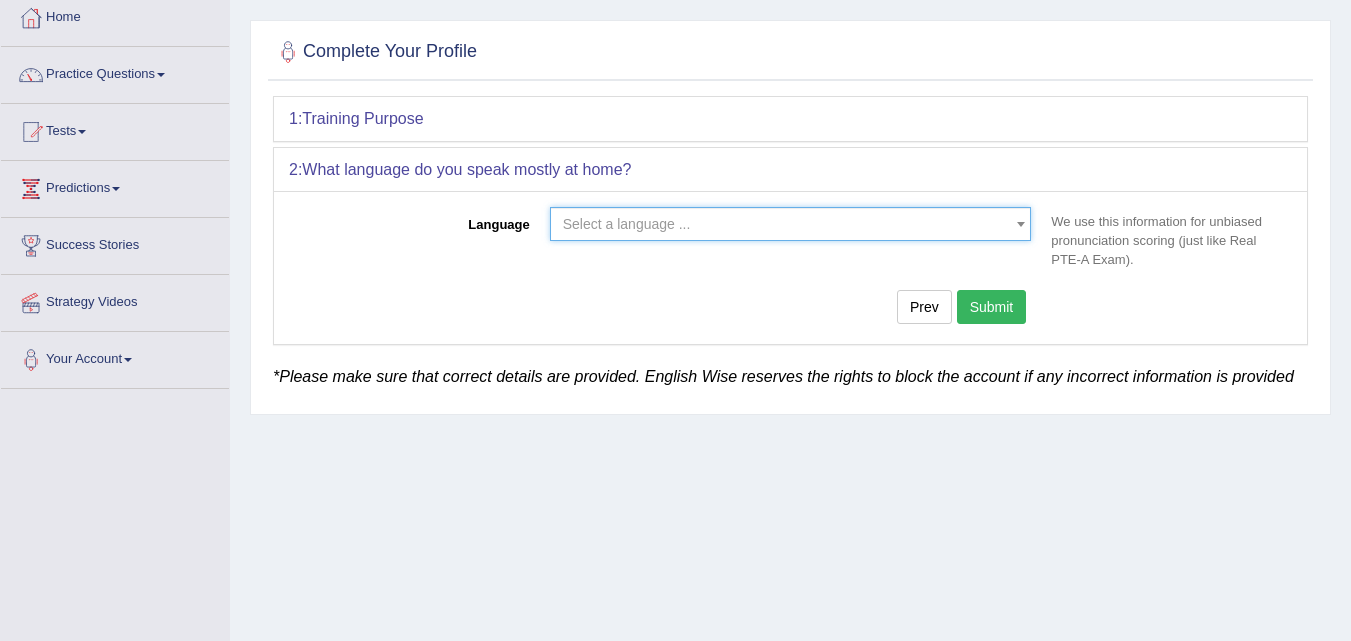 click at bounding box center [1021, 224] 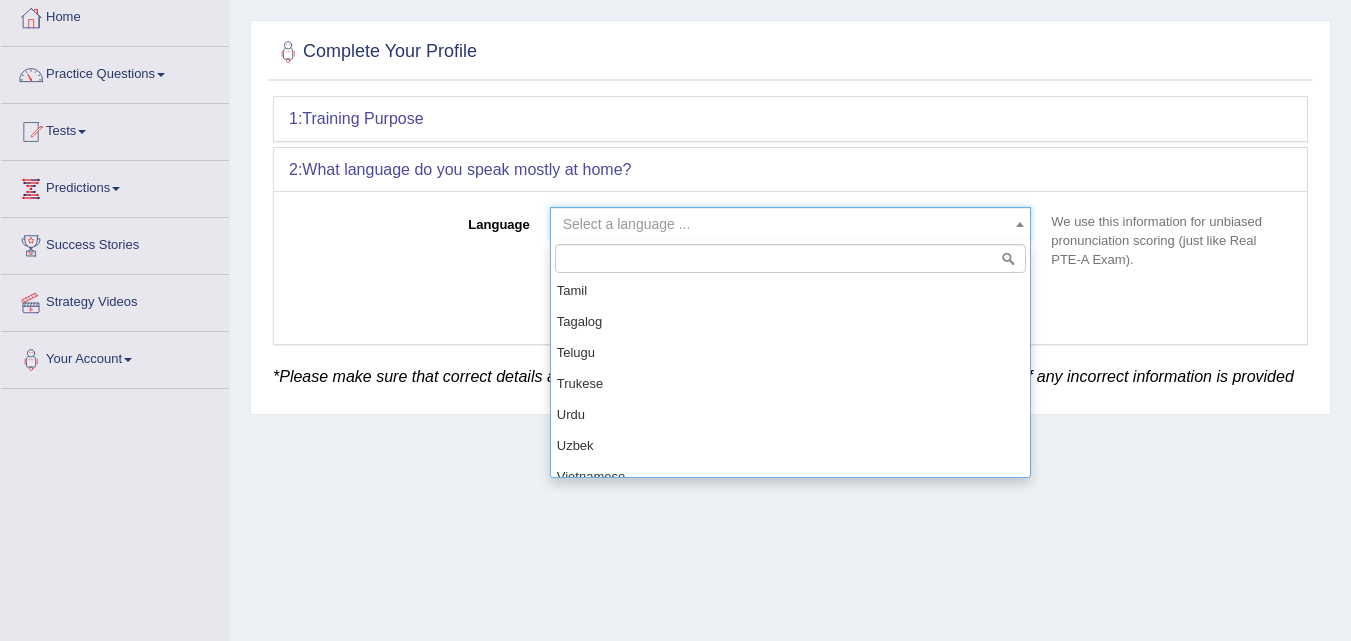scroll, scrollTop: 1500, scrollLeft: 0, axis: vertical 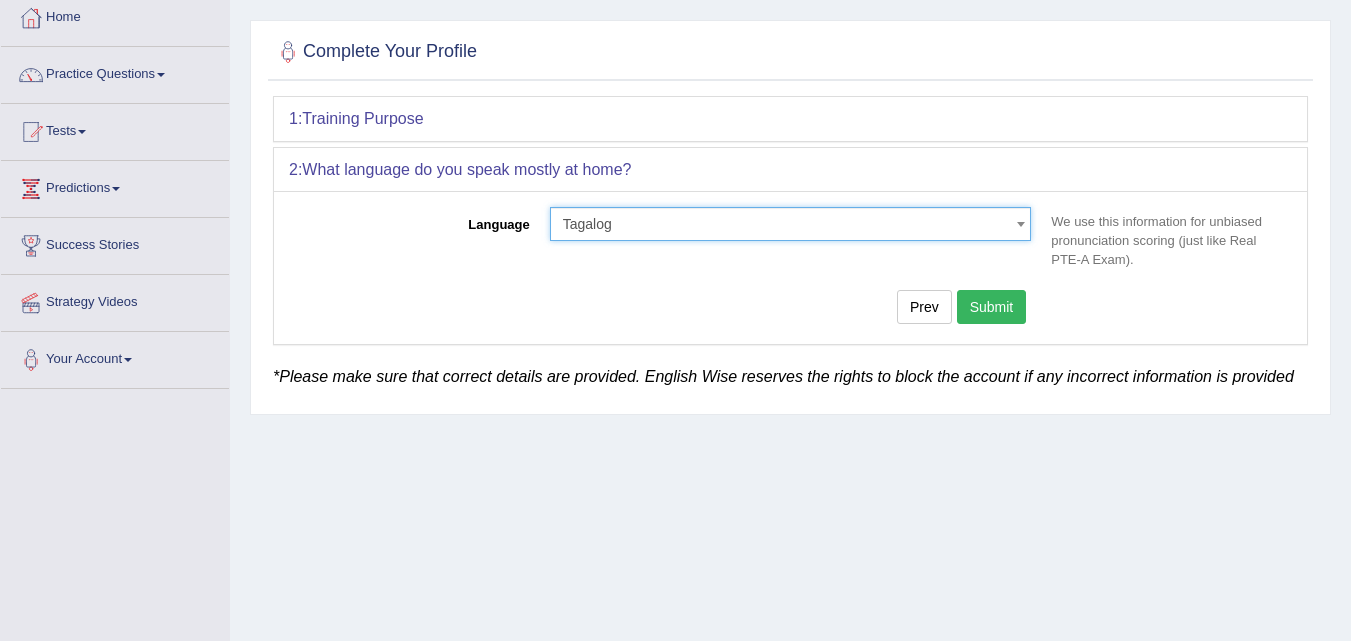 select on "Tagalog" 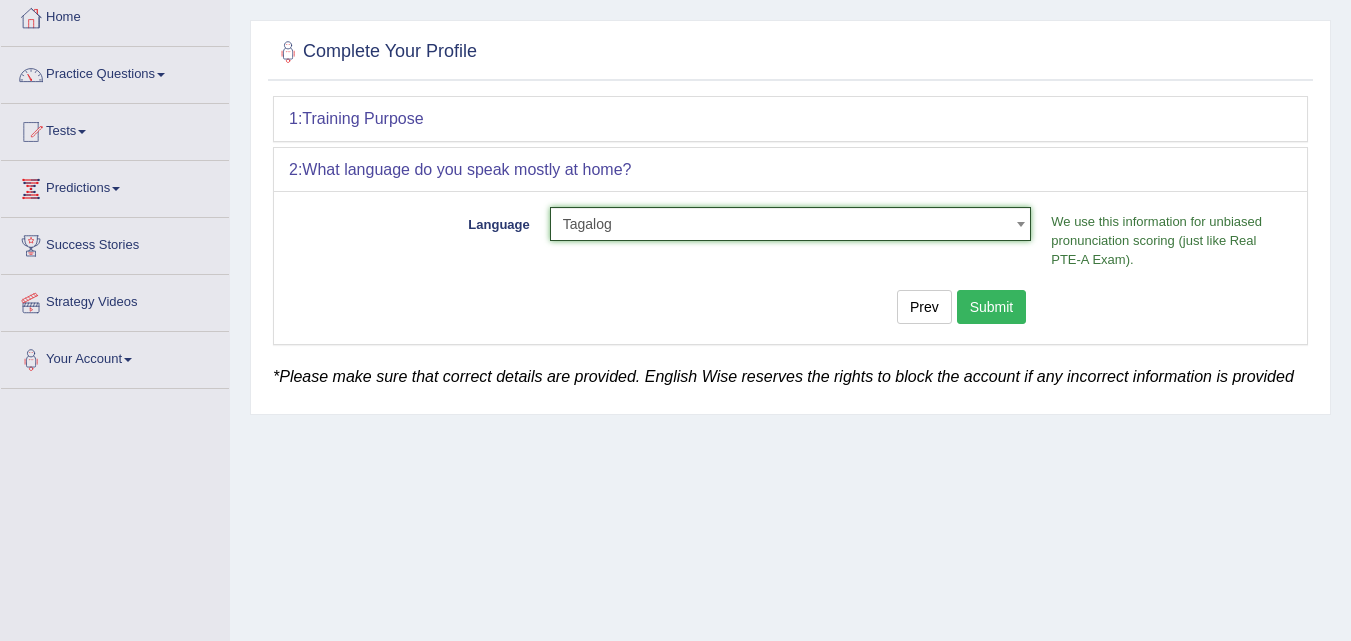 click on "Submit" at bounding box center (992, 307) 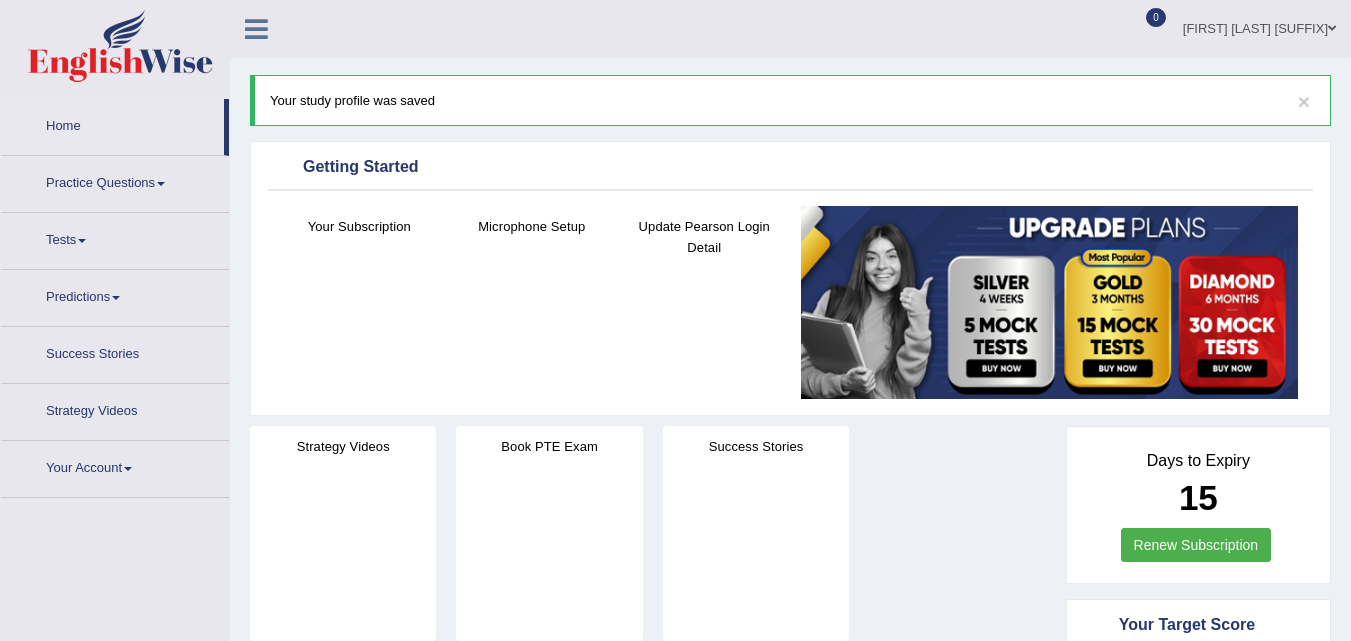 scroll, scrollTop: 0, scrollLeft: 0, axis: both 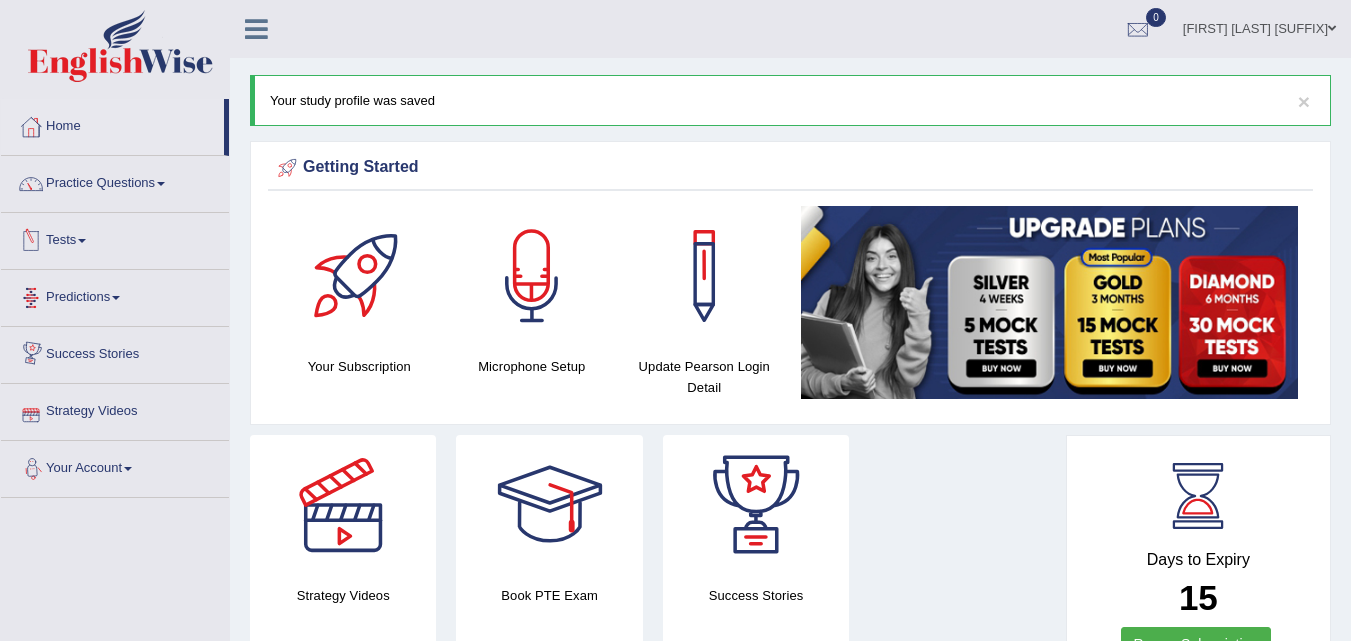 click on "Tests" at bounding box center [115, 238] 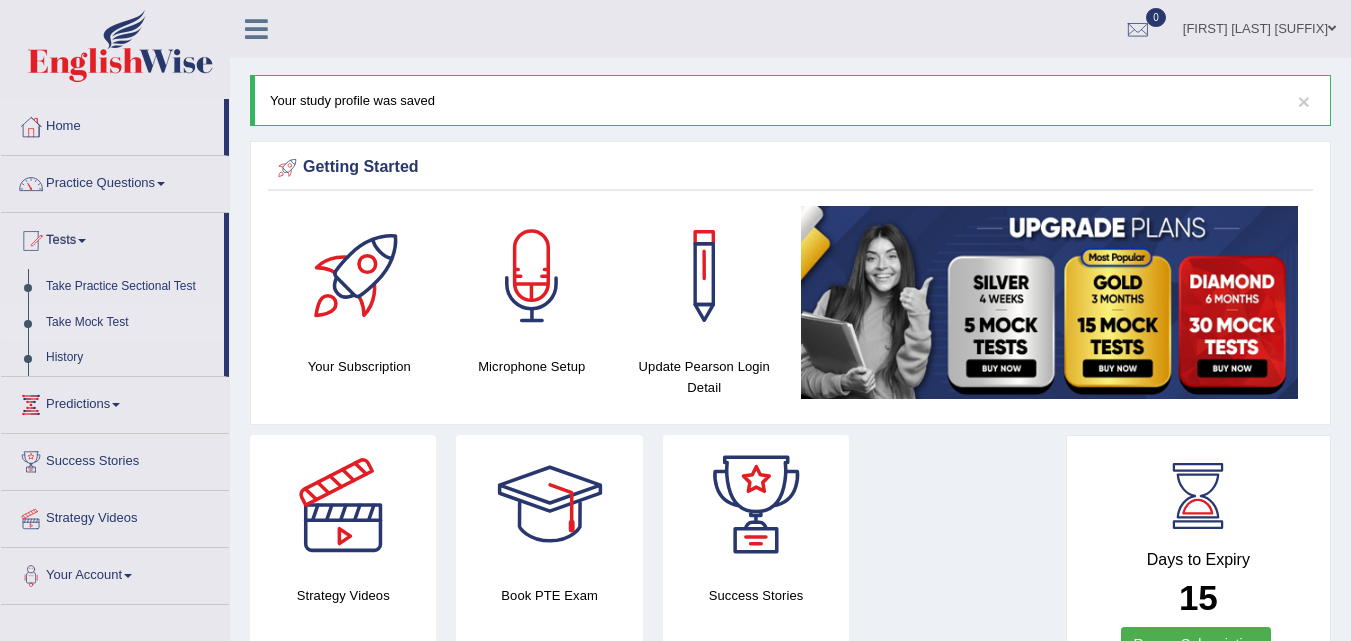 click on "Take Mock Test" at bounding box center [130, 323] 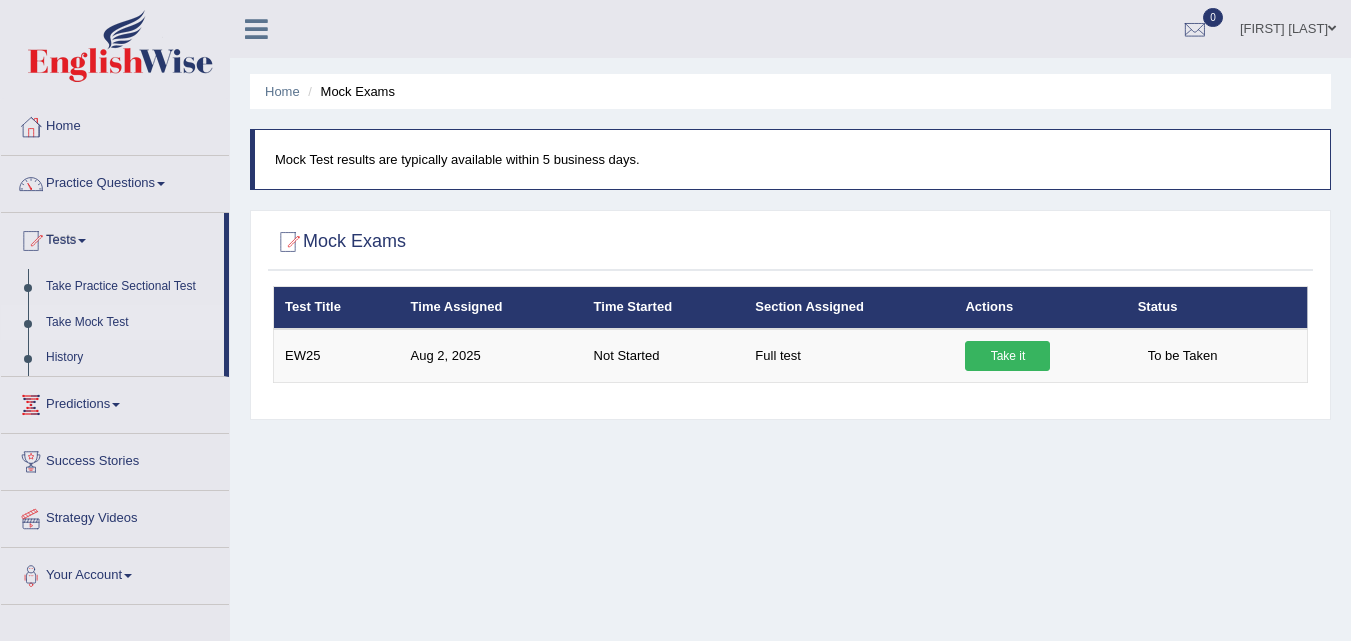 scroll, scrollTop: 0, scrollLeft: 0, axis: both 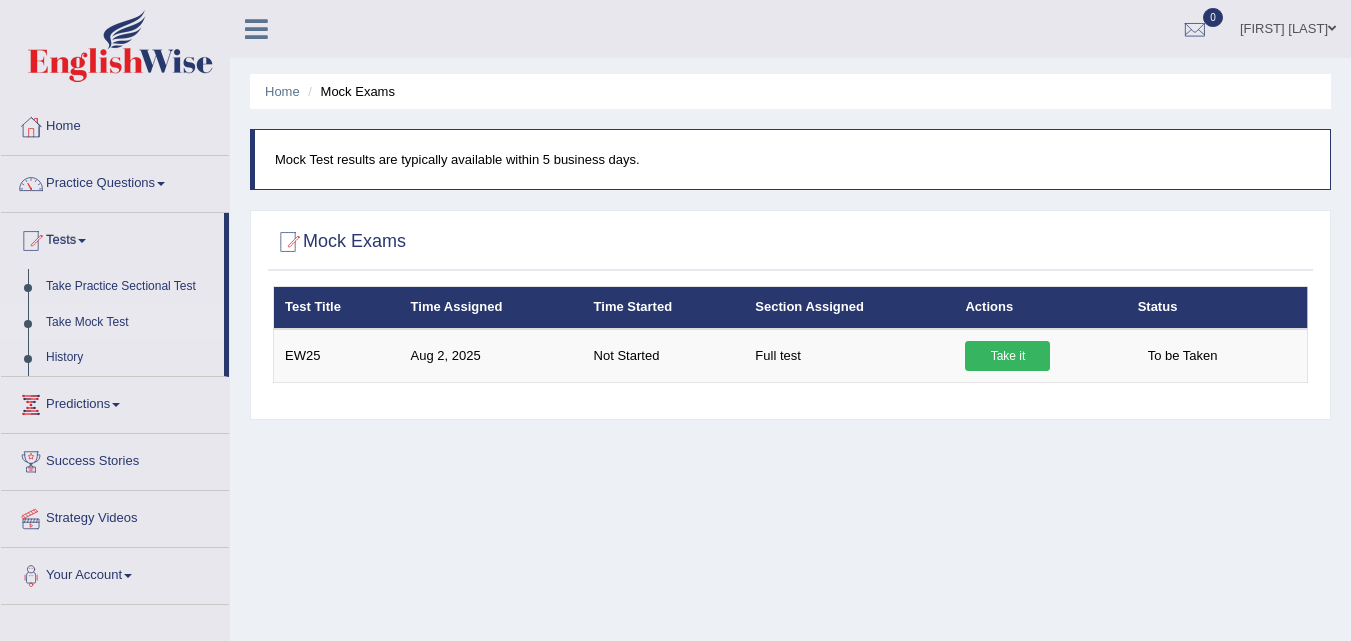 click on "Take it" at bounding box center [1007, 356] 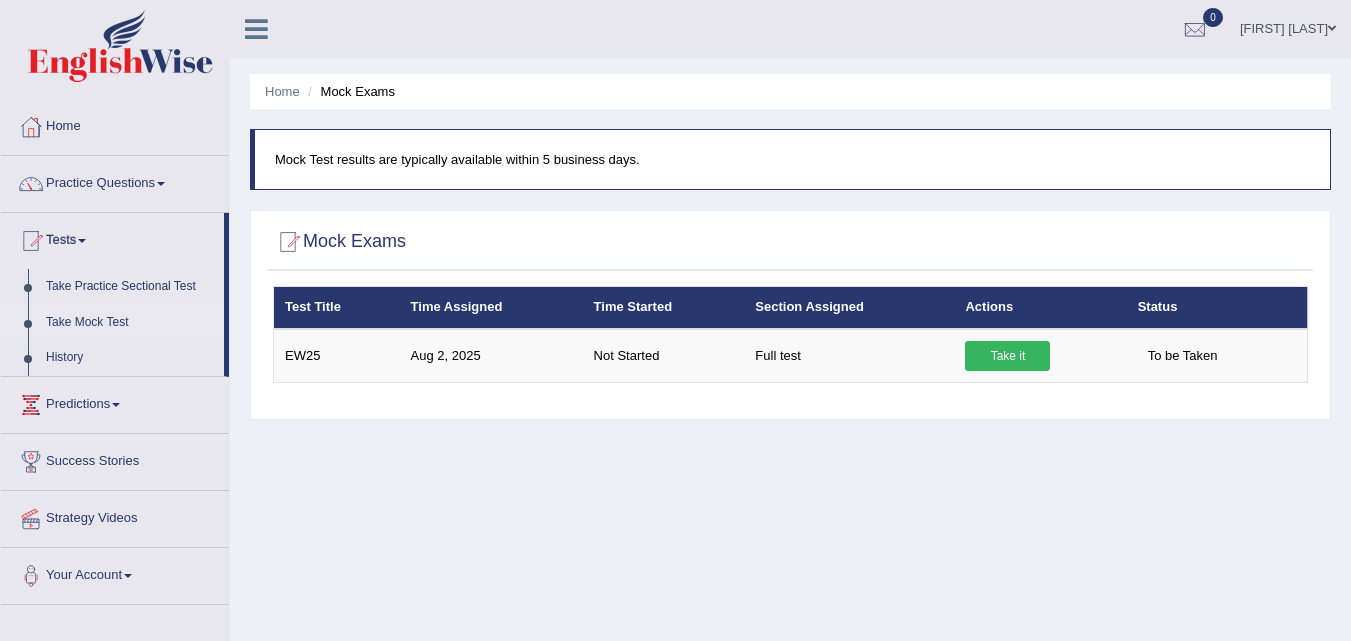 click on "Take it" at bounding box center (1007, 356) 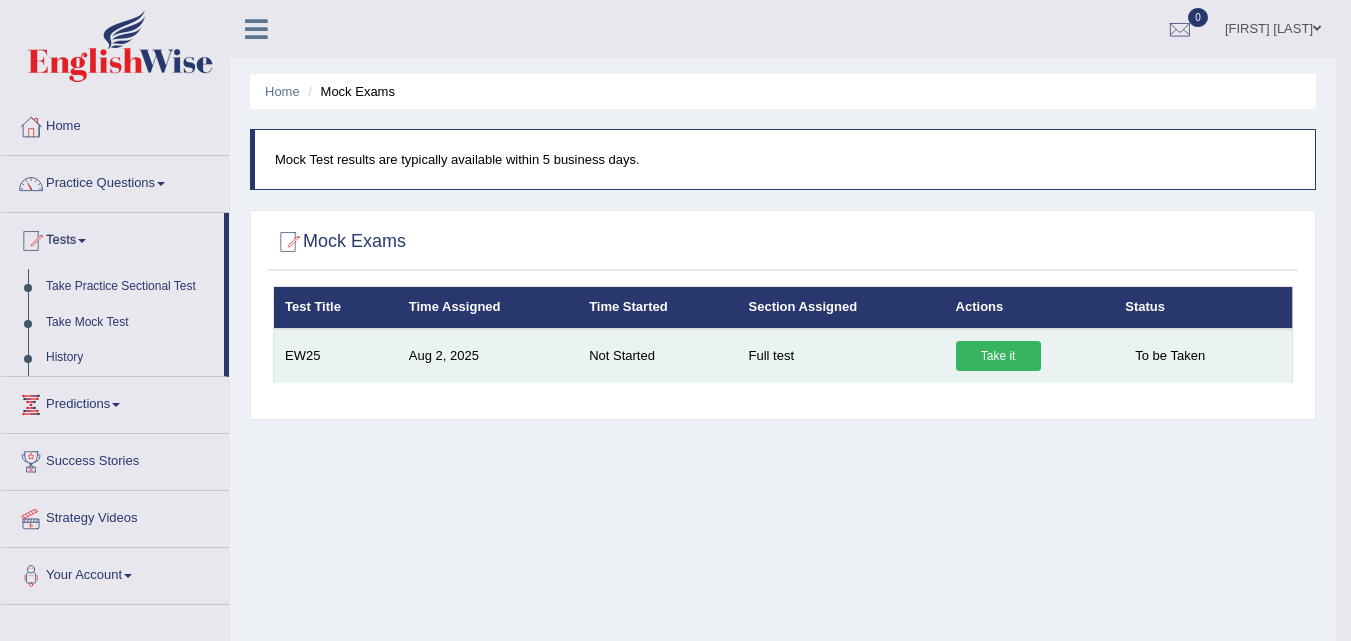 click on "Take it" at bounding box center [998, 356] 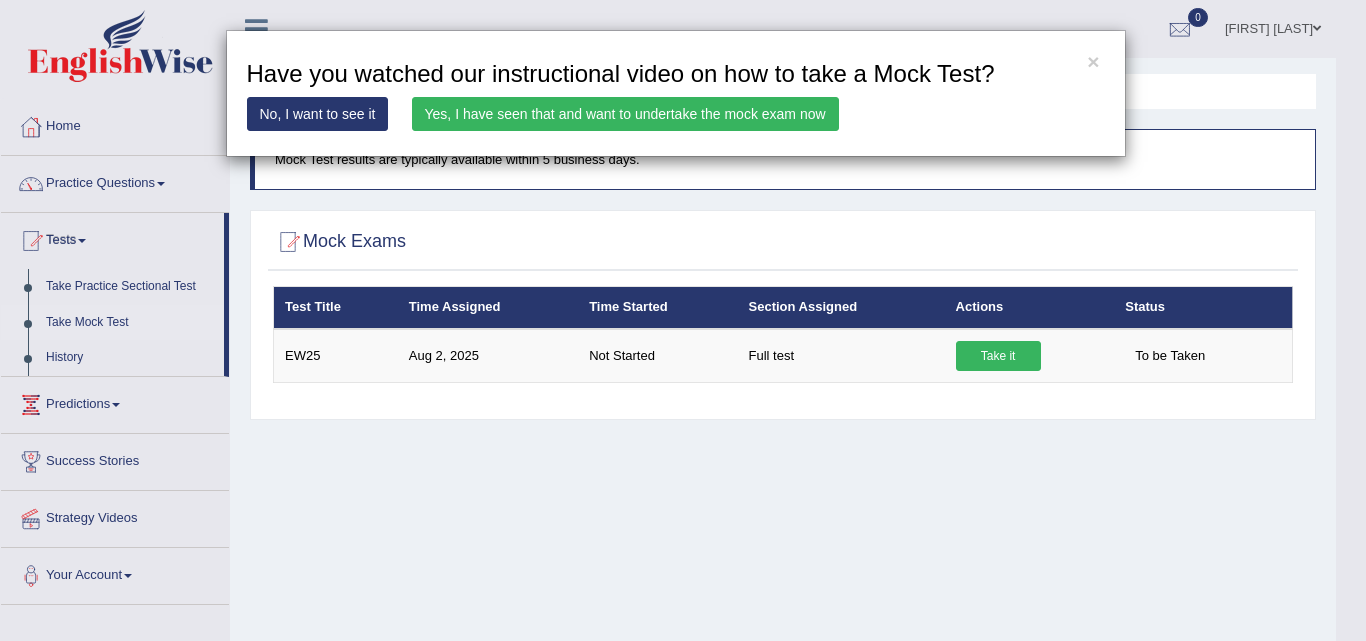 click on "Yes, I have seen that and want to undertake the mock exam now" at bounding box center [625, 114] 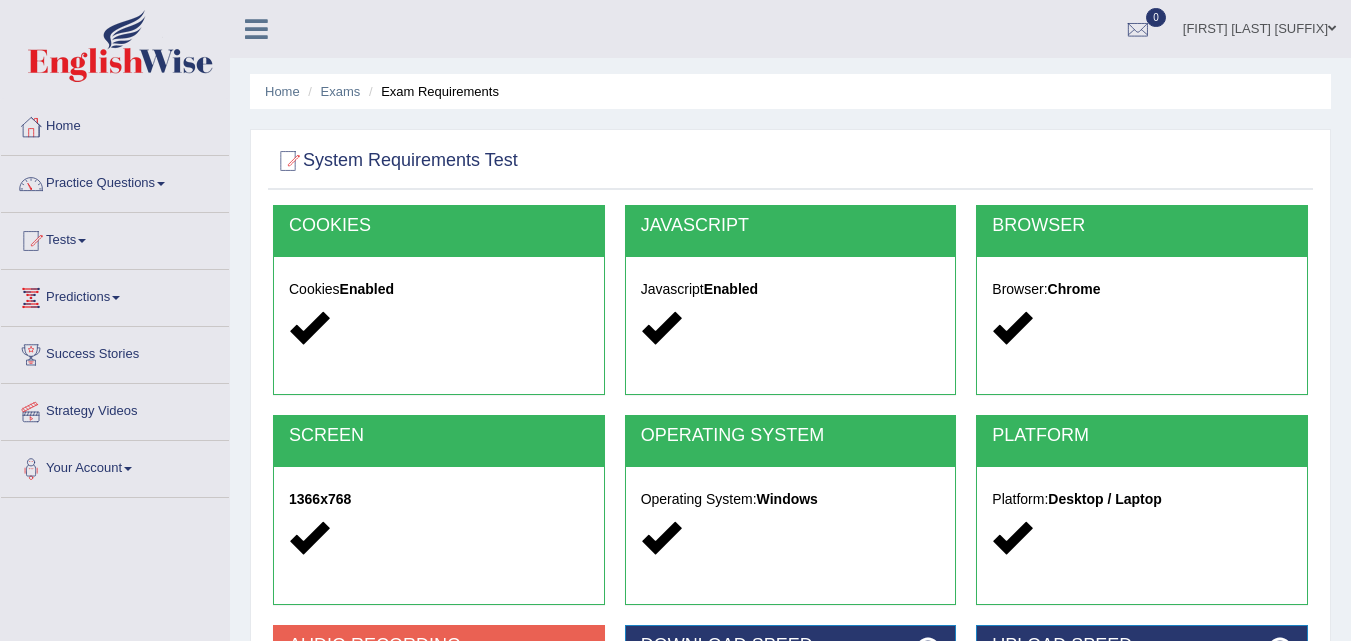 scroll, scrollTop: 0, scrollLeft: 0, axis: both 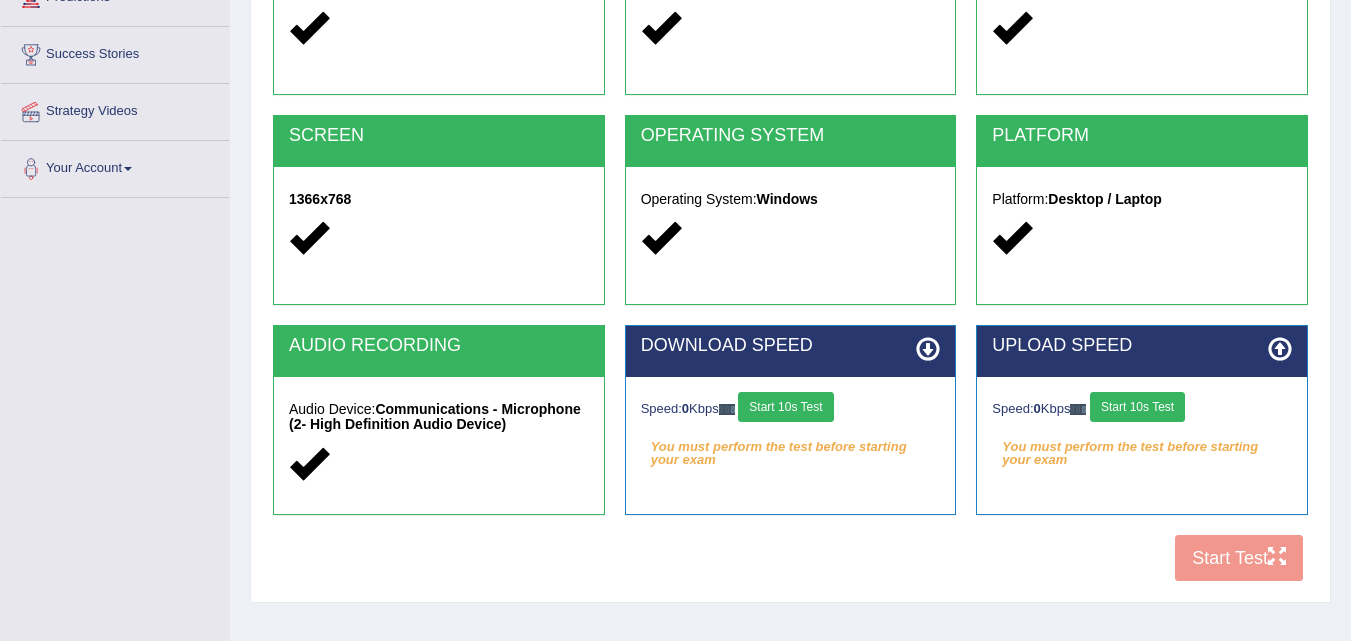 click on "Start 10s Test" at bounding box center [785, 407] 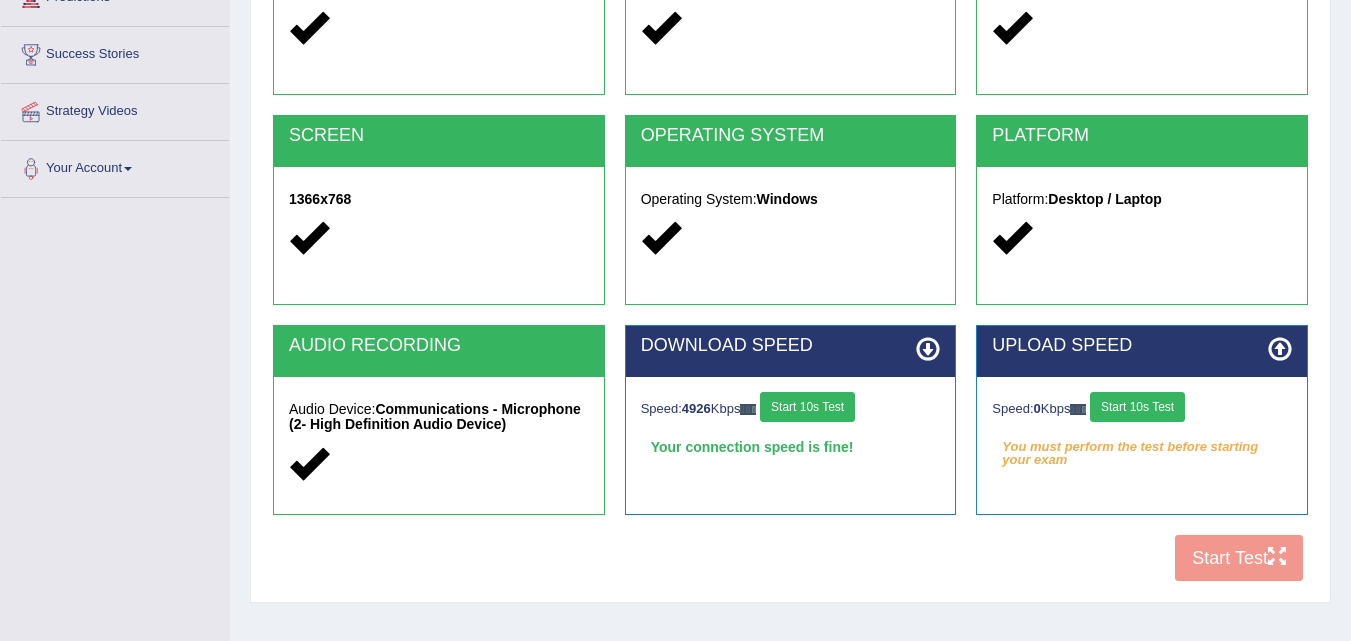 click on "Start 10s Test" at bounding box center [1137, 407] 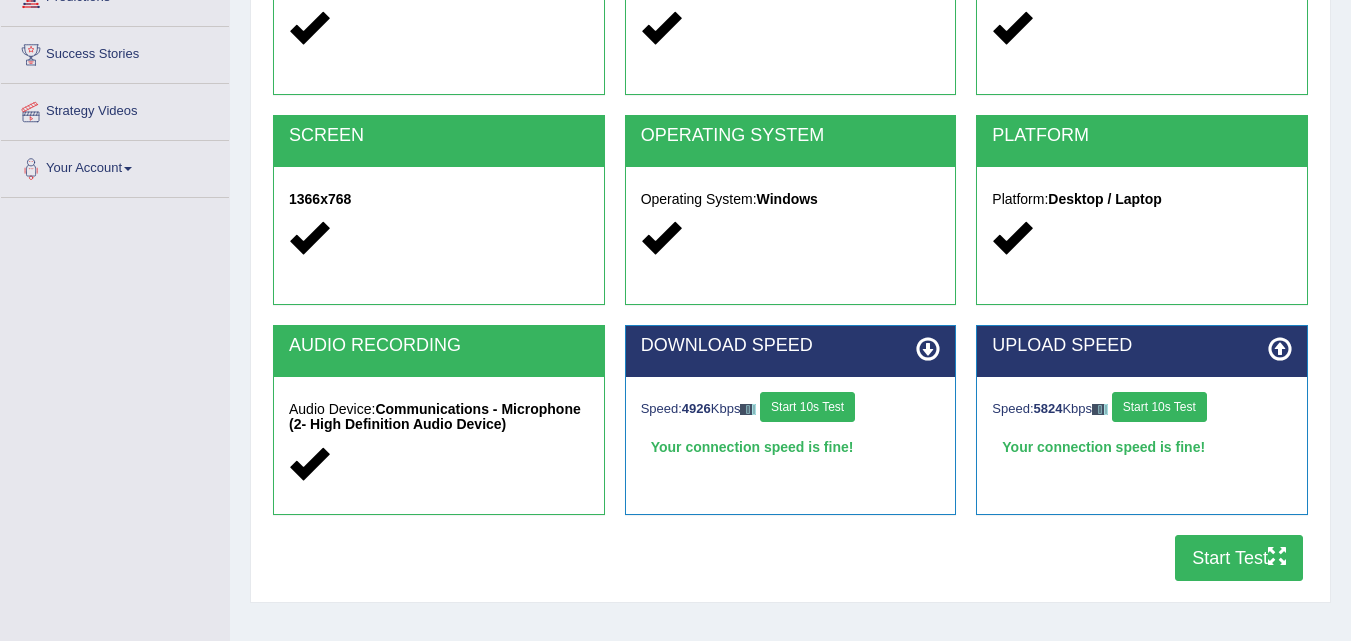 click on "Start Test" at bounding box center (1239, 558) 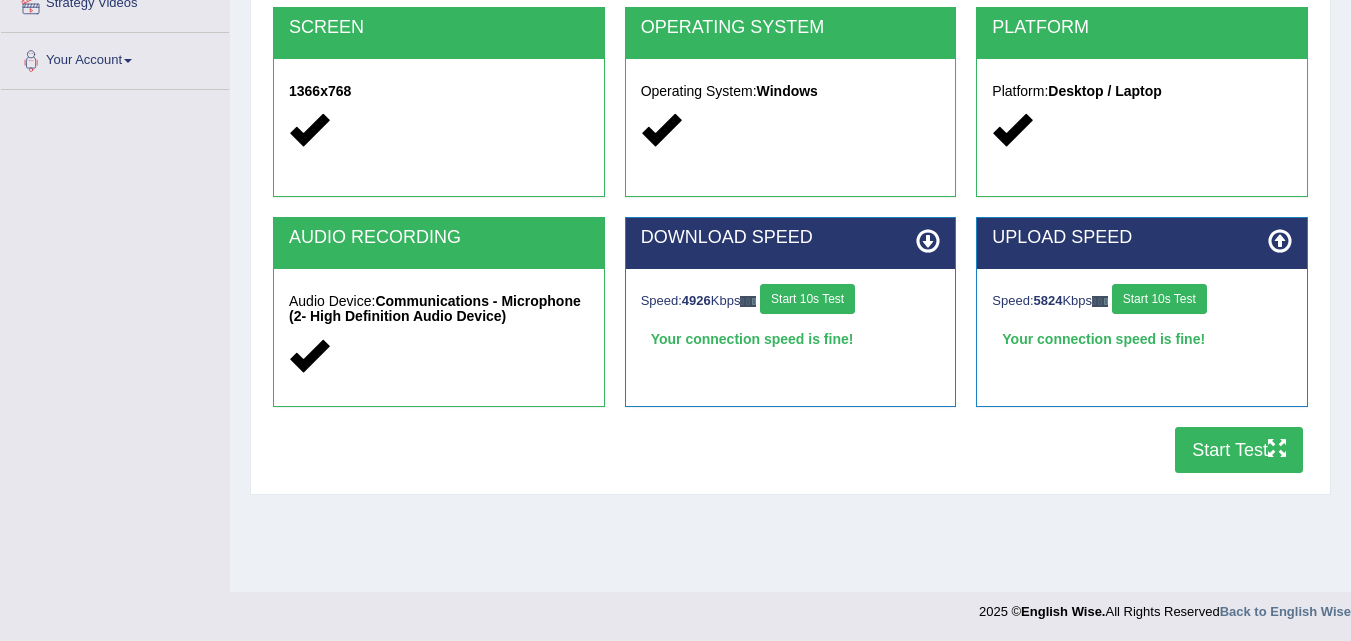 scroll, scrollTop: 409, scrollLeft: 0, axis: vertical 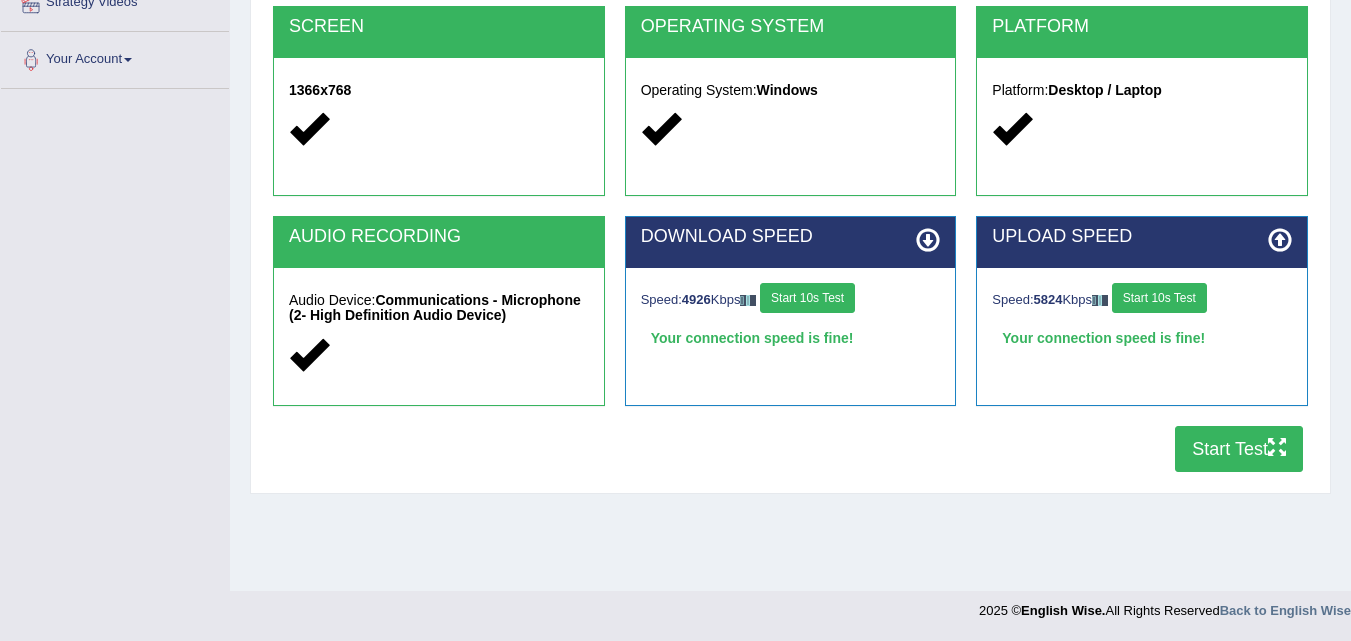 click on "Start Test" at bounding box center [1239, 449] 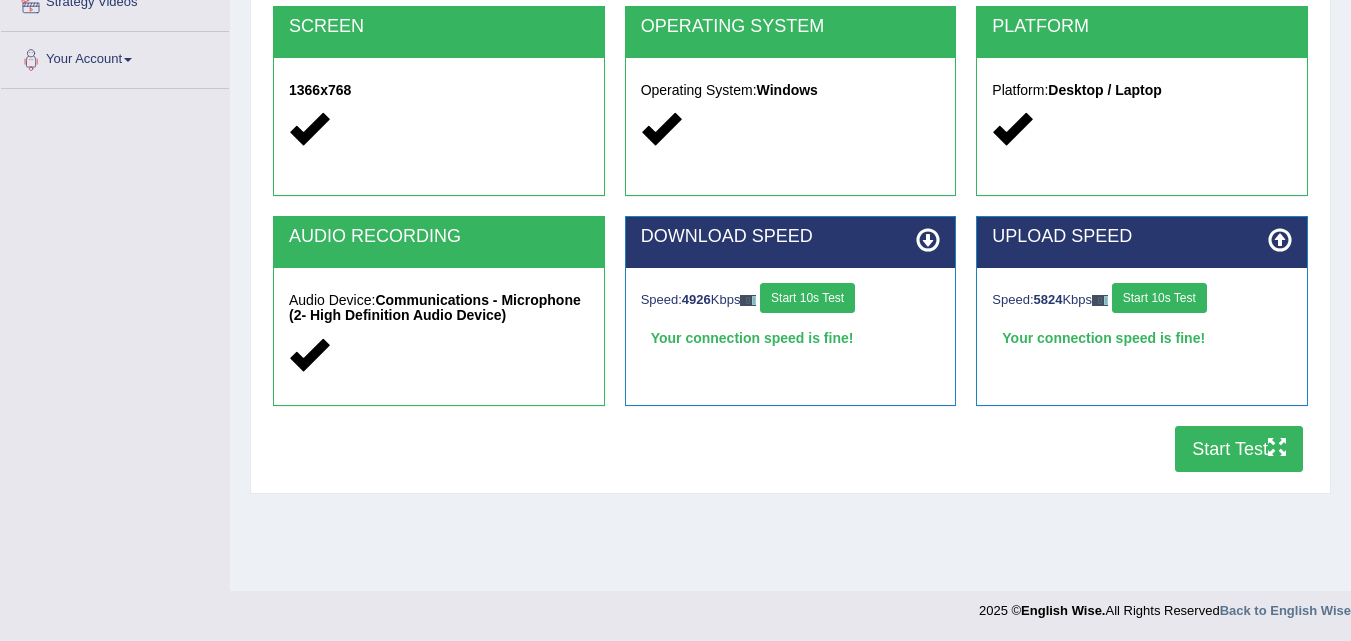 click on "Your connection speed is fine!" at bounding box center [791, 338] 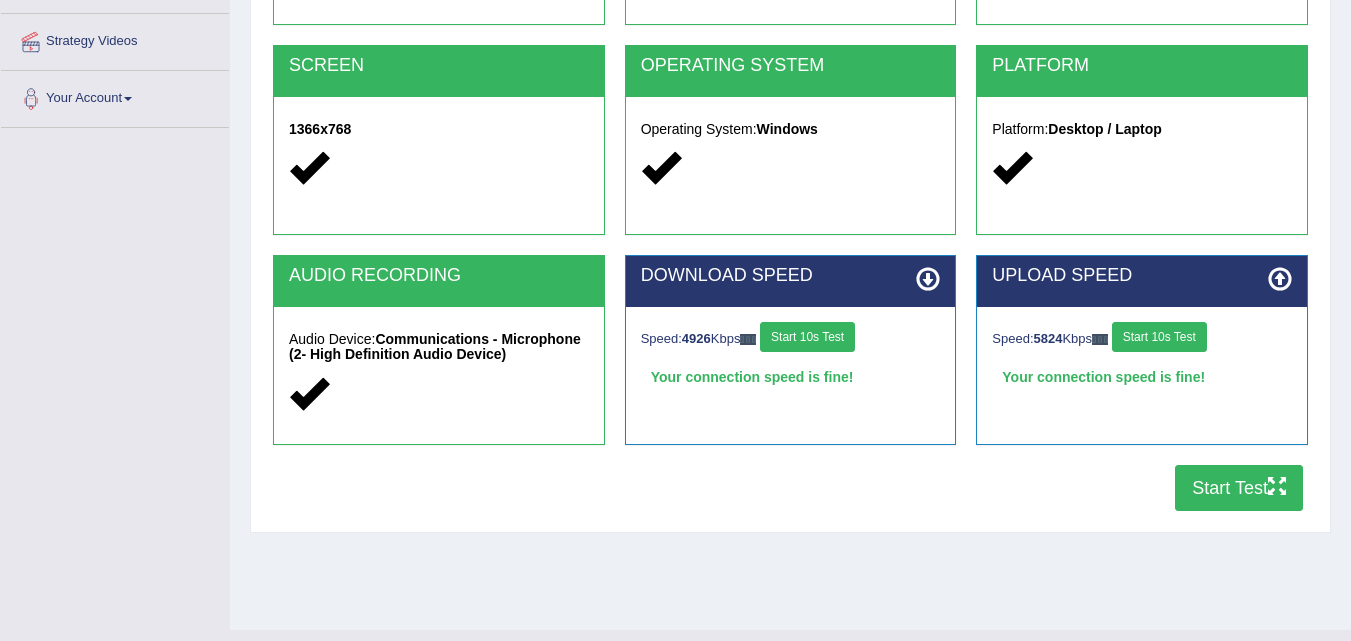 scroll, scrollTop: 409, scrollLeft: 0, axis: vertical 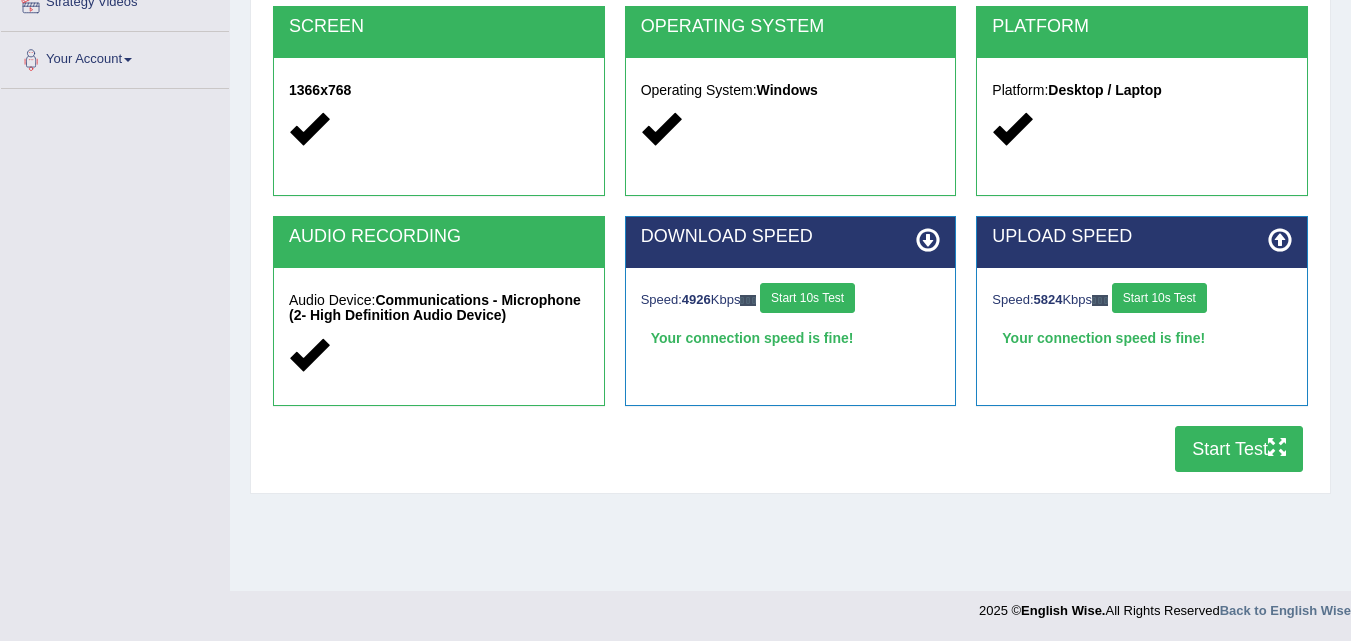 drag, startPoint x: 806, startPoint y: 295, endPoint x: 909, endPoint y: 297, distance: 103.01942 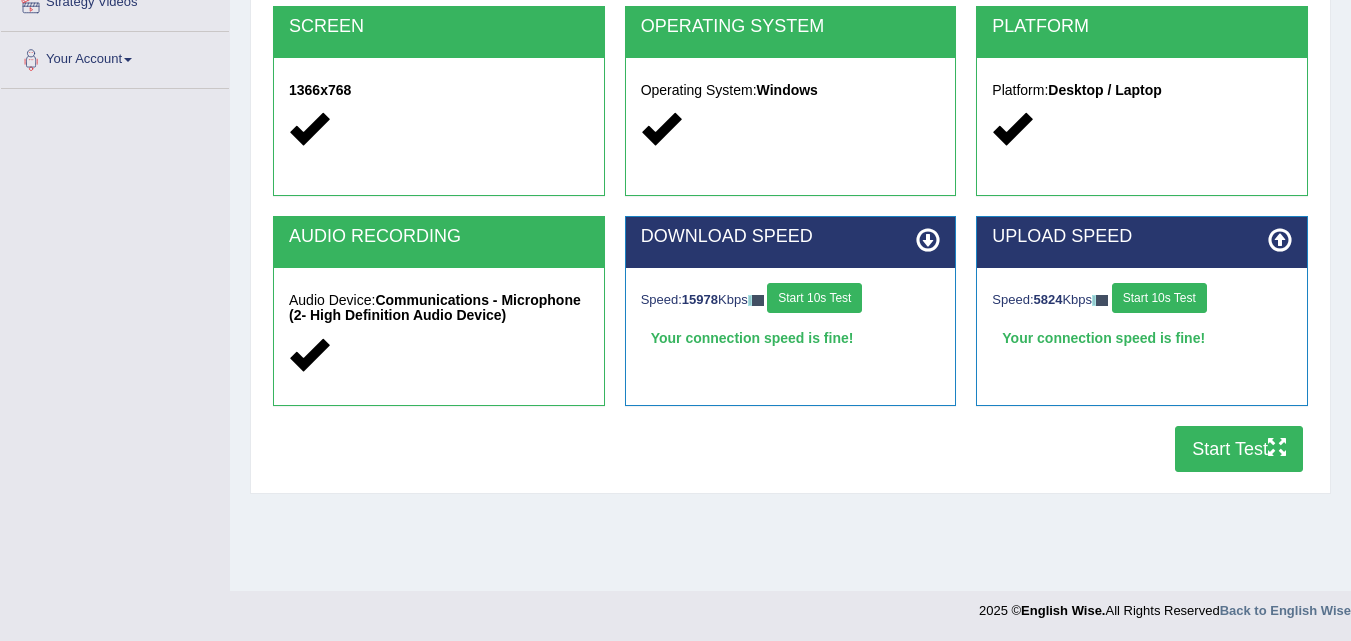 click on "Start 10s Test" at bounding box center [1159, 298] 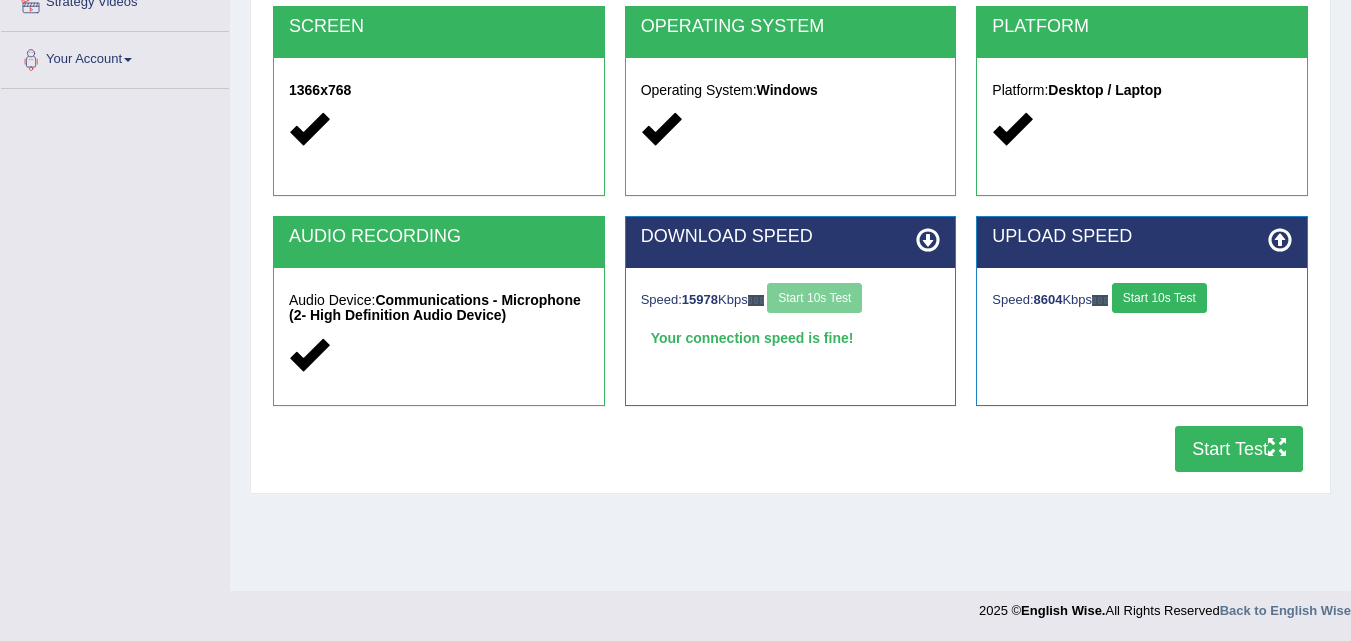 click on "Speed:  15978  Kbps    Start 10s Test" at bounding box center [791, 300] 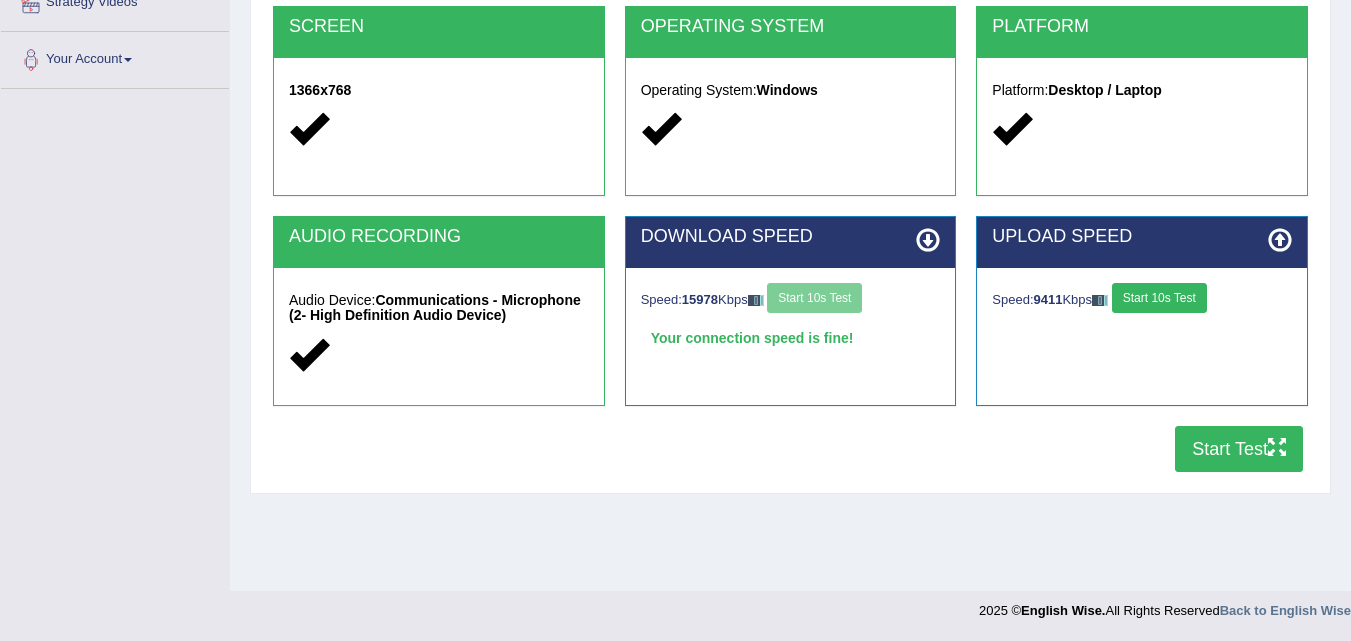 click on "Speed:  15978  Kbps    Start 10s Test" at bounding box center (791, 300) 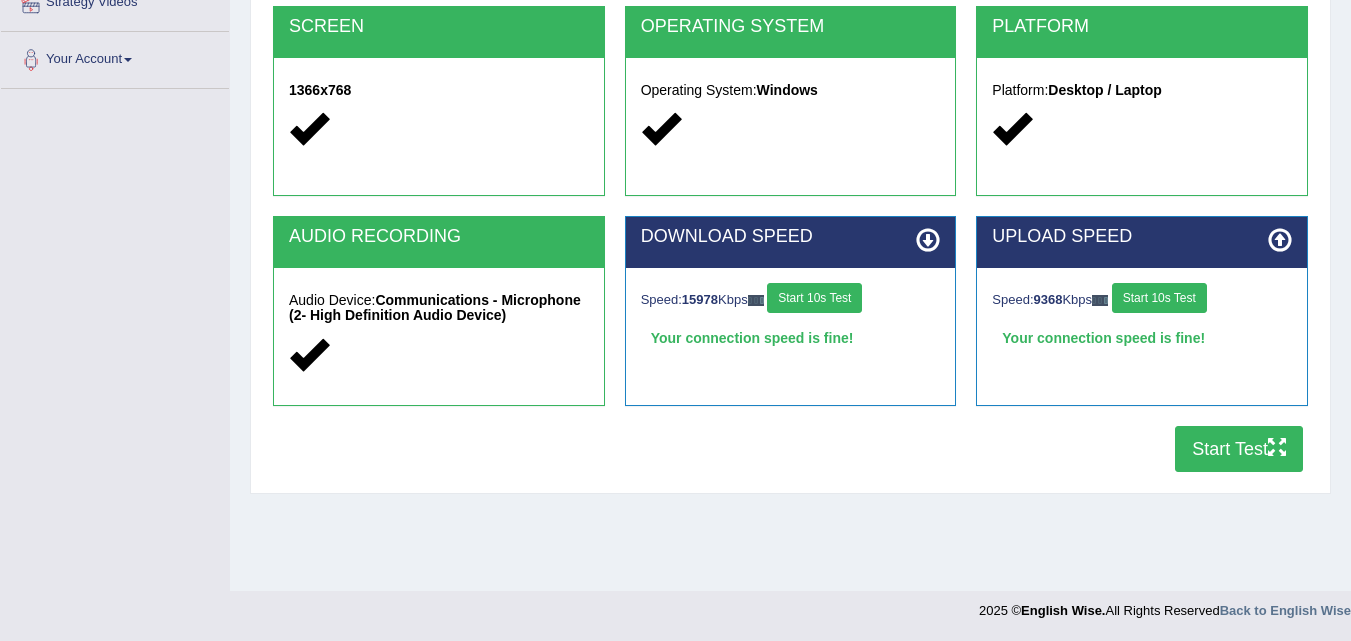 click on "Start Test" at bounding box center (1239, 449) 